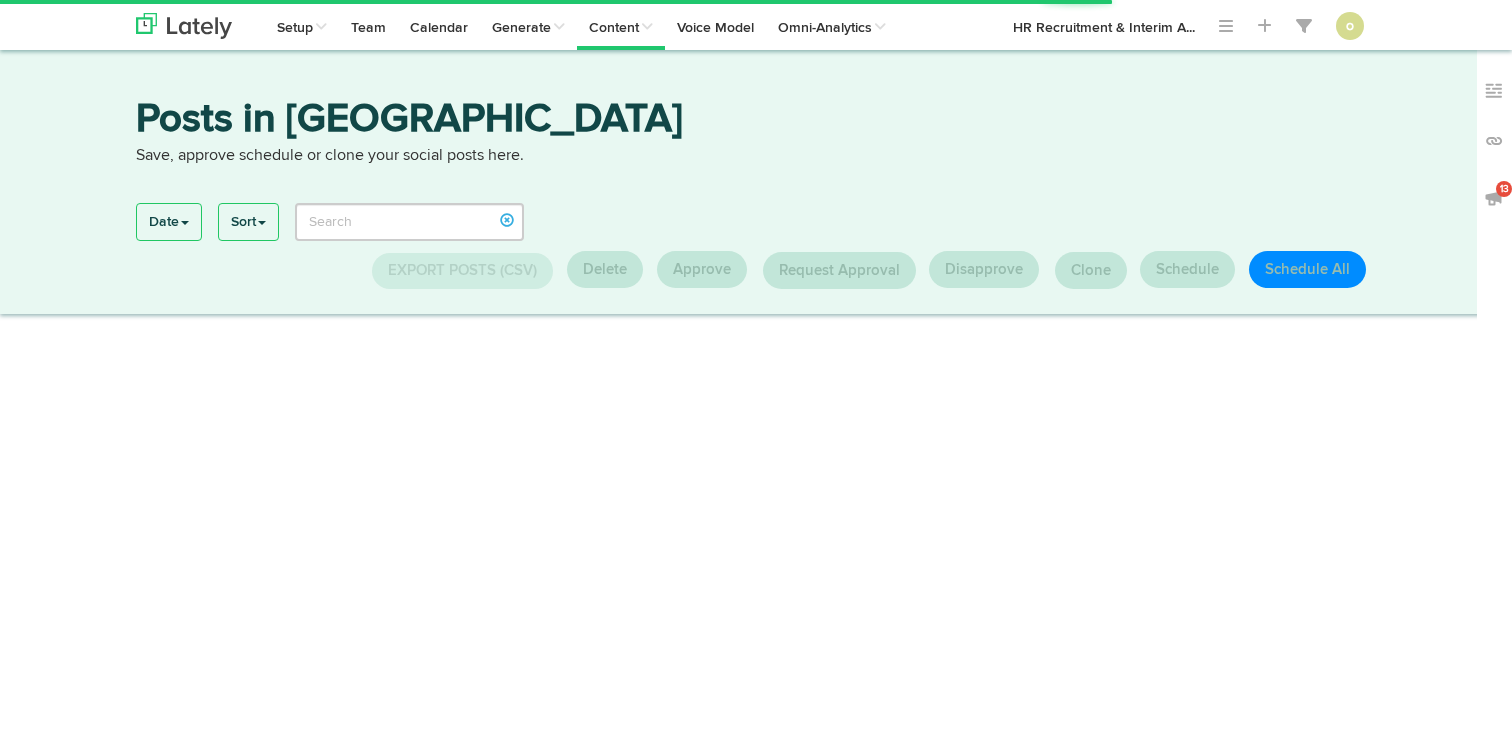 scroll, scrollTop: 0, scrollLeft: 0, axis: both 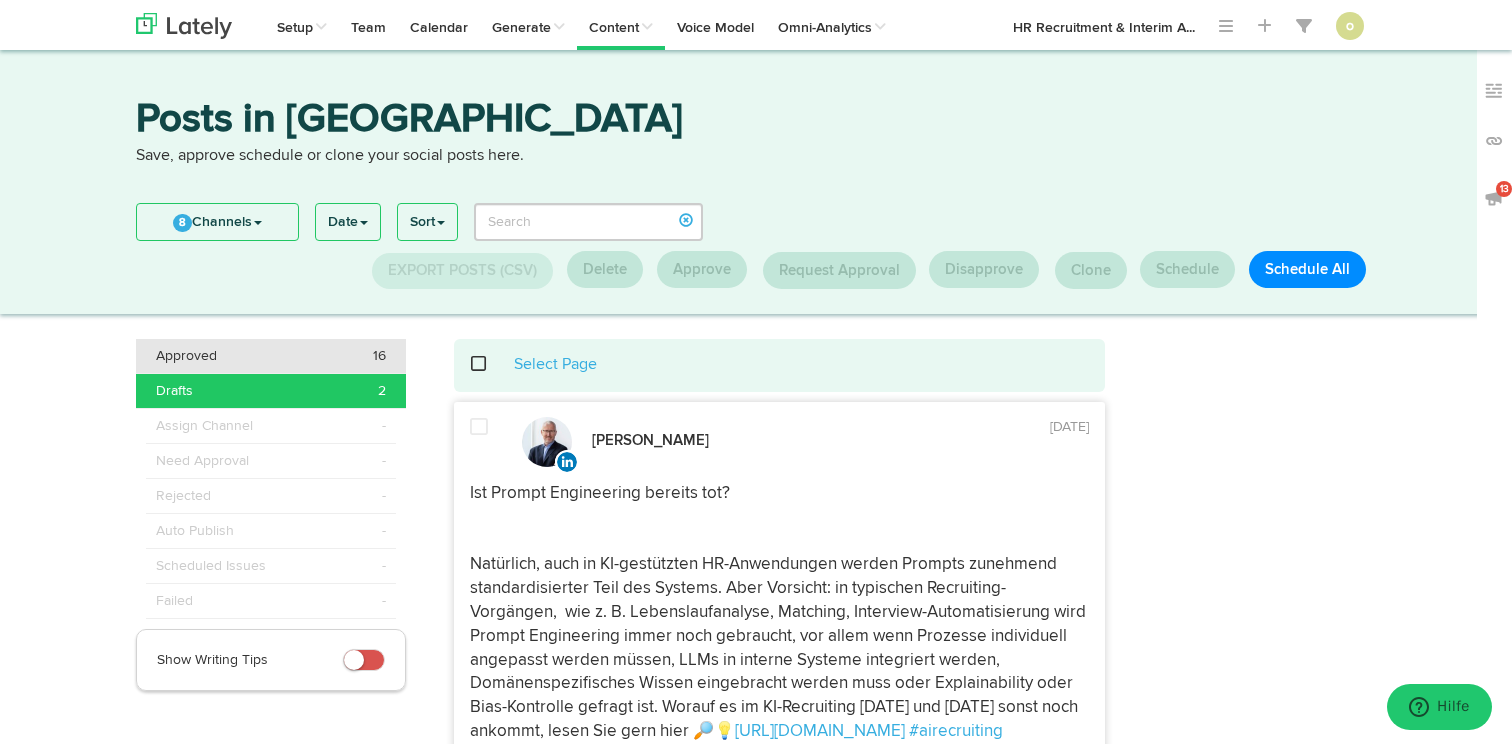 click on "Approved
16" at bounding box center [271, 356] 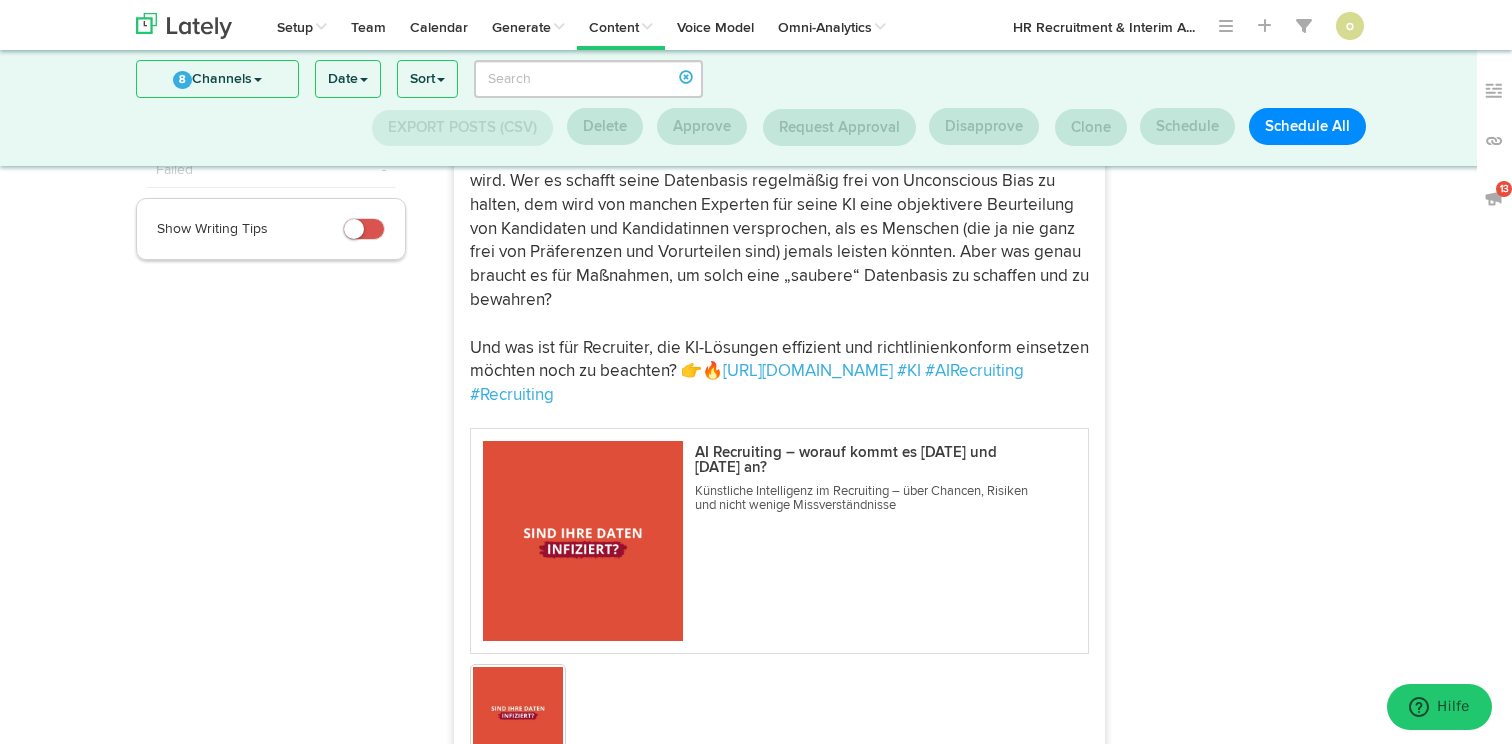 scroll, scrollTop: 411, scrollLeft: 0, axis: vertical 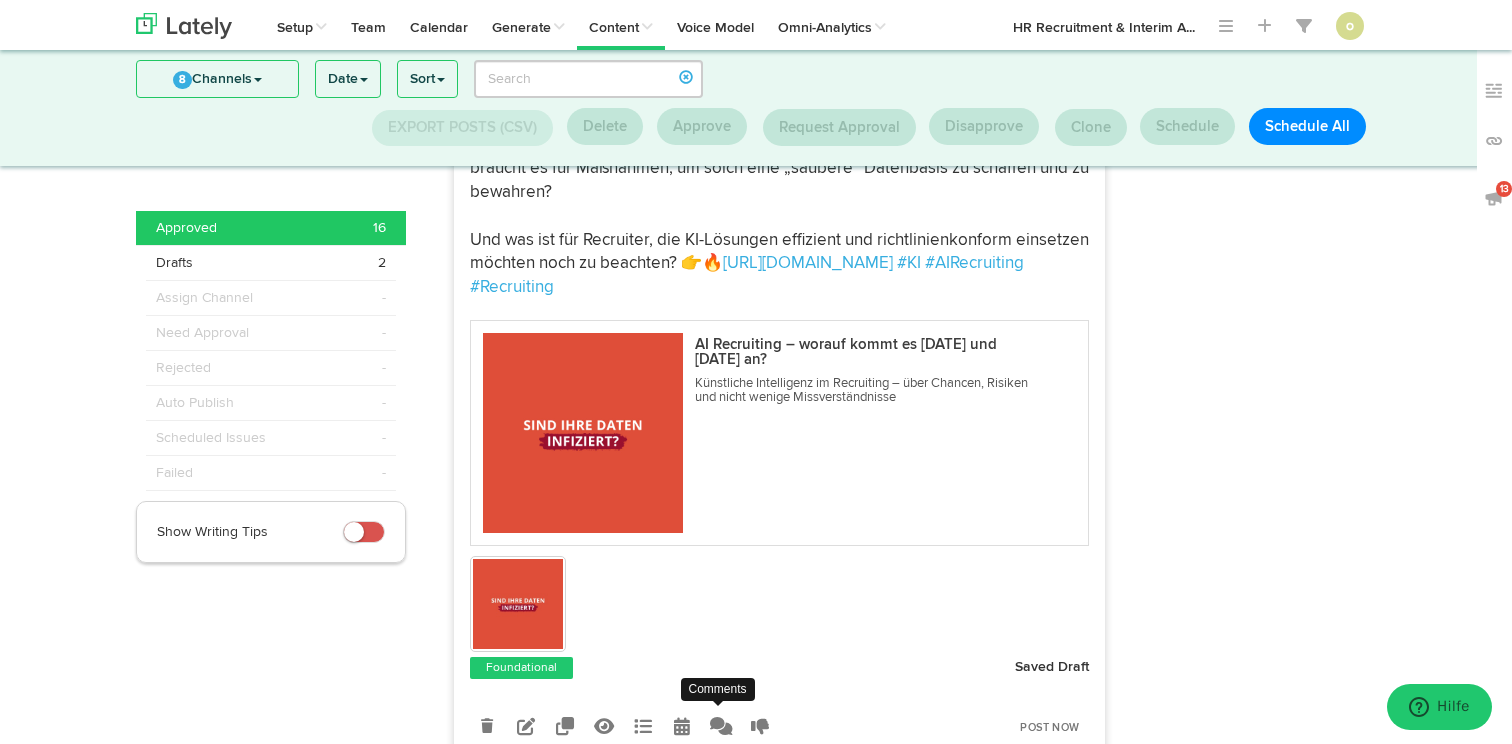 click at bounding box center [721, 726] 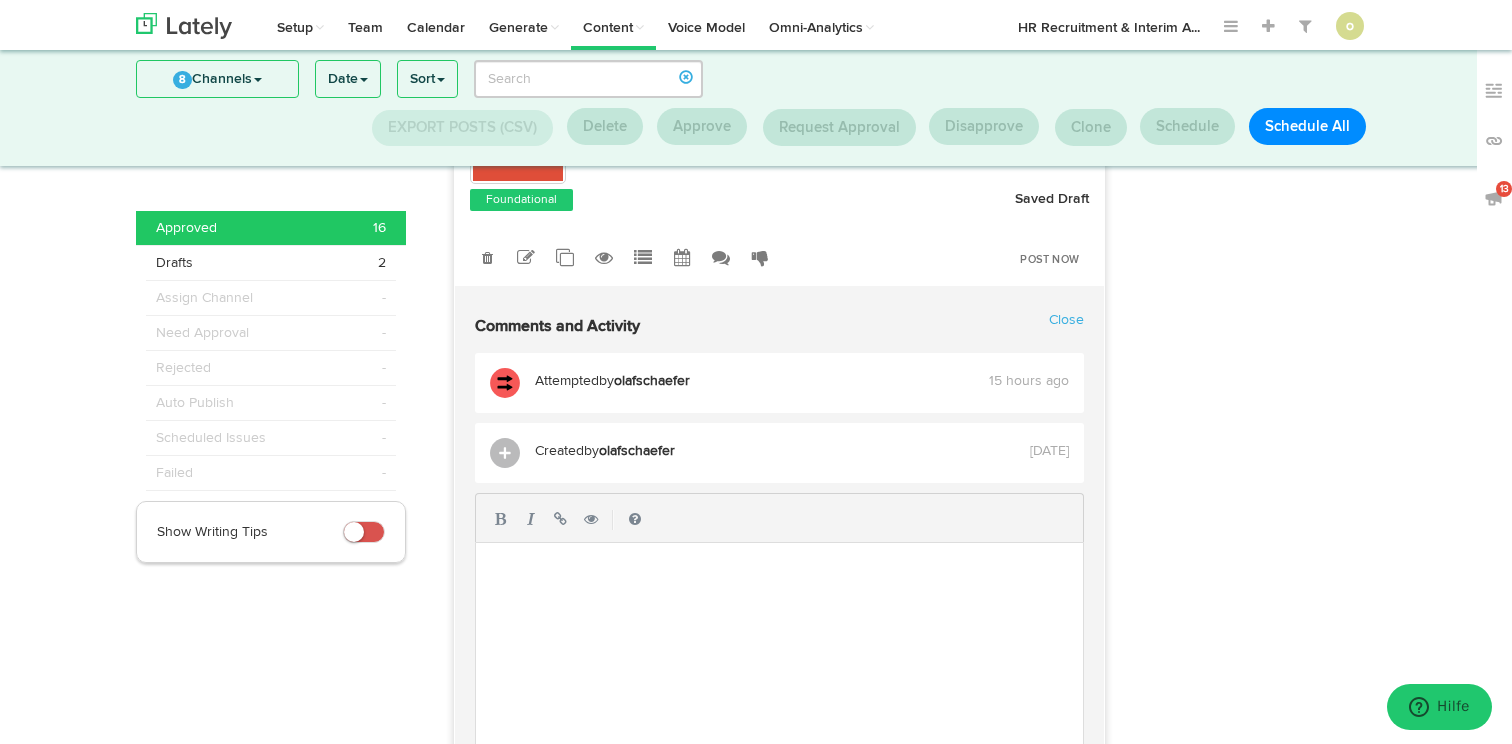 scroll, scrollTop: 583, scrollLeft: 0, axis: vertical 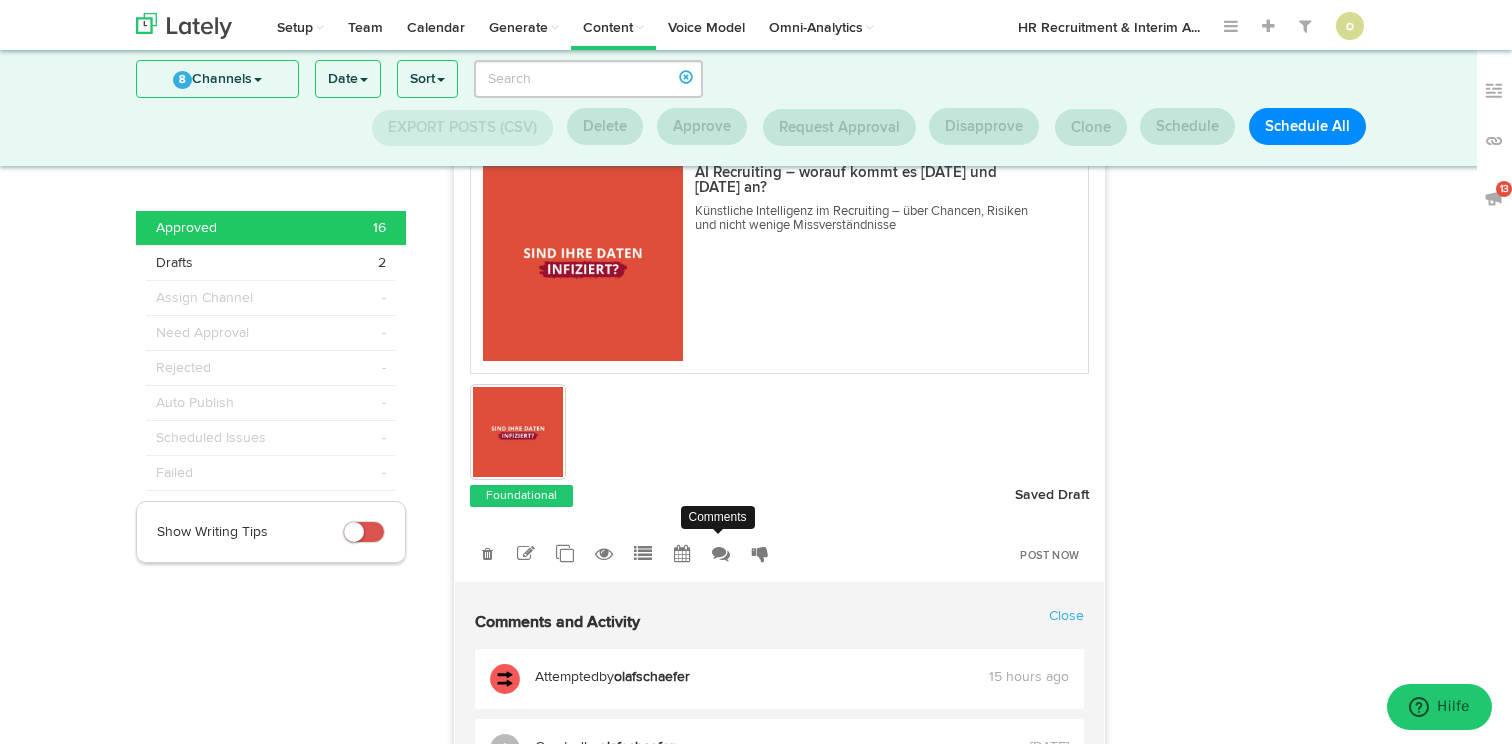 click at bounding box center (721, 554) 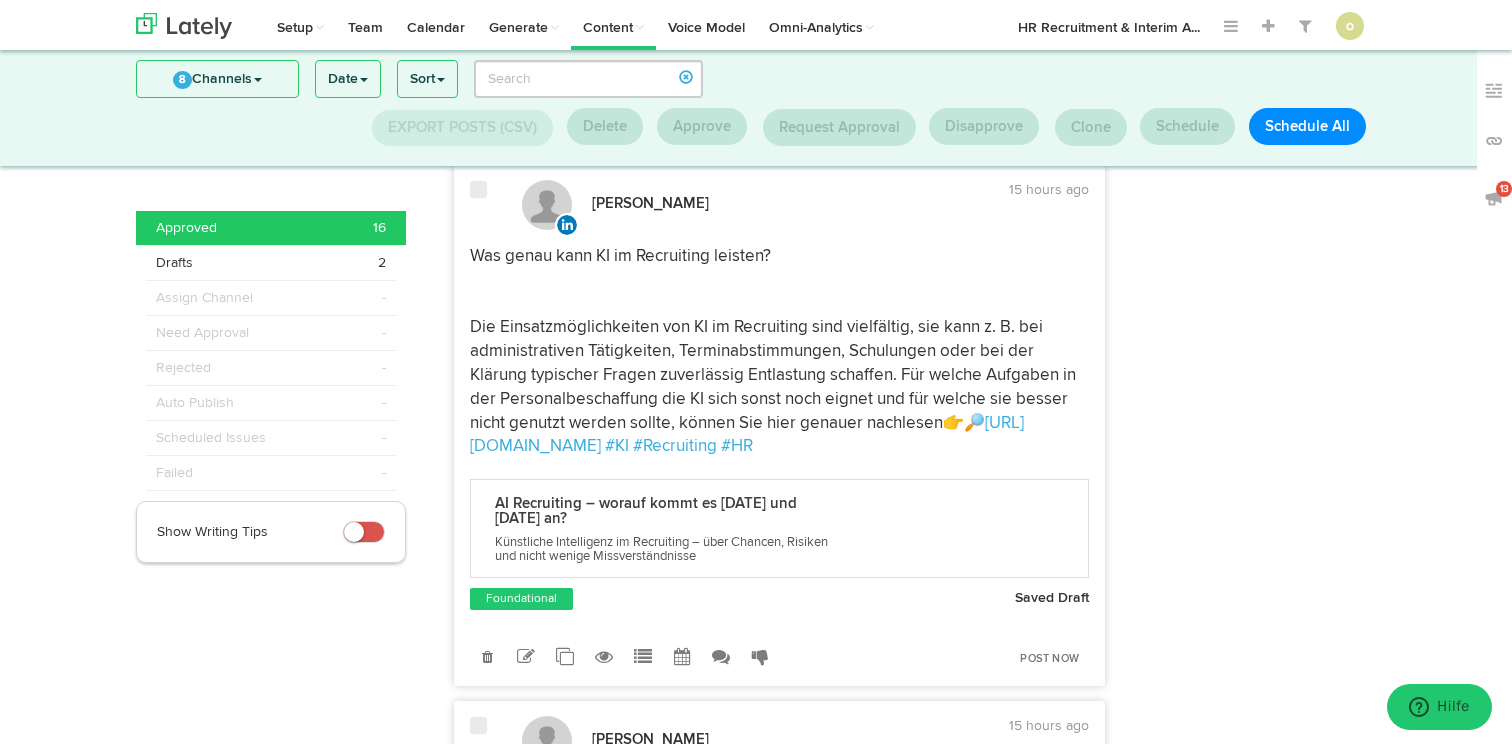 scroll, scrollTop: 1062, scrollLeft: 0, axis: vertical 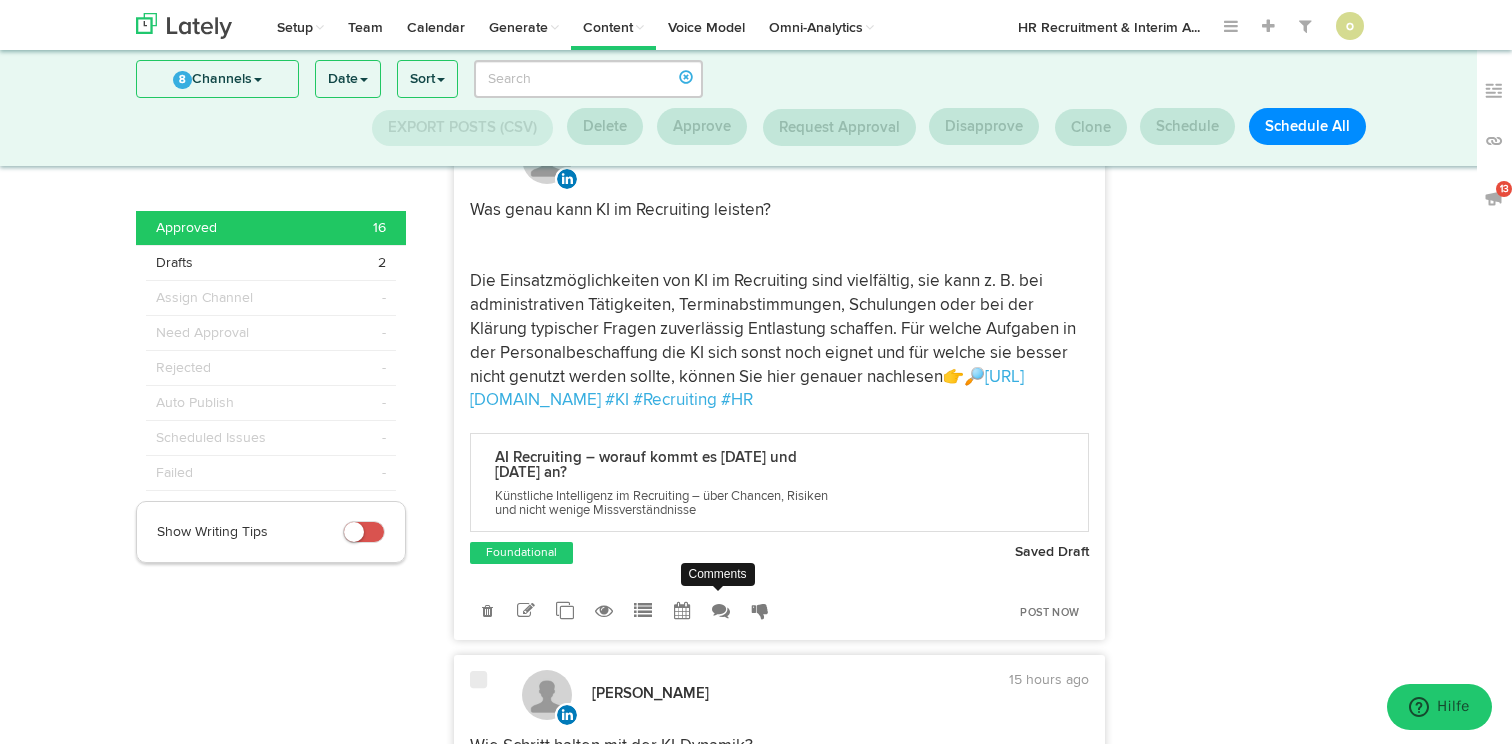 click at bounding box center (721, 611) 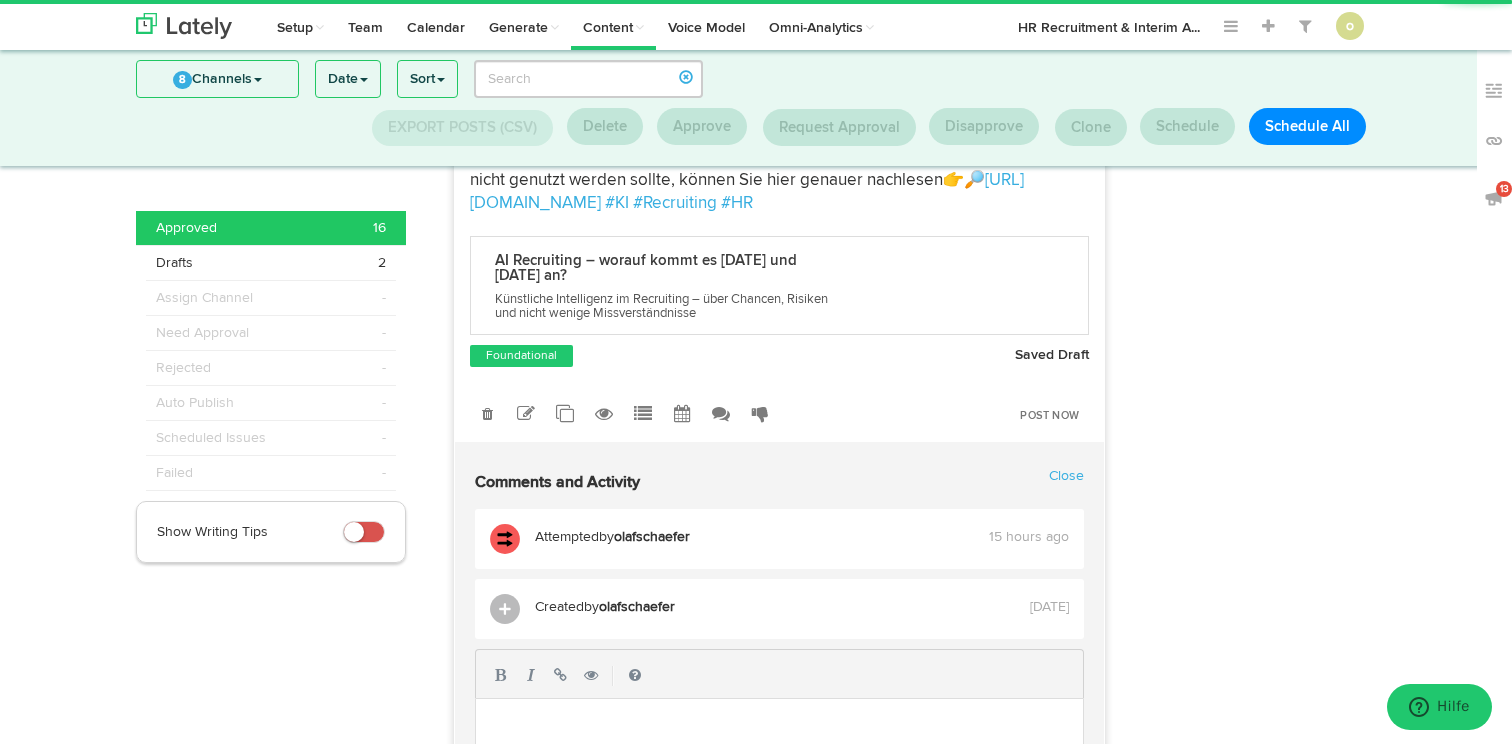 scroll, scrollTop: 1478, scrollLeft: 0, axis: vertical 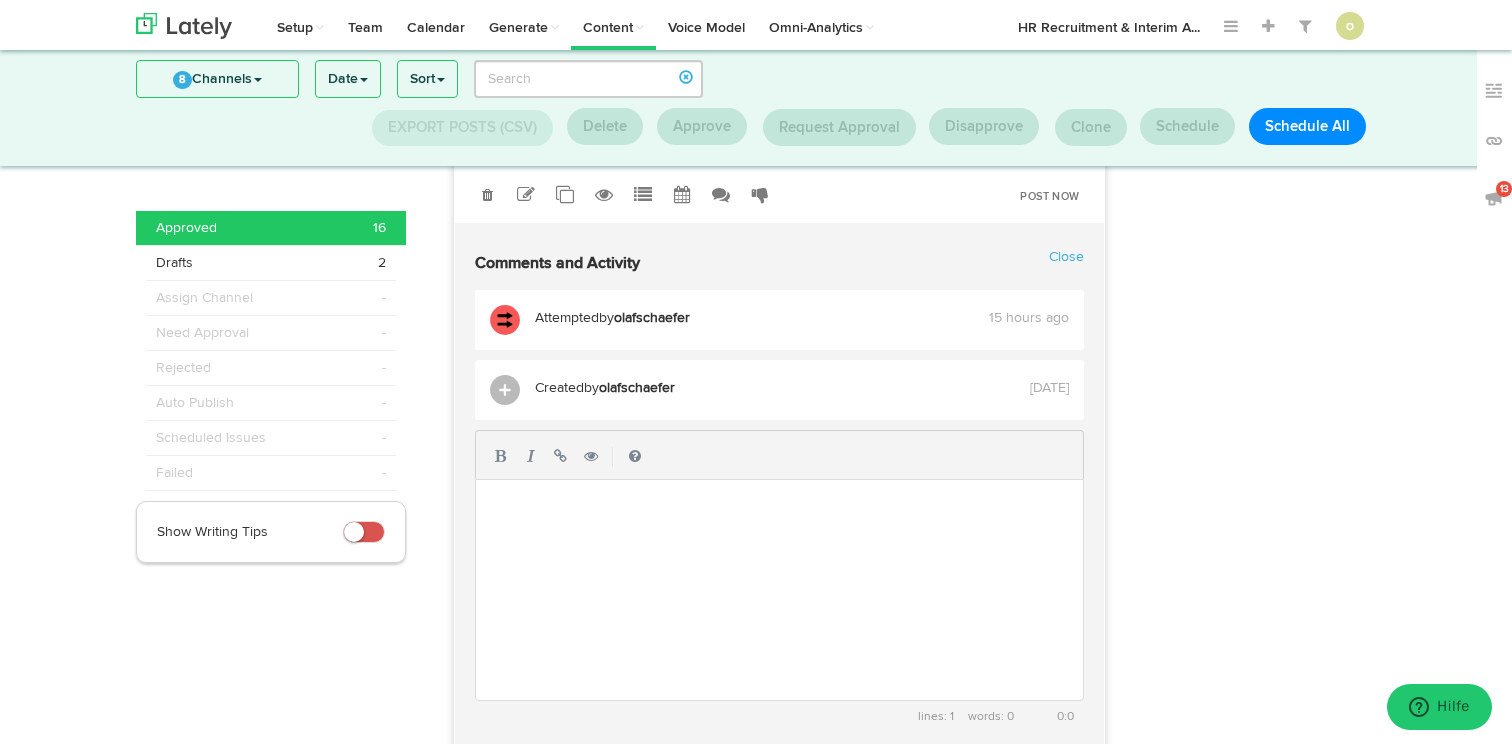 click on "attempted
by  olafschaefer
15 hours ago" 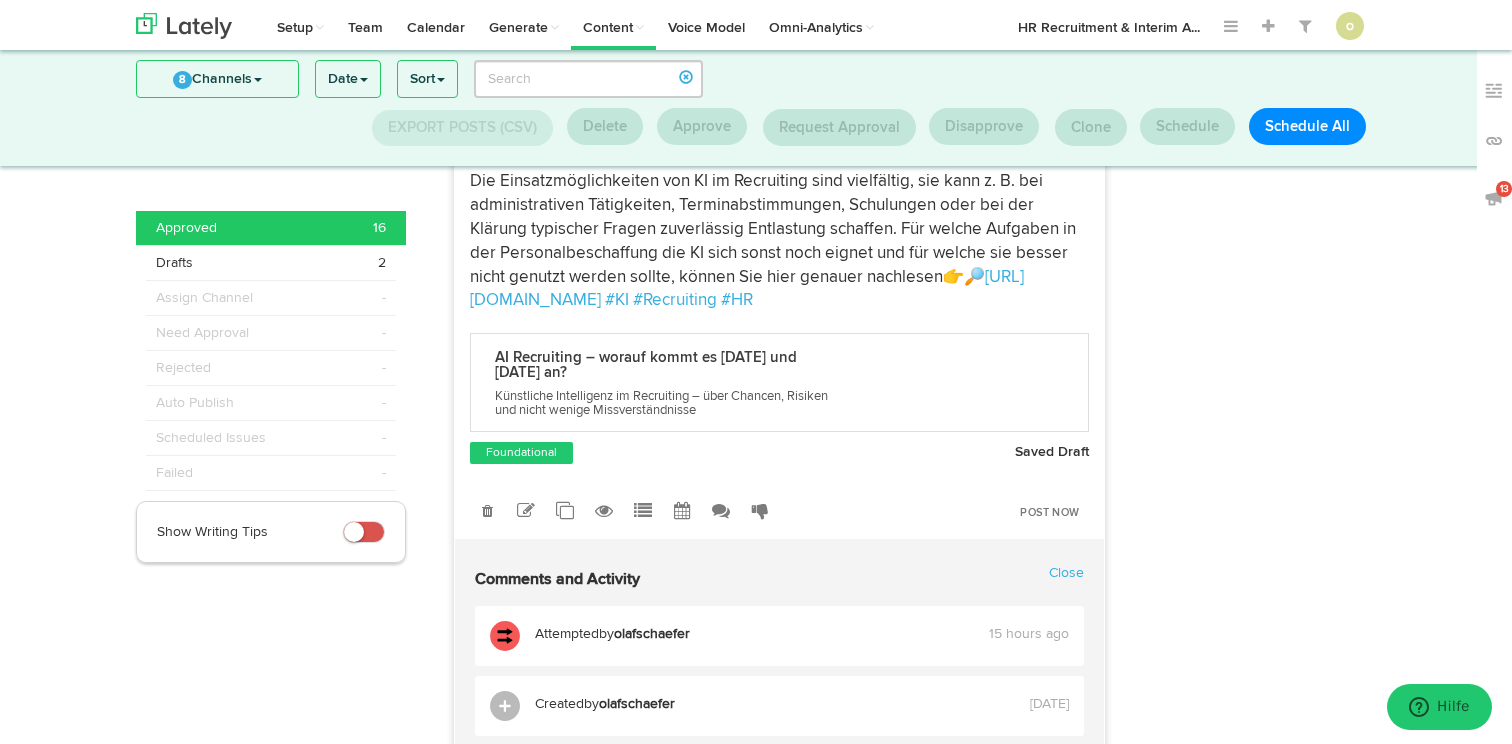 scroll, scrollTop: 1196, scrollLeft: 0, axis: vertical 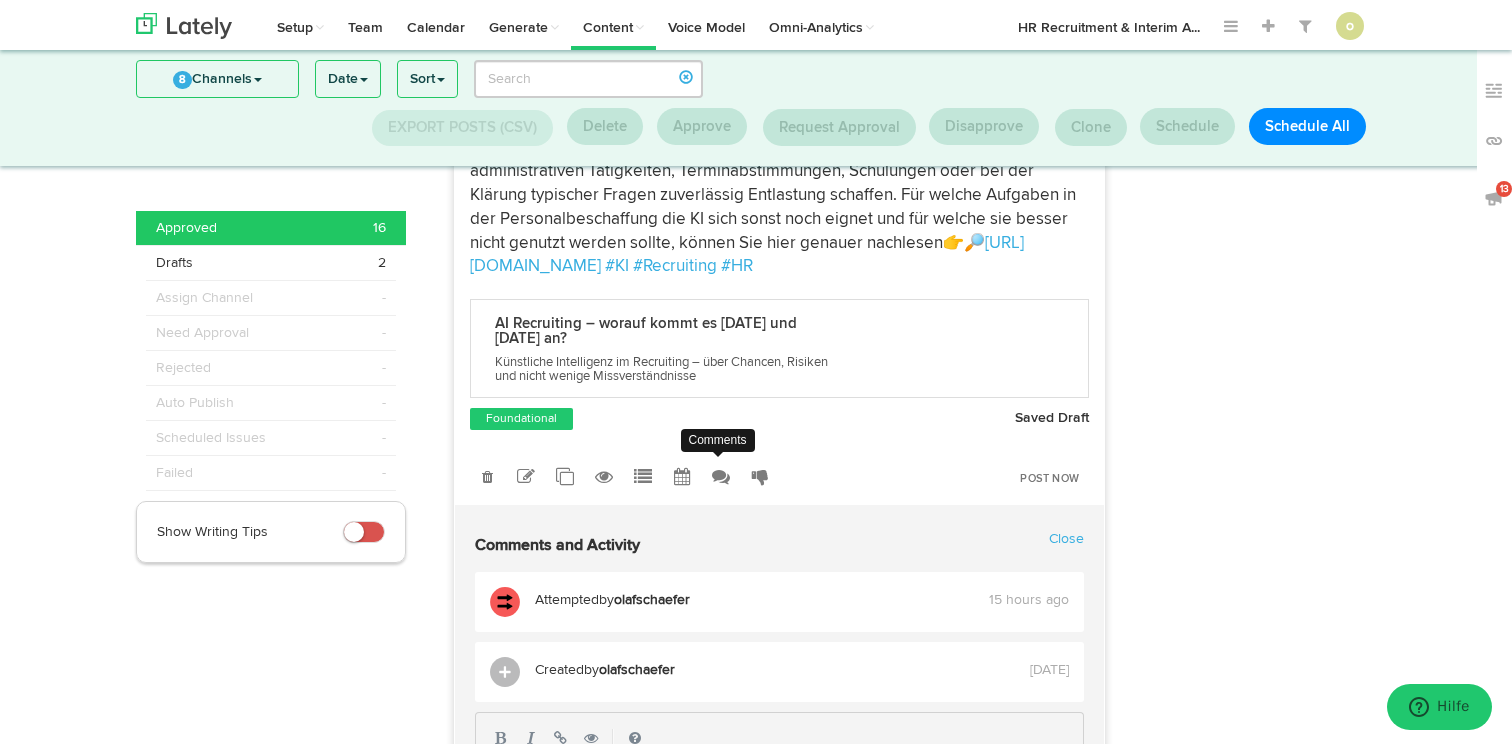 click at bounding box center [721, 477] 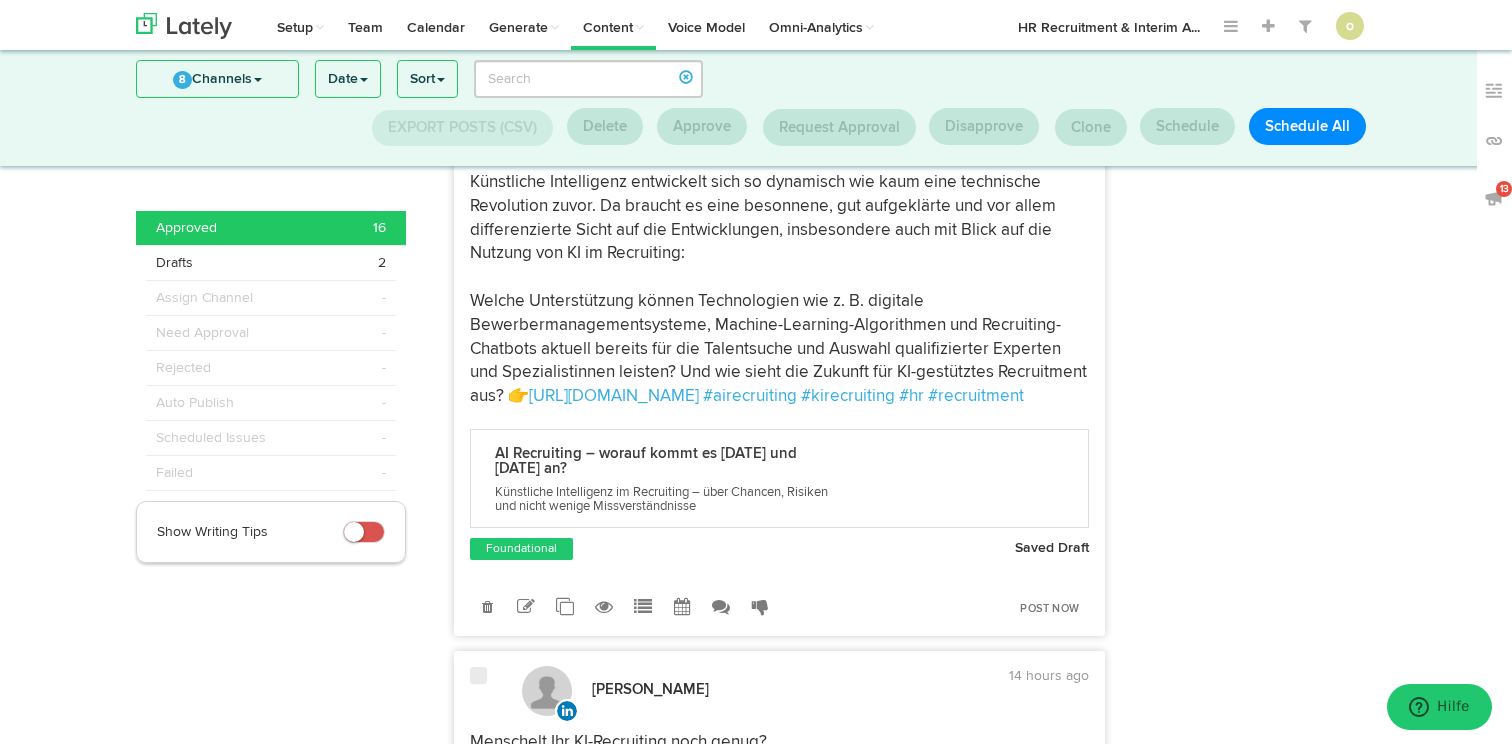 scroll, scrollTop: 1708, scrollLeft: 0, axis: vertical 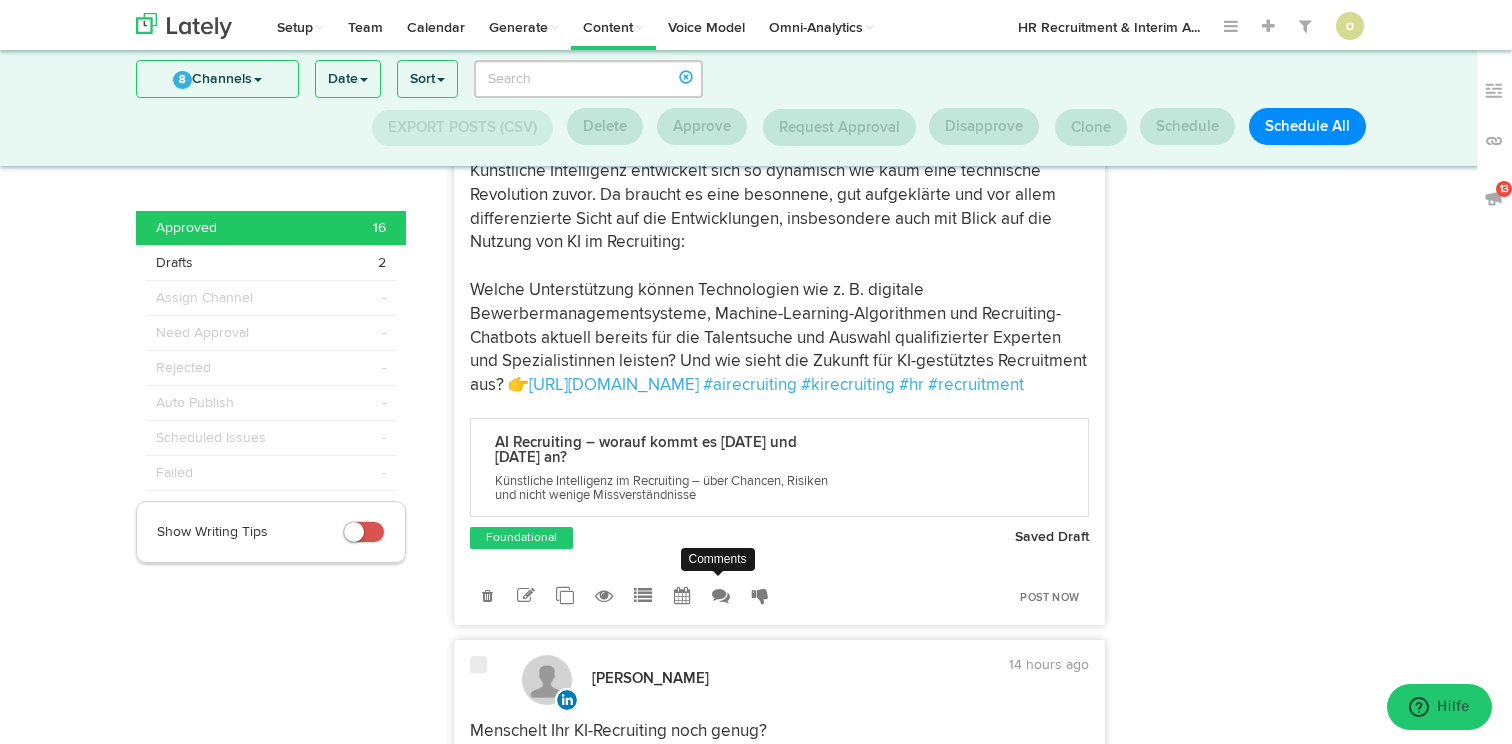 click at bounding box center [721, 596] 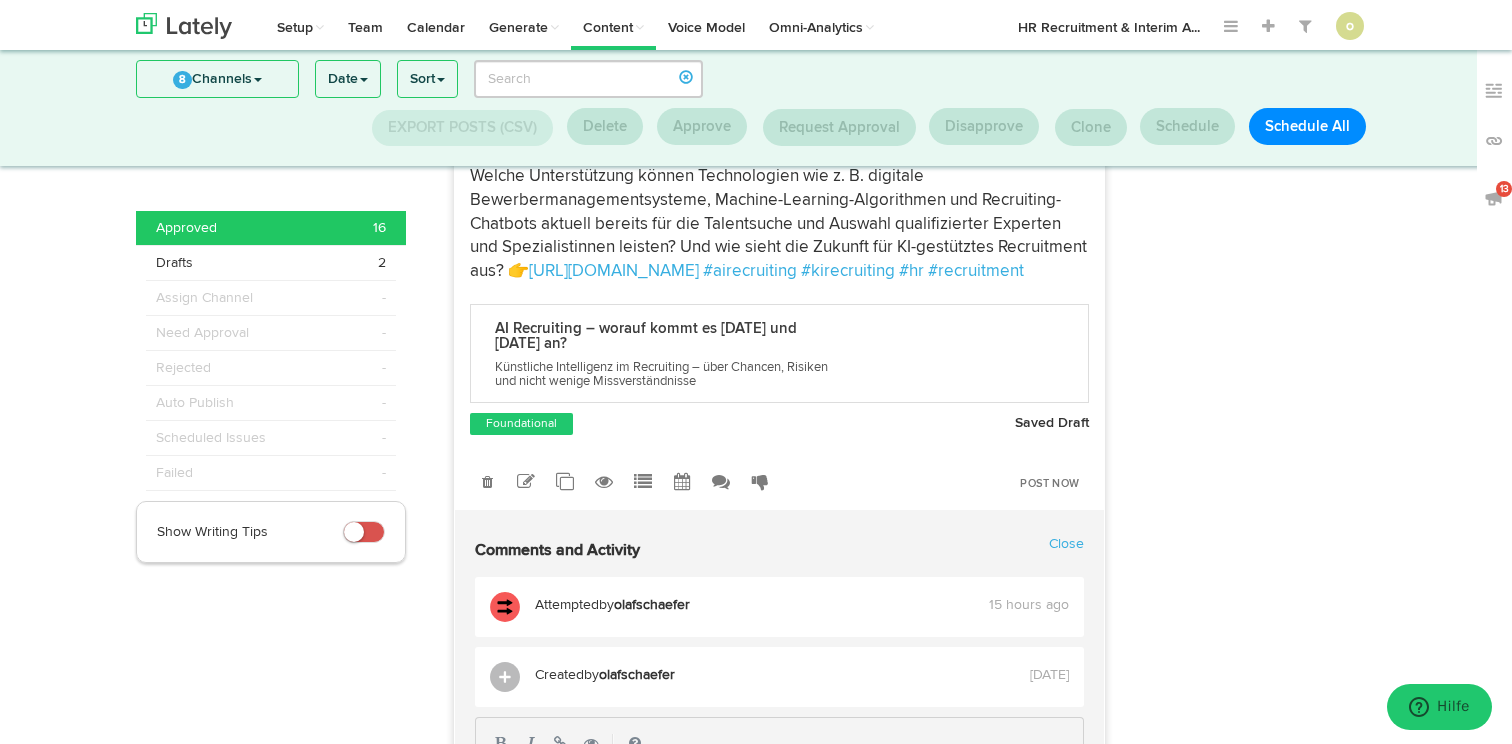 scroll, scrollTop: 1796, scrollLeft: 0, axis: vertical 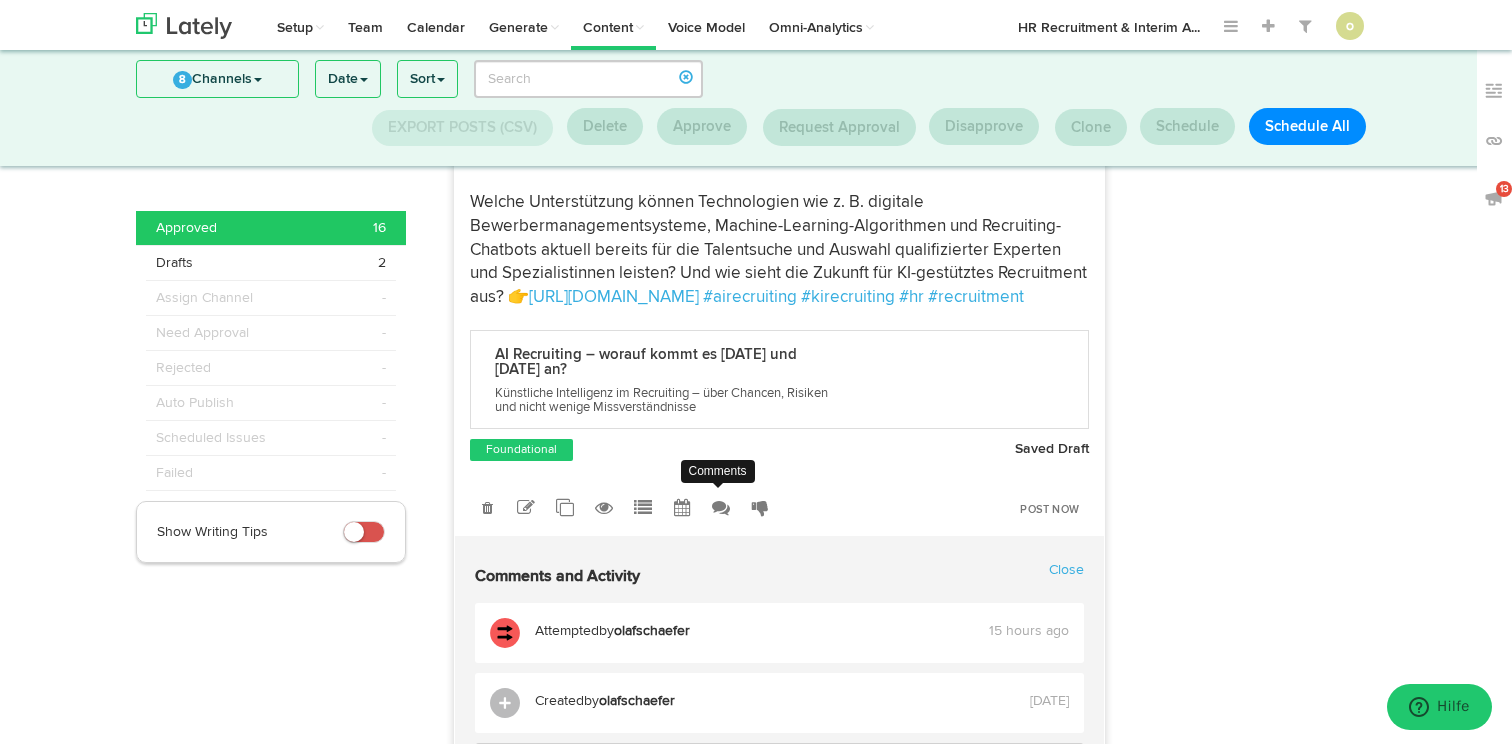 click at bounding box center [721, 508] 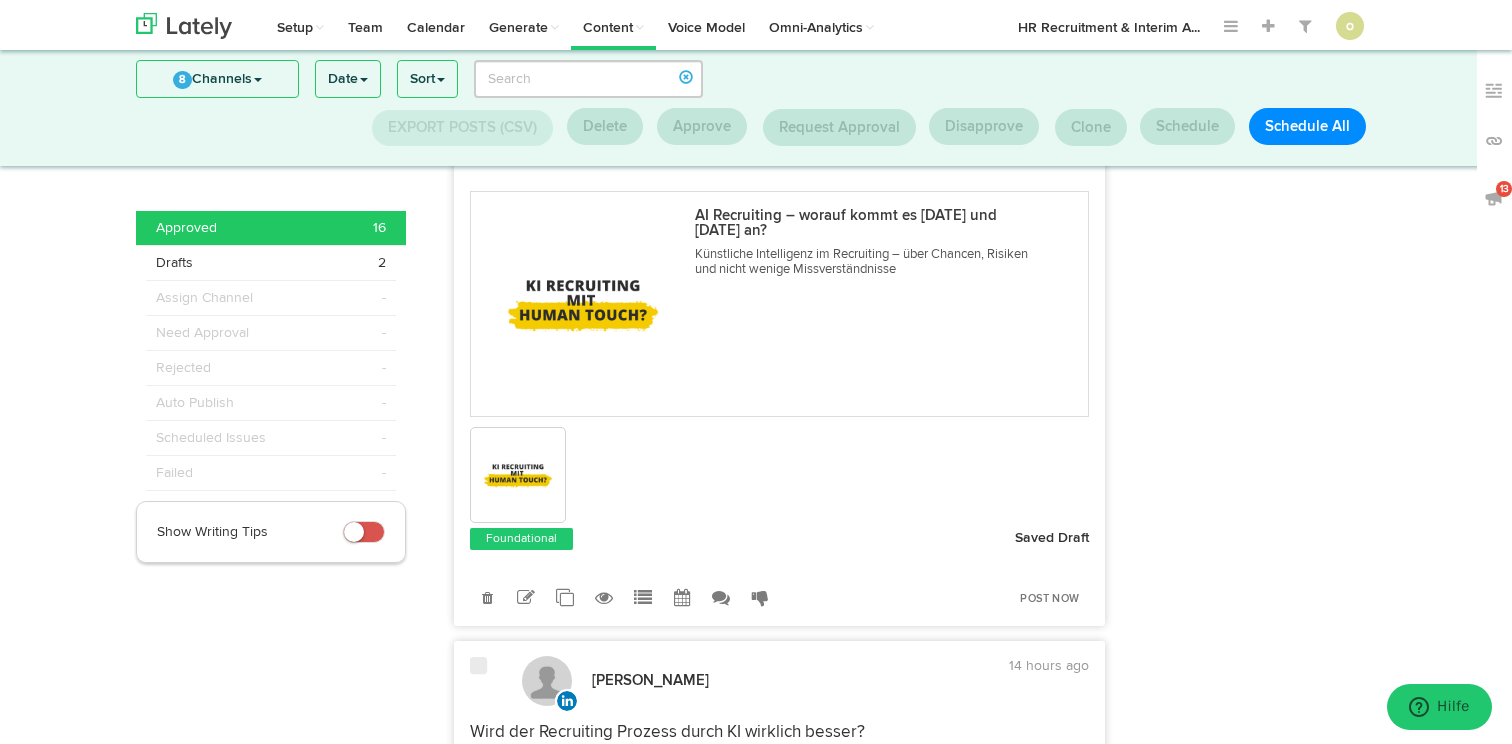 scroll, scrollTop: 2547, scrollLeft: 0, axis: vertical 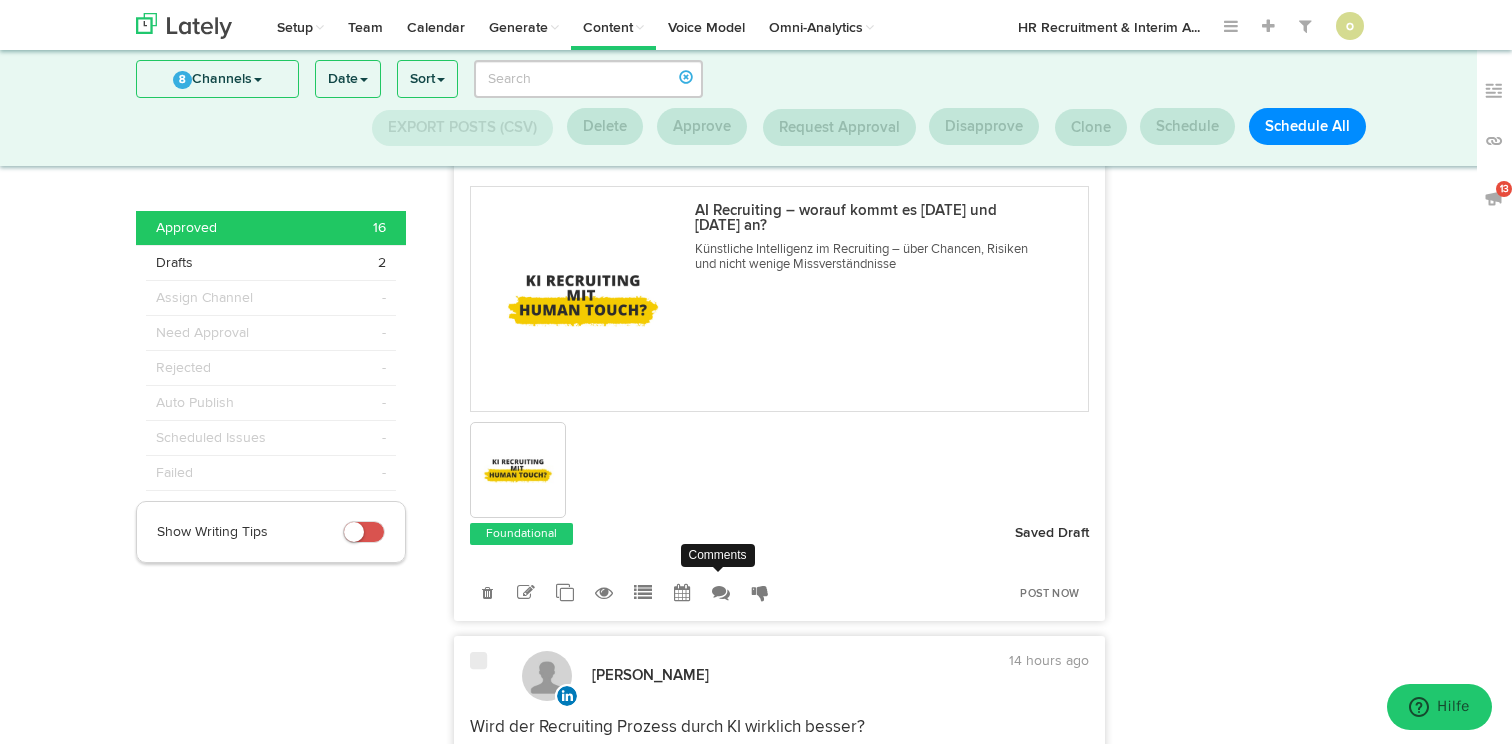 click at bounding box center [721, 593] 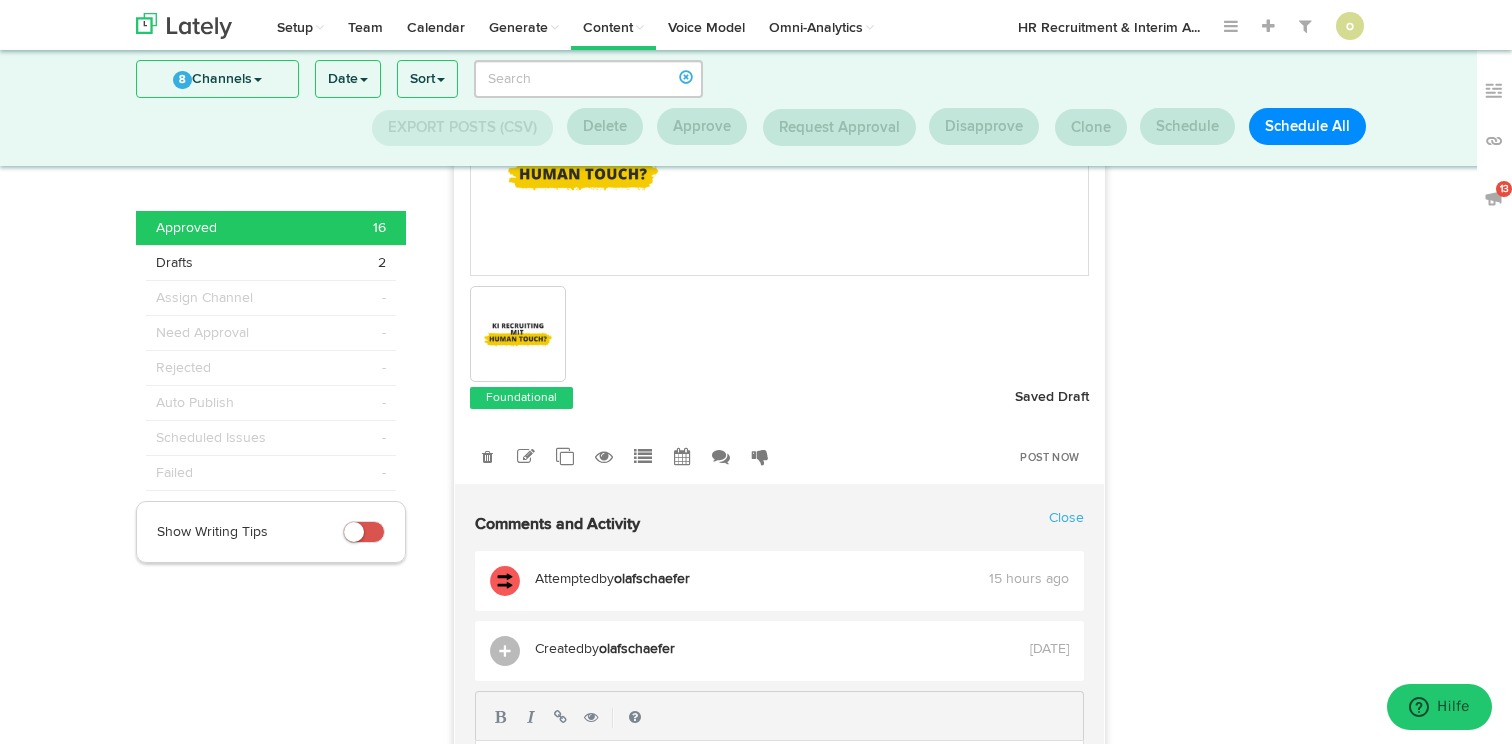 scroll, scrollTop: 2681, scrollLeft: 0, axis: vertical 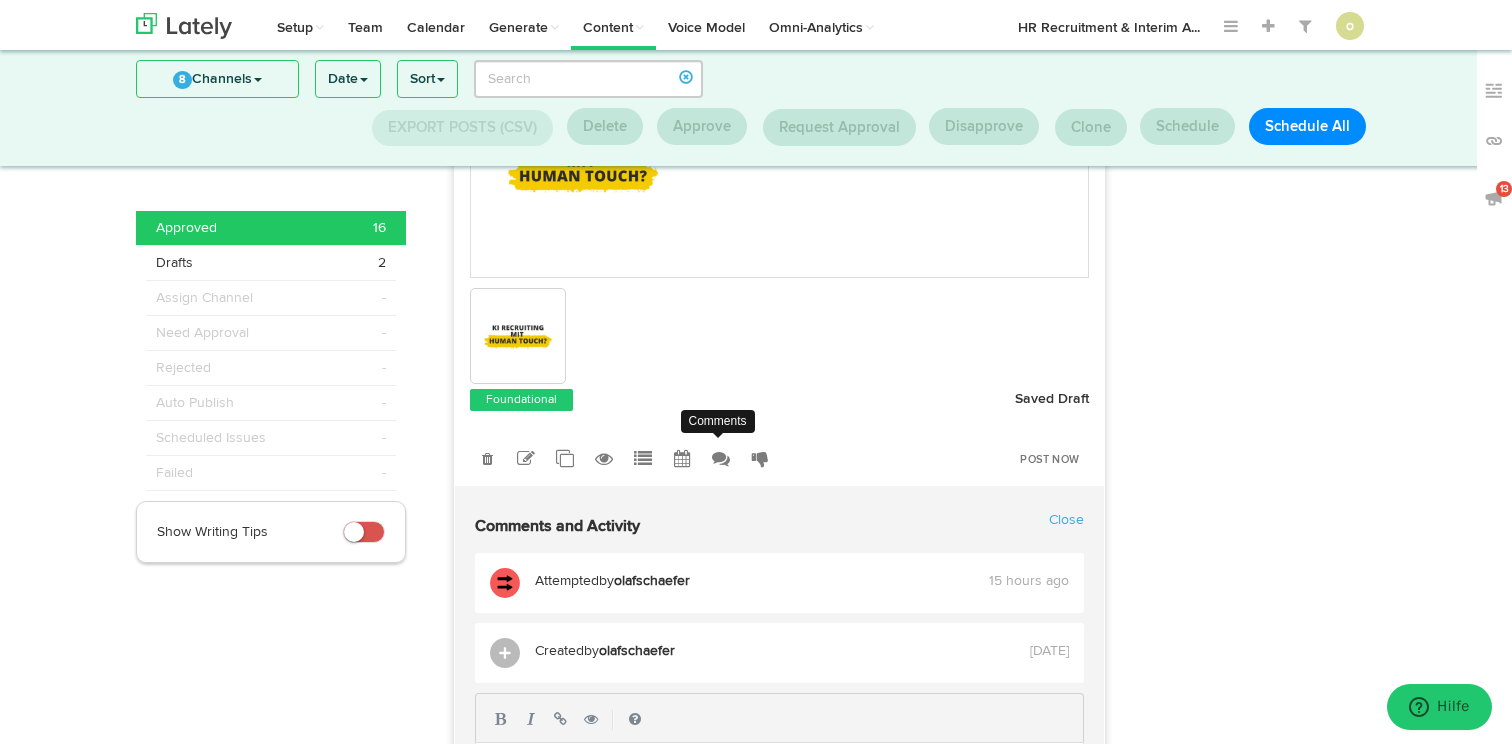 click at bounding box center (721, 459) 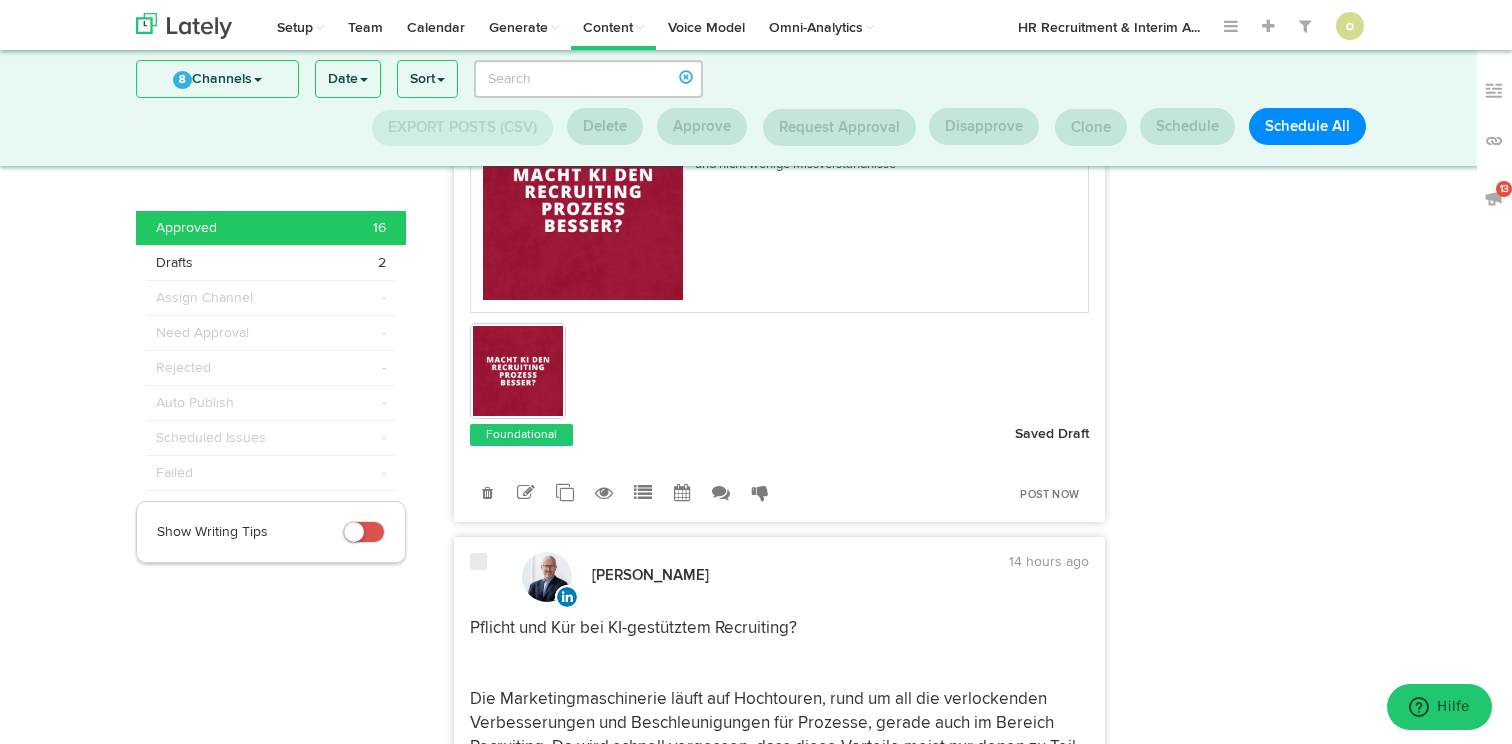 scroll, scrollTop: 3536, scrollLeft: 0, axis: vertical 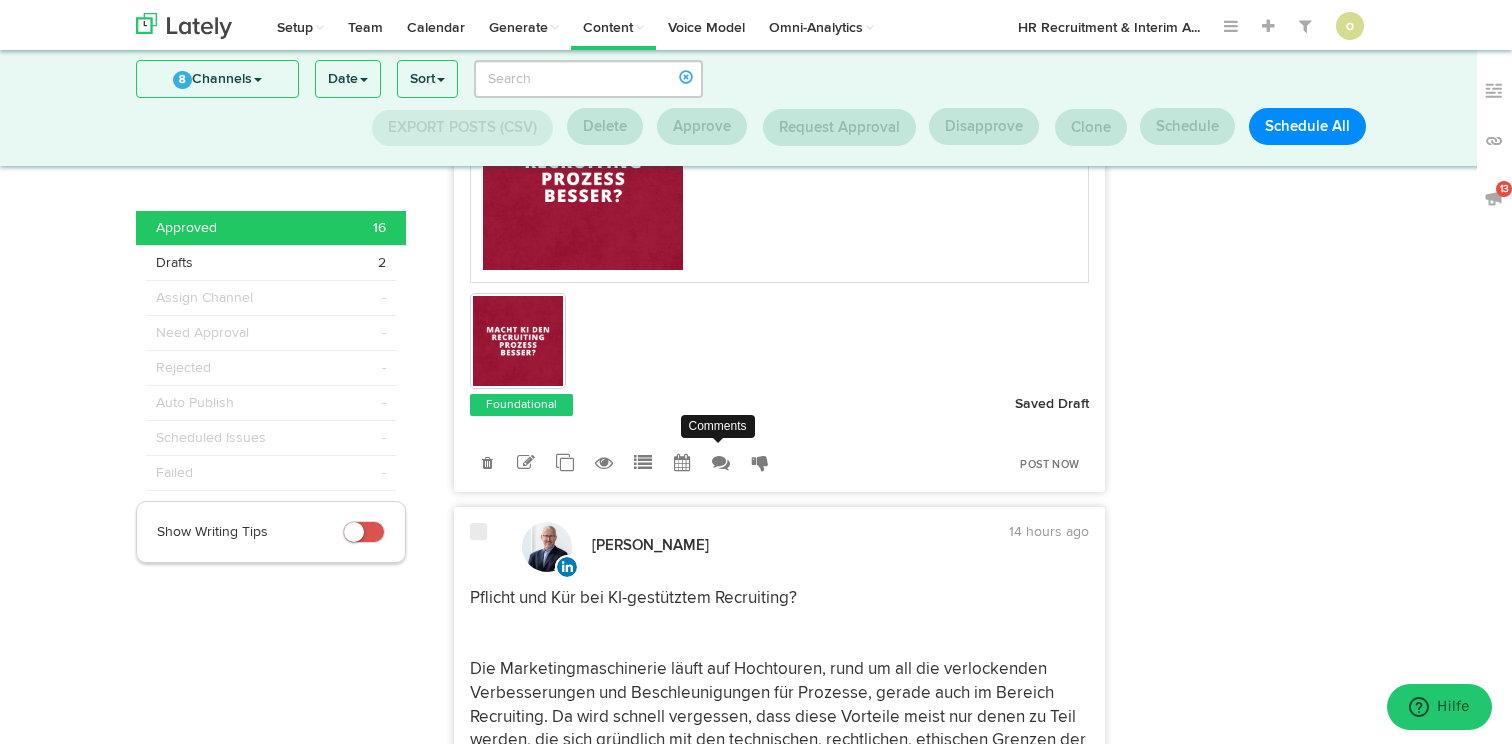click at bounding box center [721, 463] 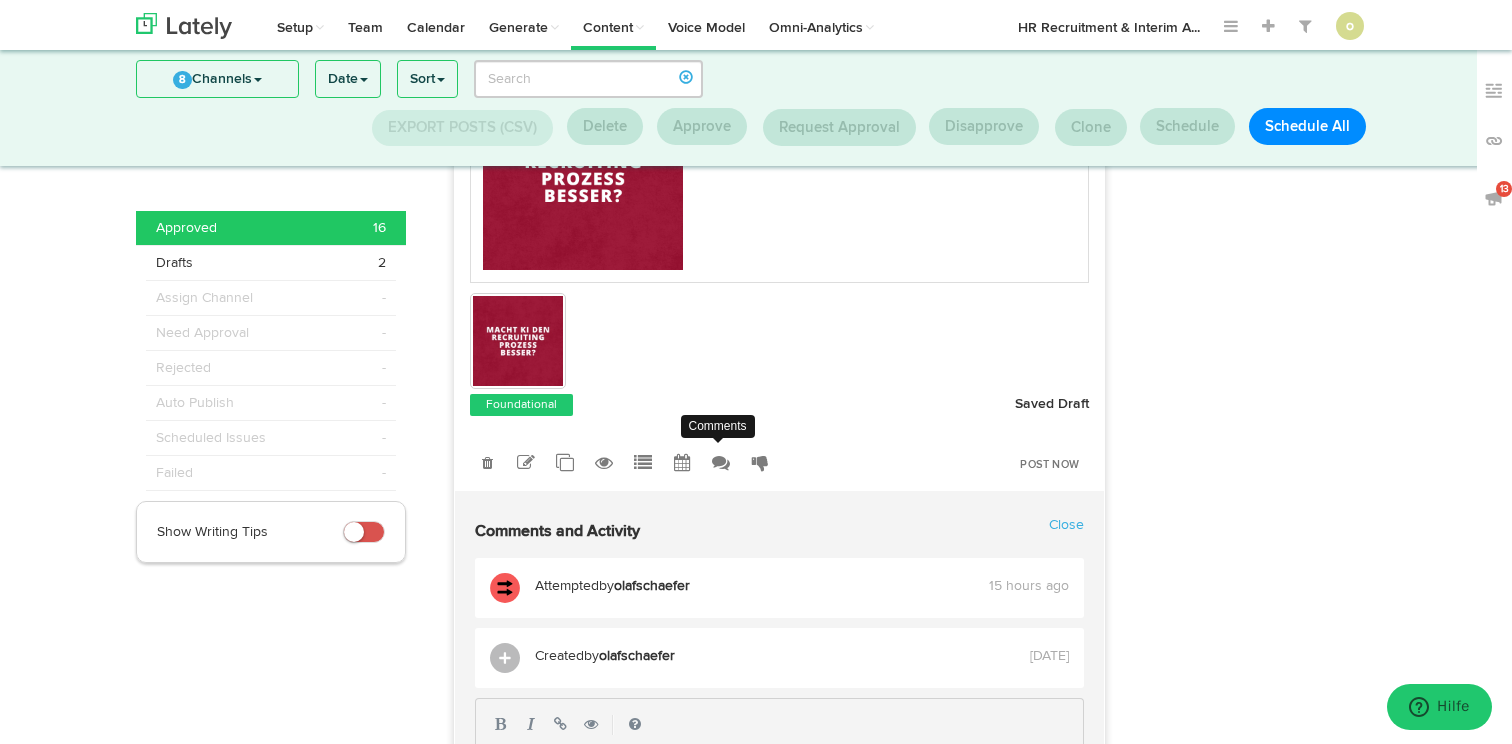 click at bounding box center (721, 463) 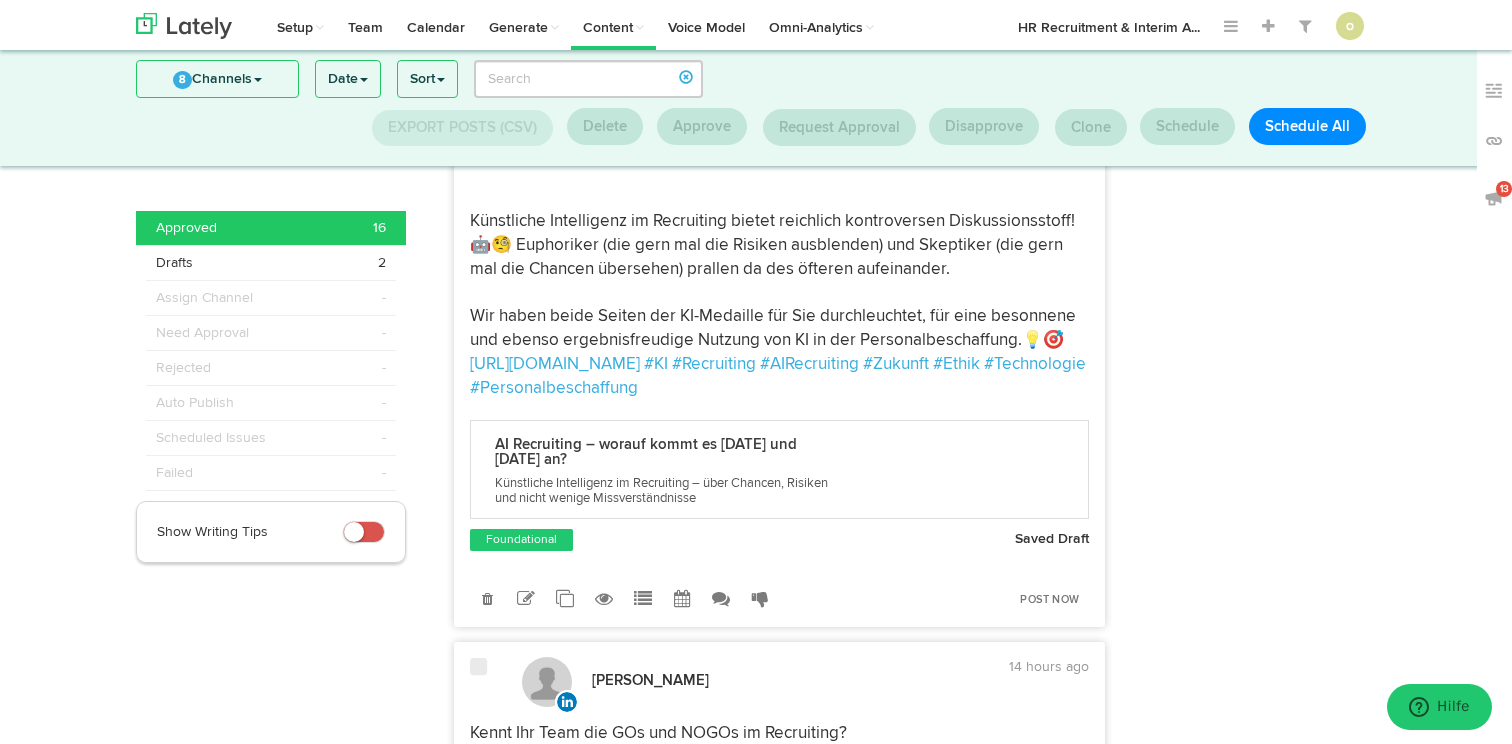 scroll, scrollTop: 4875, scrollLeft: 0, axis: vertical 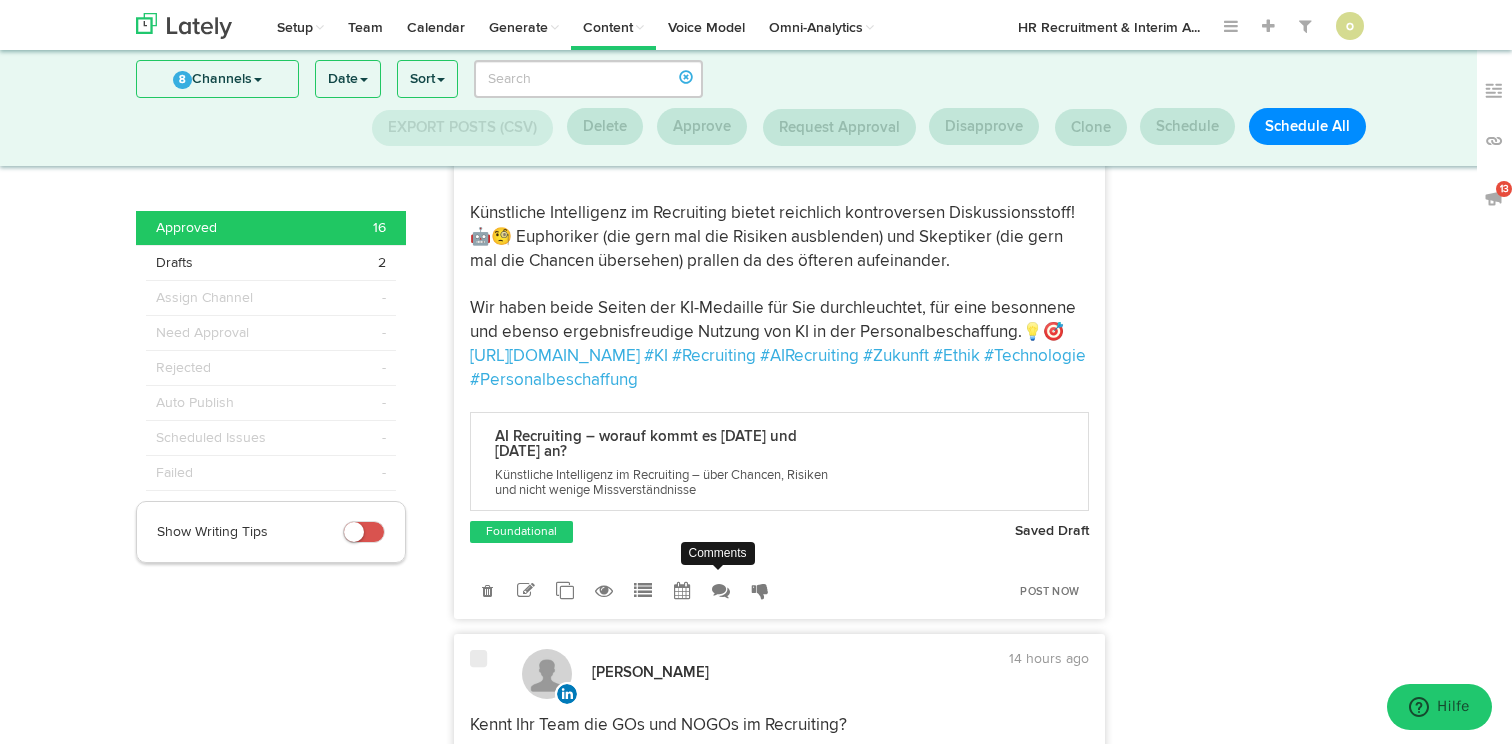 click at bounding box center [721, 591] 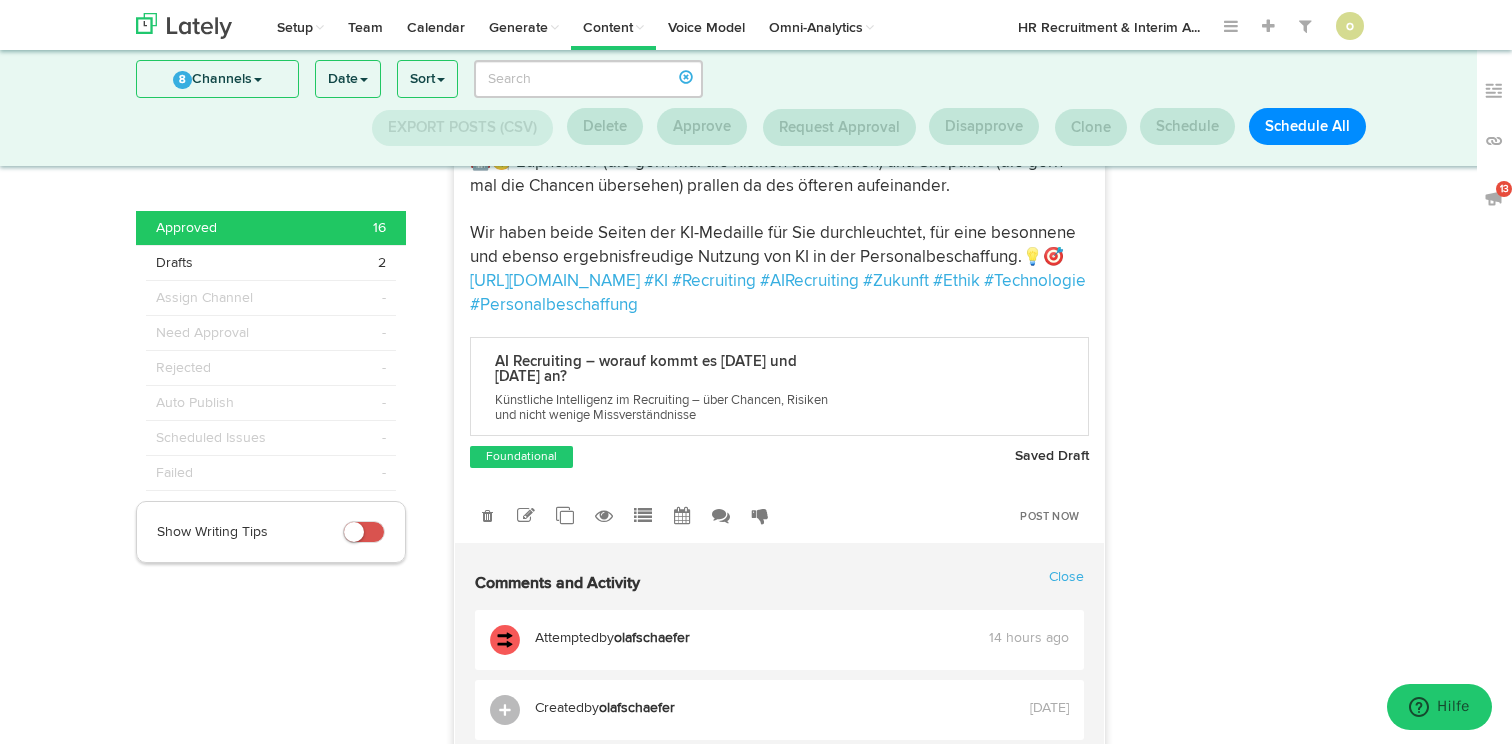 scroll, scrollTop: 4907, scrollLeft: 0, axis: vertical 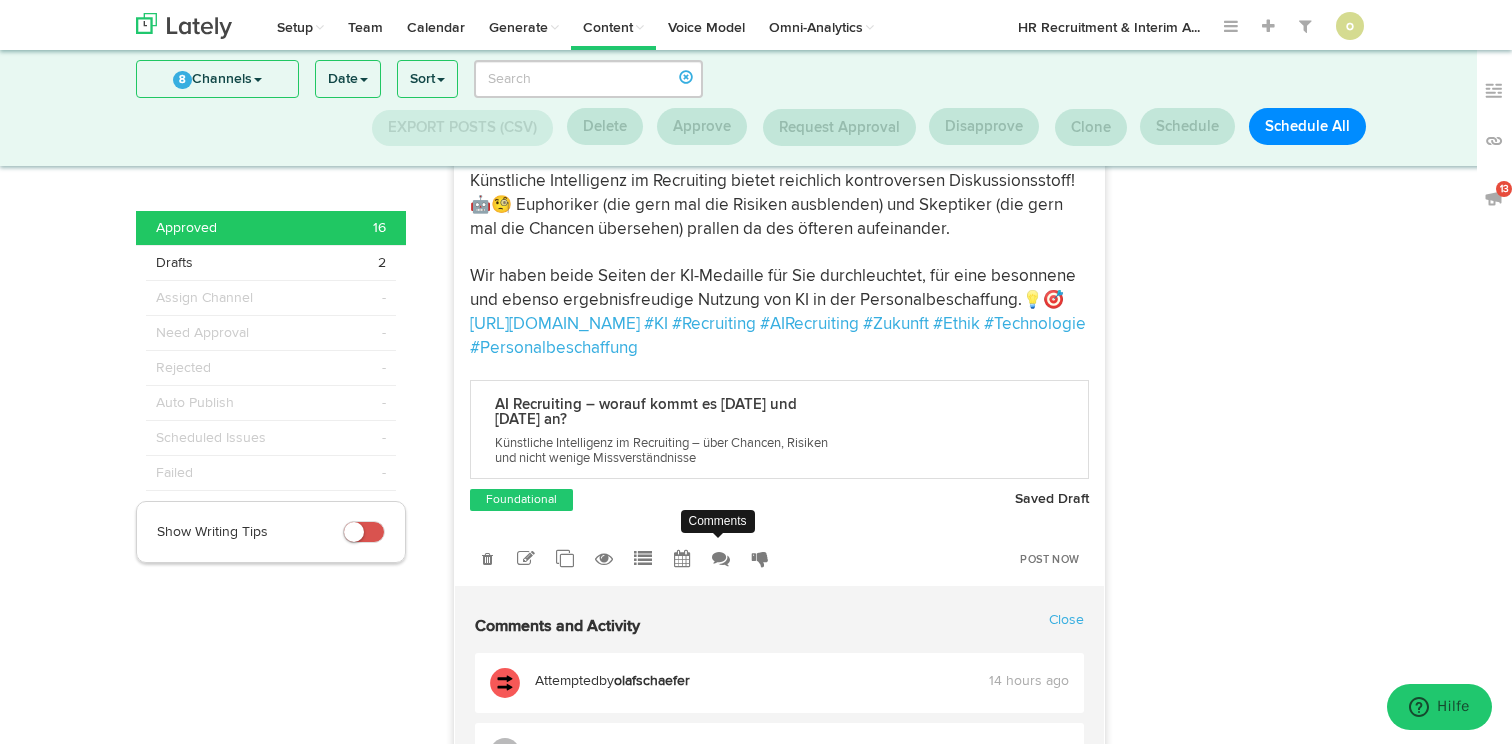 click at bounding box center [721, 559] 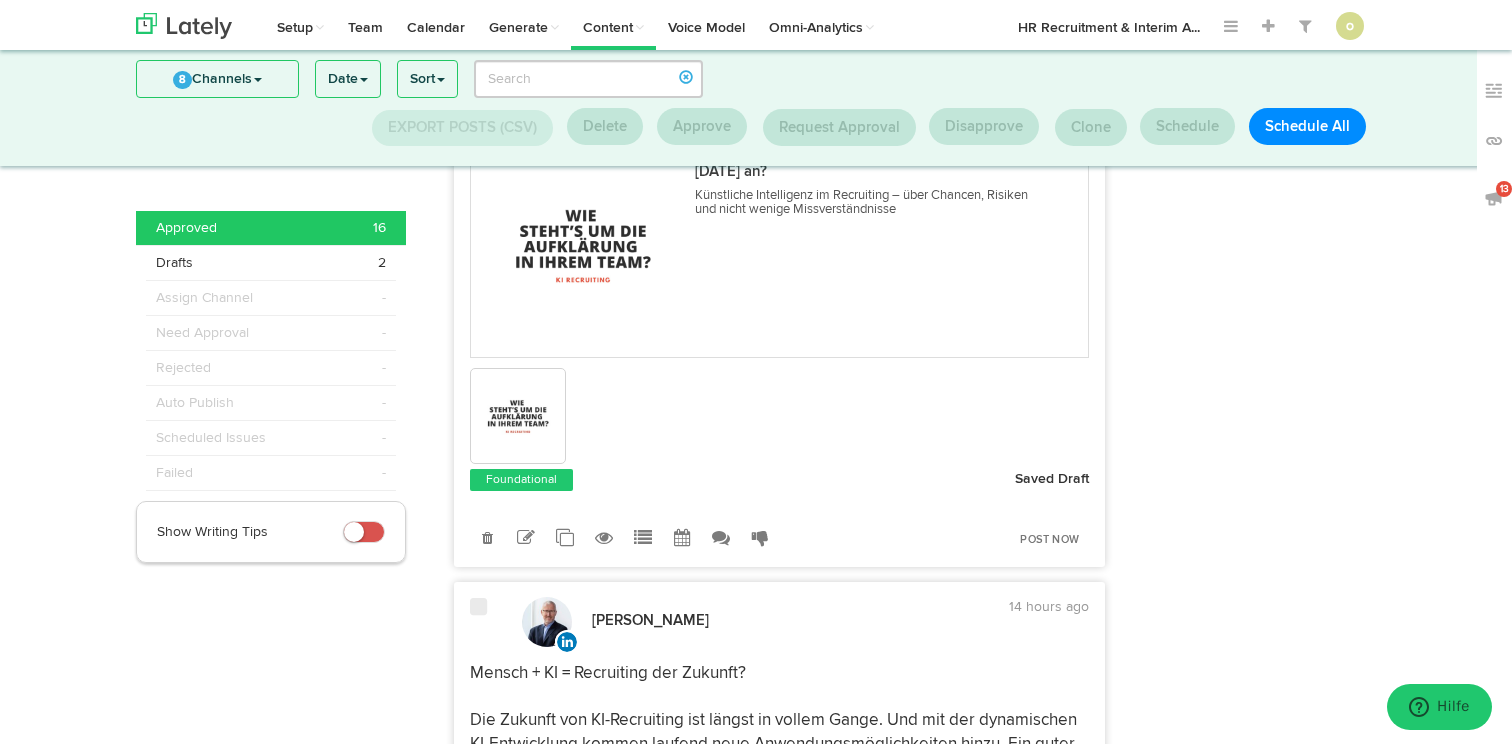 scroll, scrollTop: 5864, scrollLeft: 0, axis: vertical 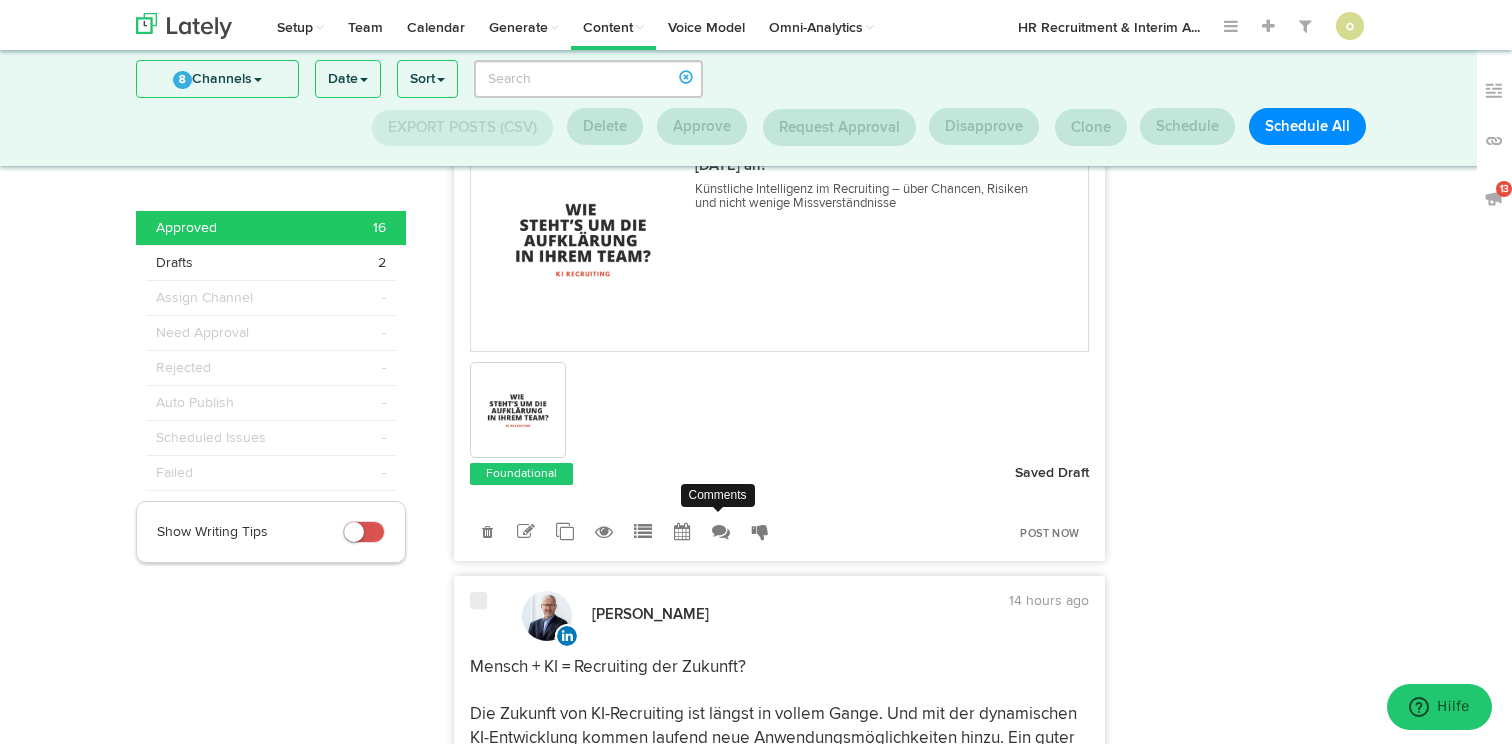 click at bounding box center [721, 532] 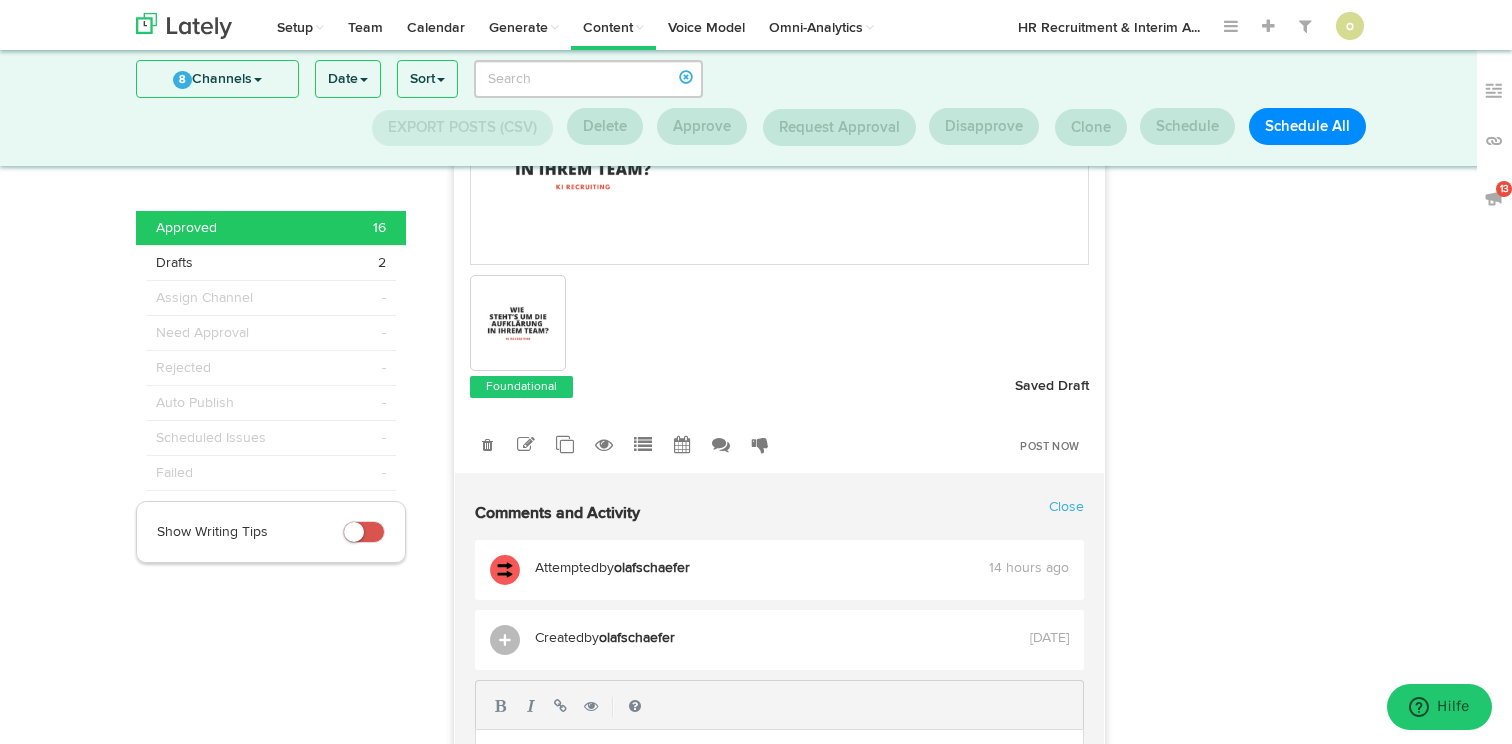 scroll, scrollTop: 5934, scrollLeft: 0, axis: vertical 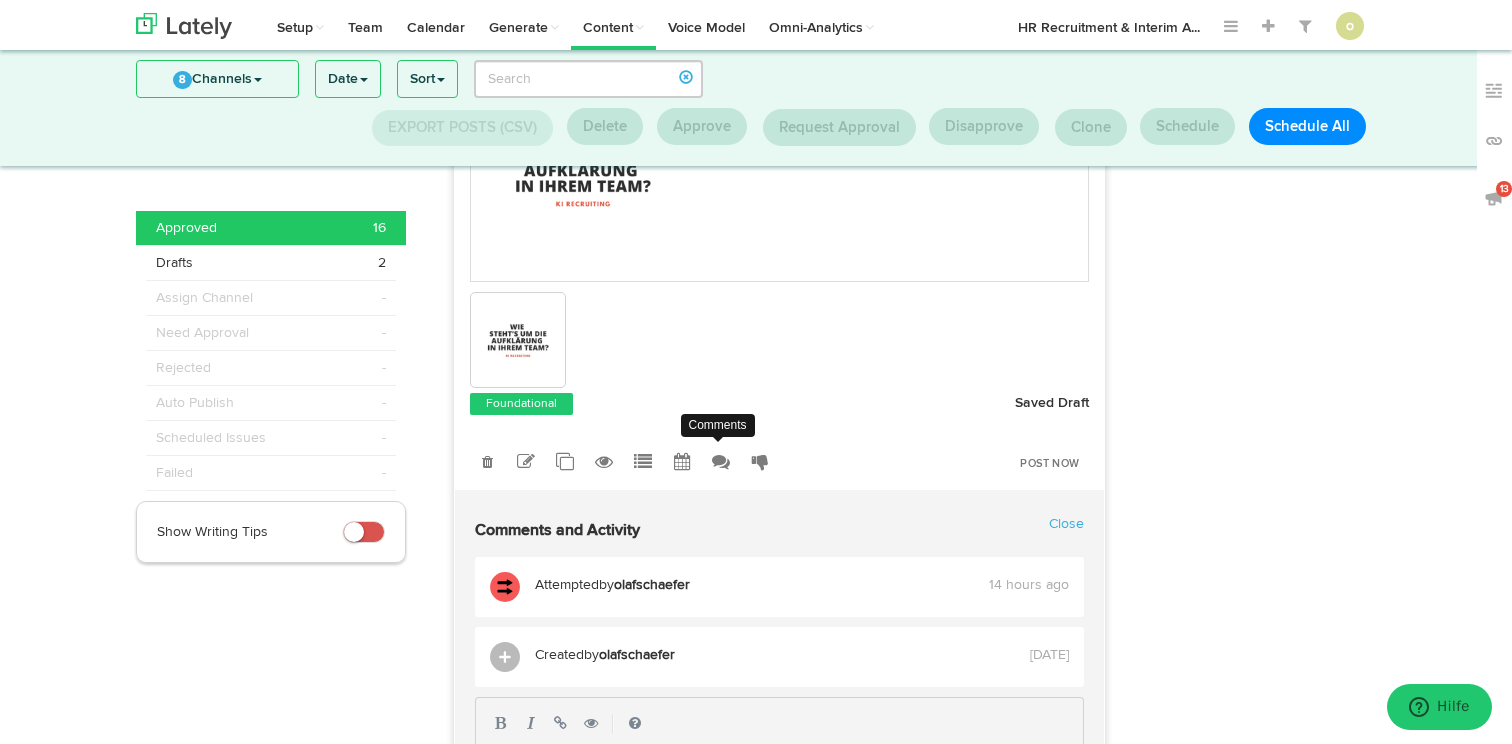 click at bounding box center [721, 462] 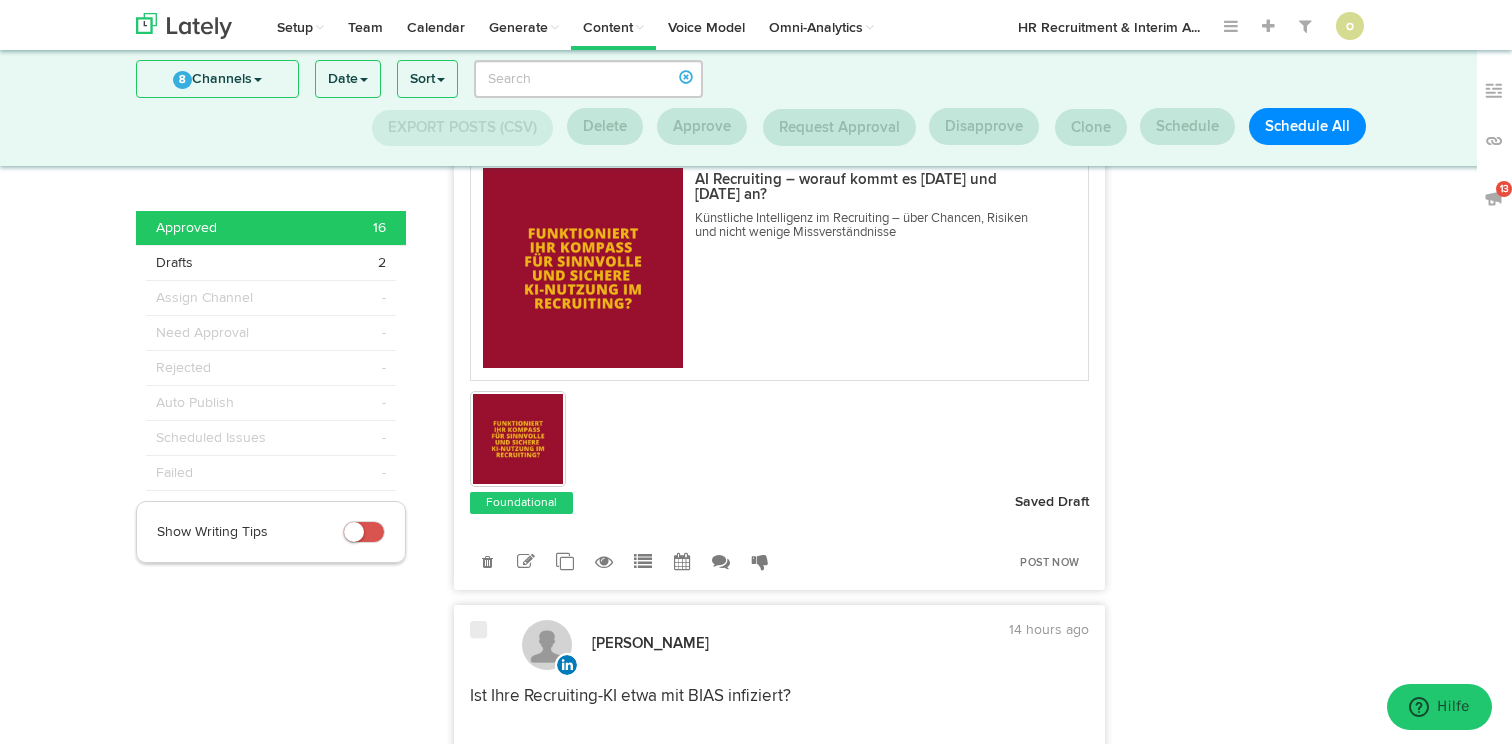 scroll, scrollTop: 6610, scrollLeft: 0, axis: vertical 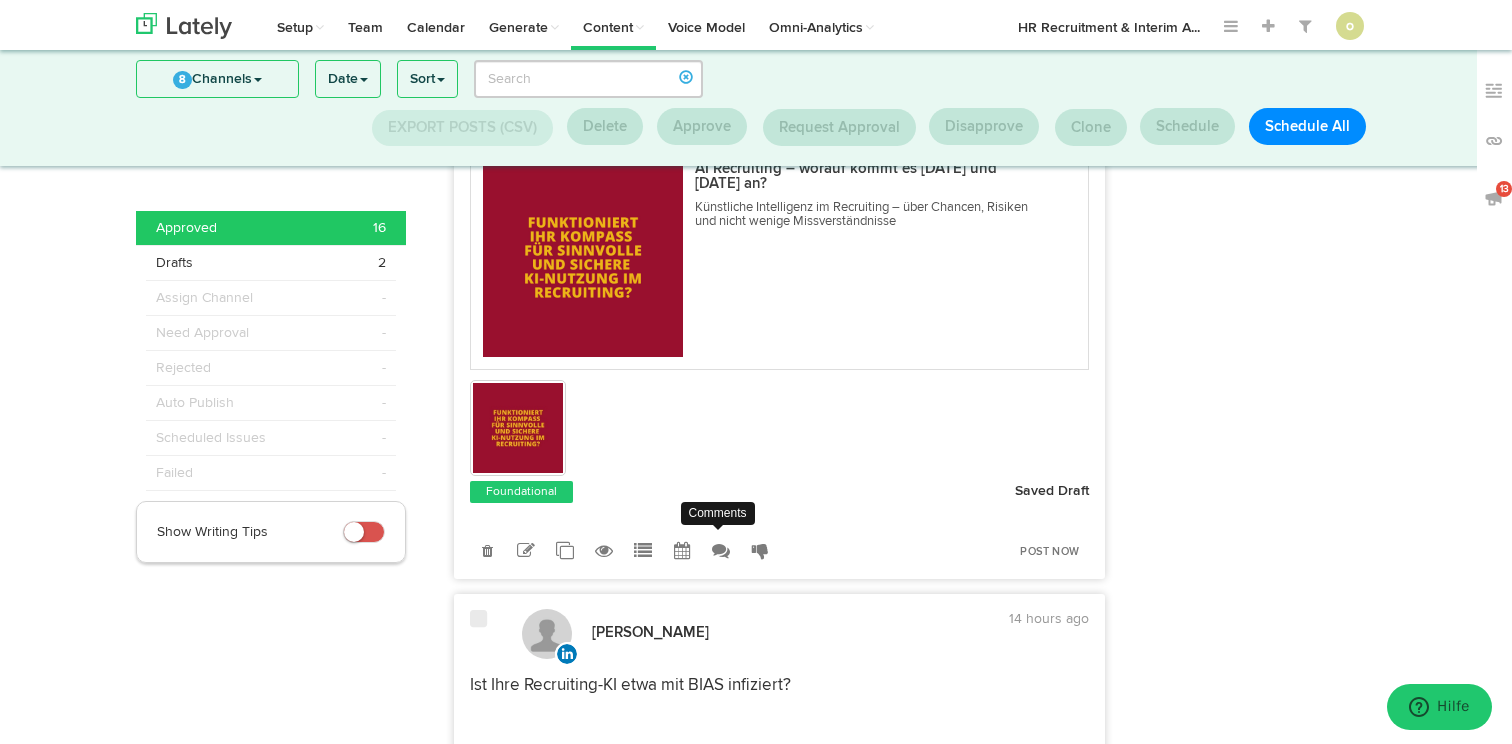 click at bounding box center [721, 551] 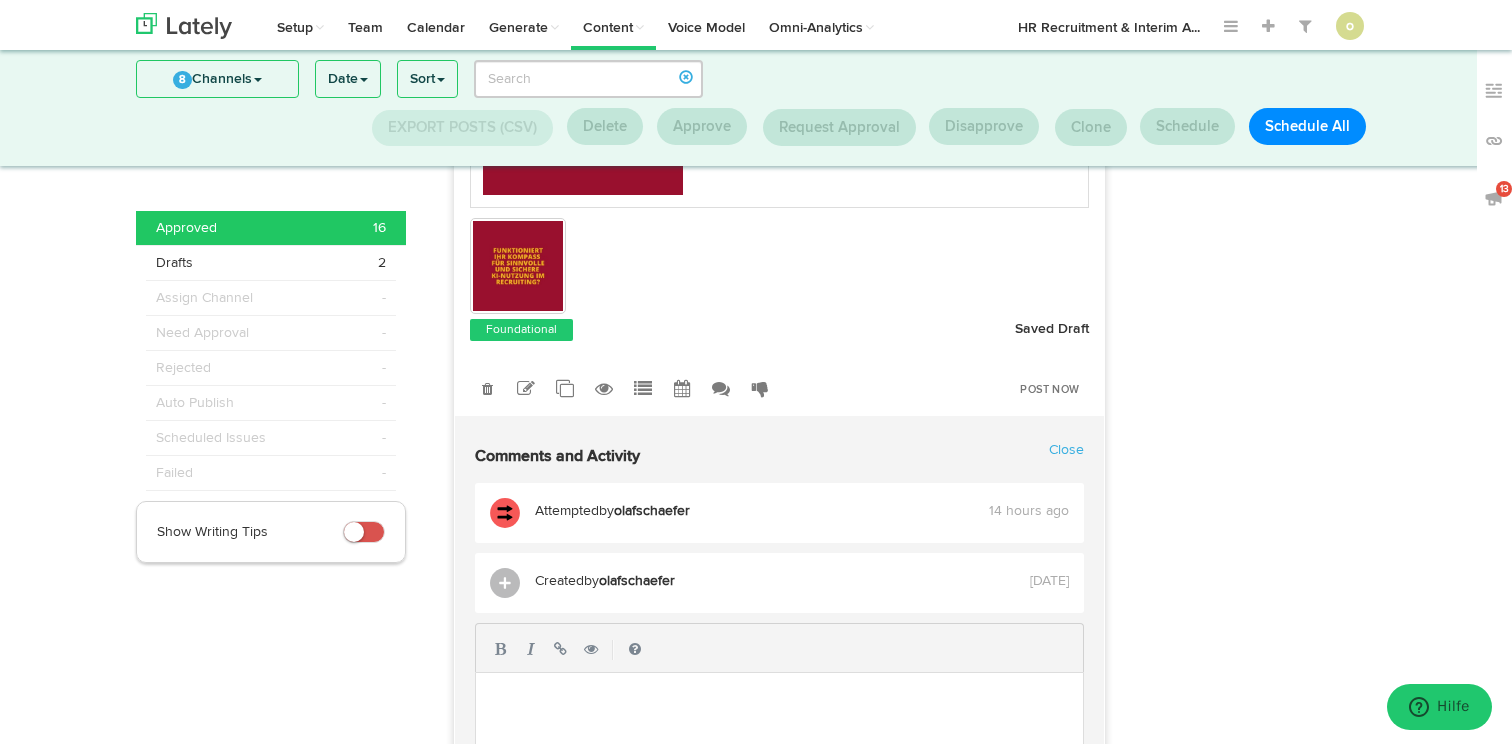 scroll, scrollTop: 6729, scrollLeft: 0, axis: vertical 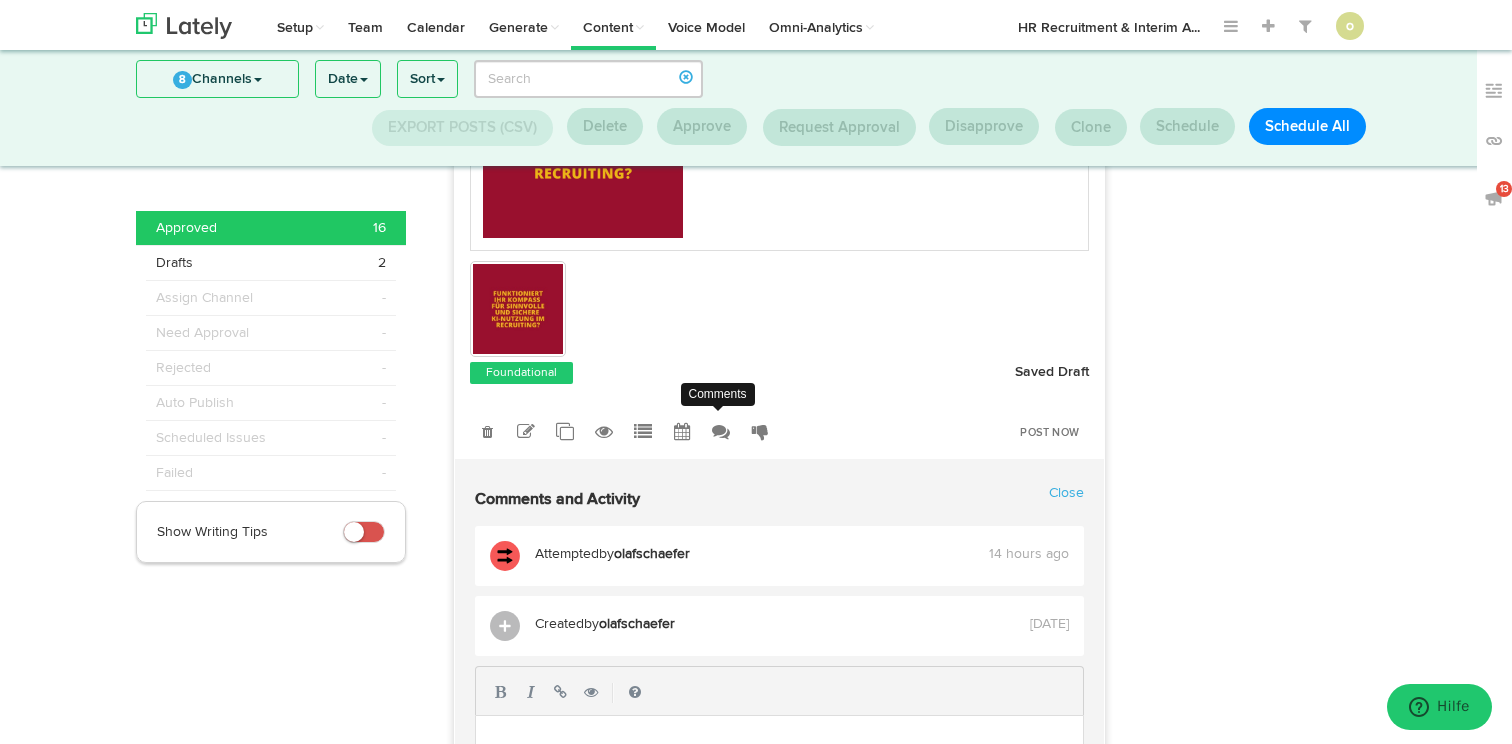 click at bounding box center [721, 432] 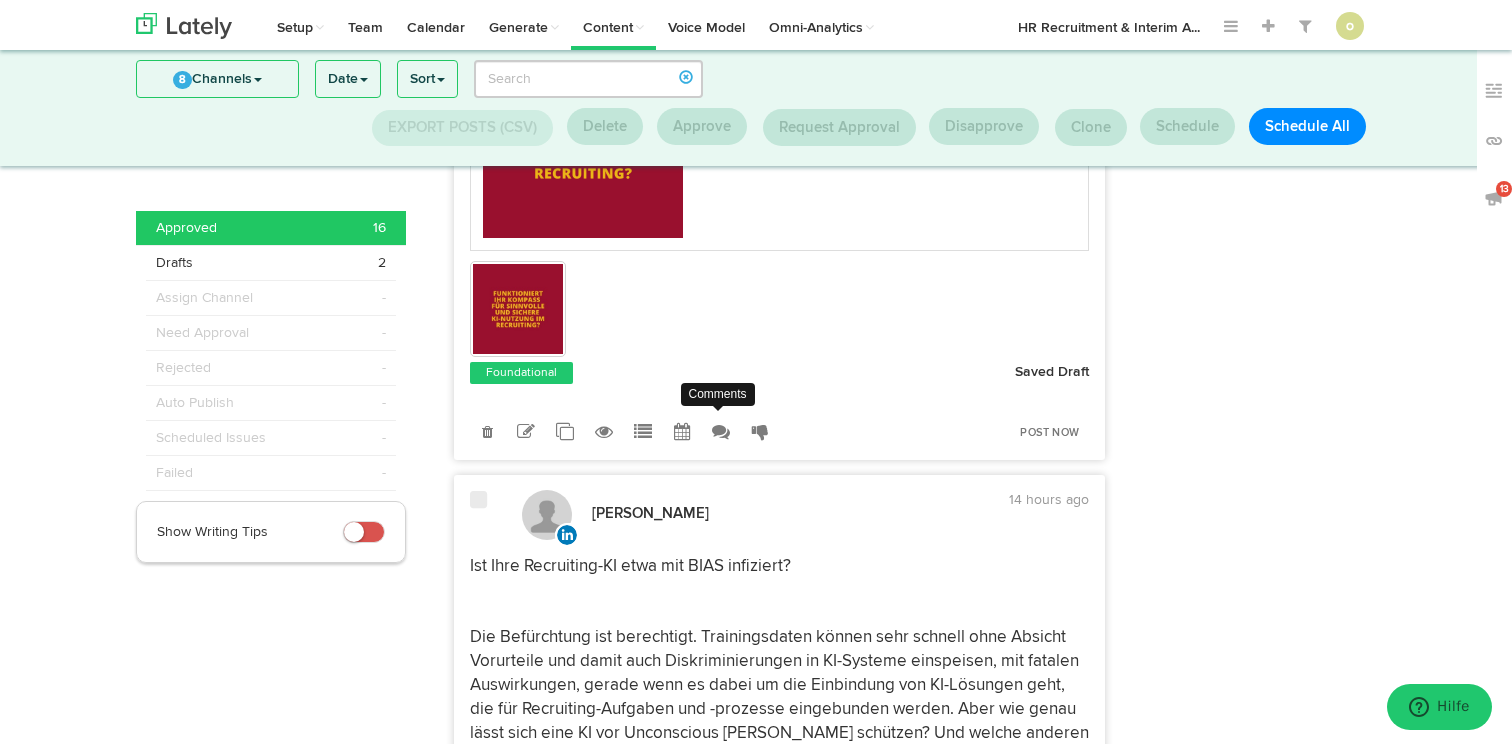 click at bounding box center [721, 432] 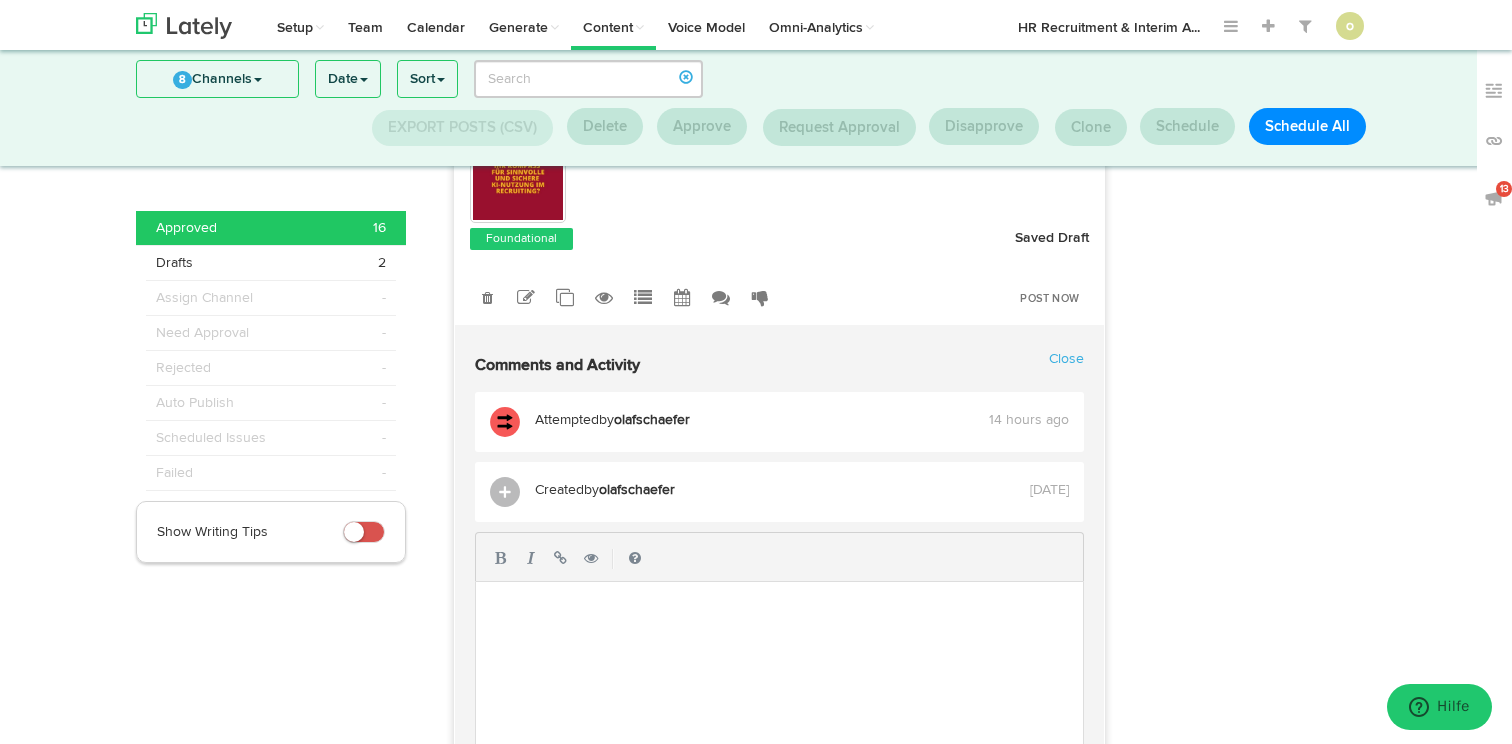 scroll, scrollTop: 6831, scrollLeft: 0, axis: vertical 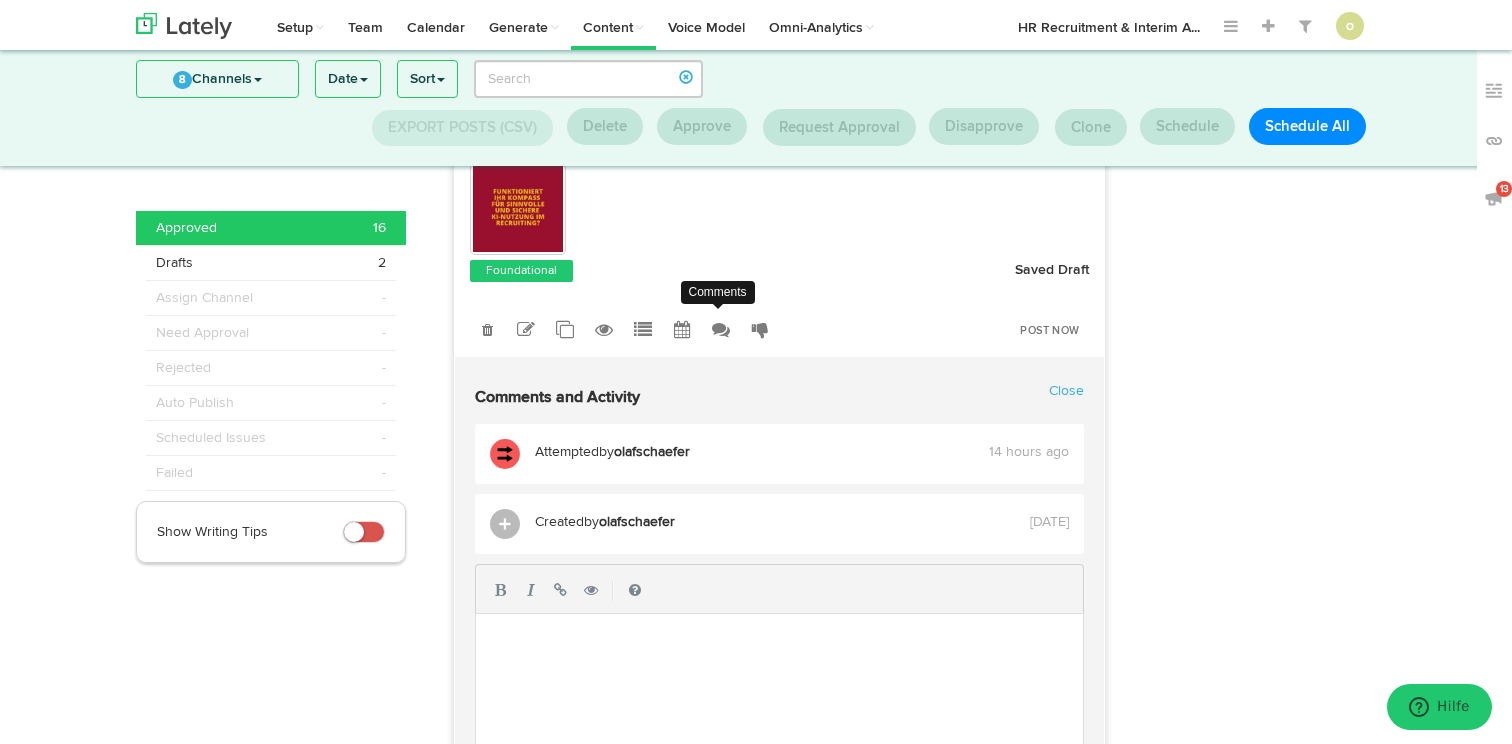 click at bounding box center [721, 330] 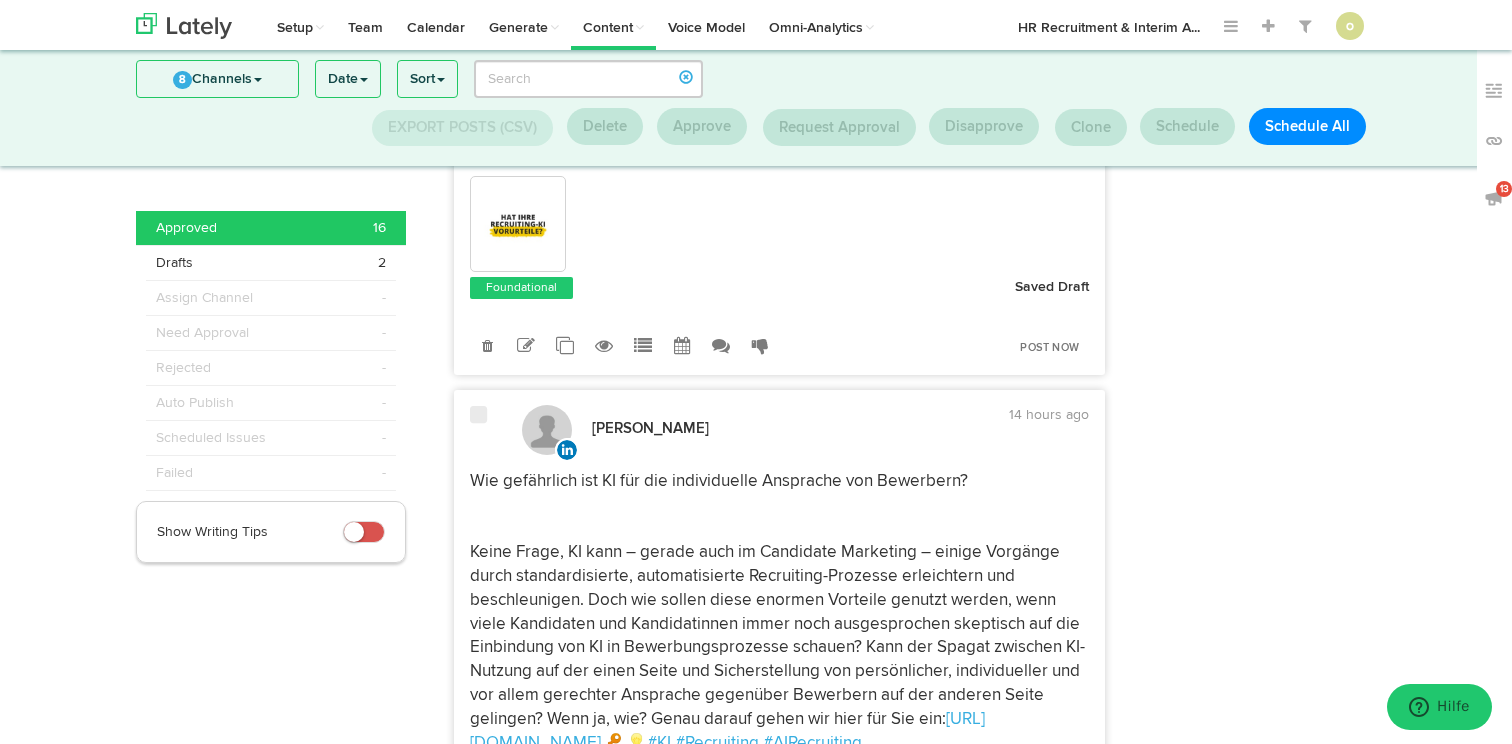 scroll, scrollTop: 7666, scrollLeft: 0, axis: vertical 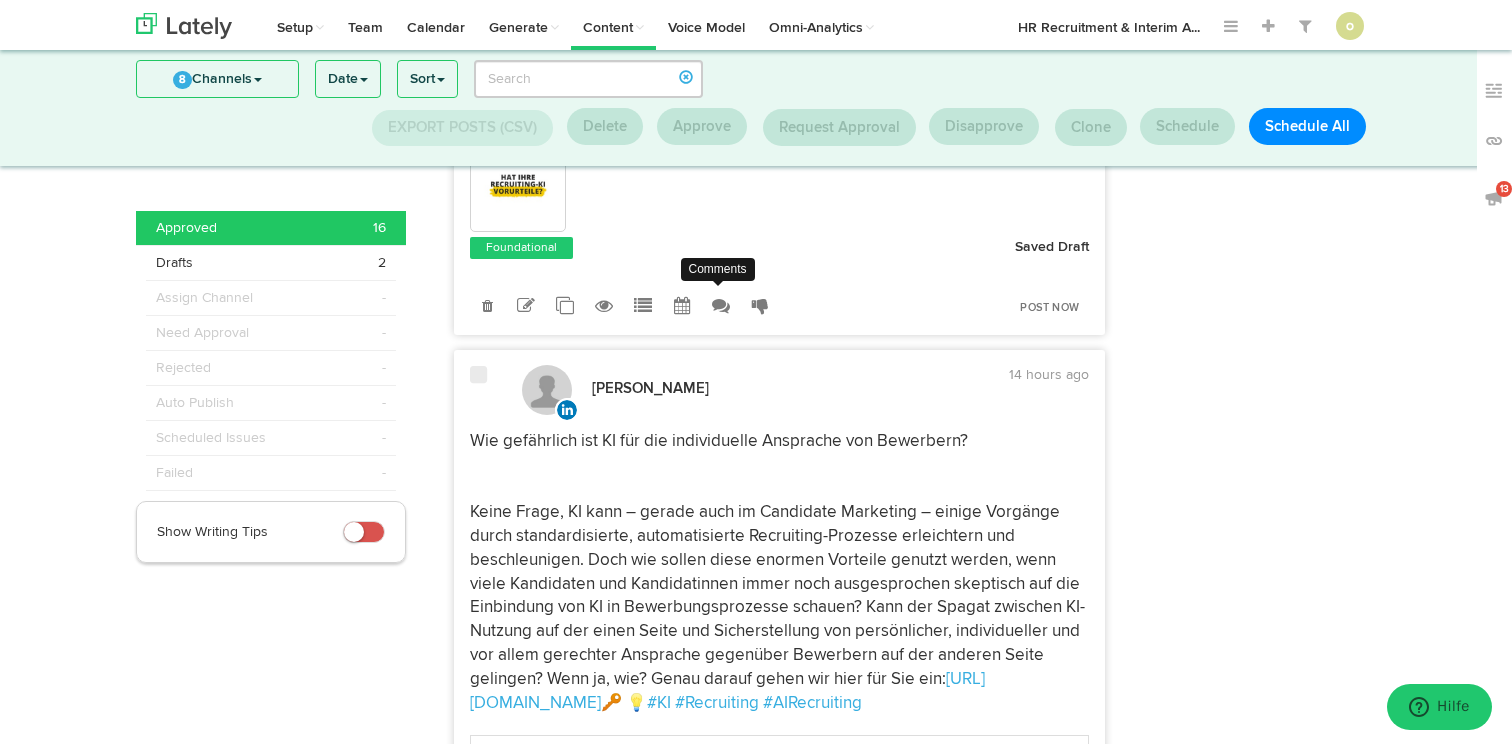 click at bounding box center [721, 306] 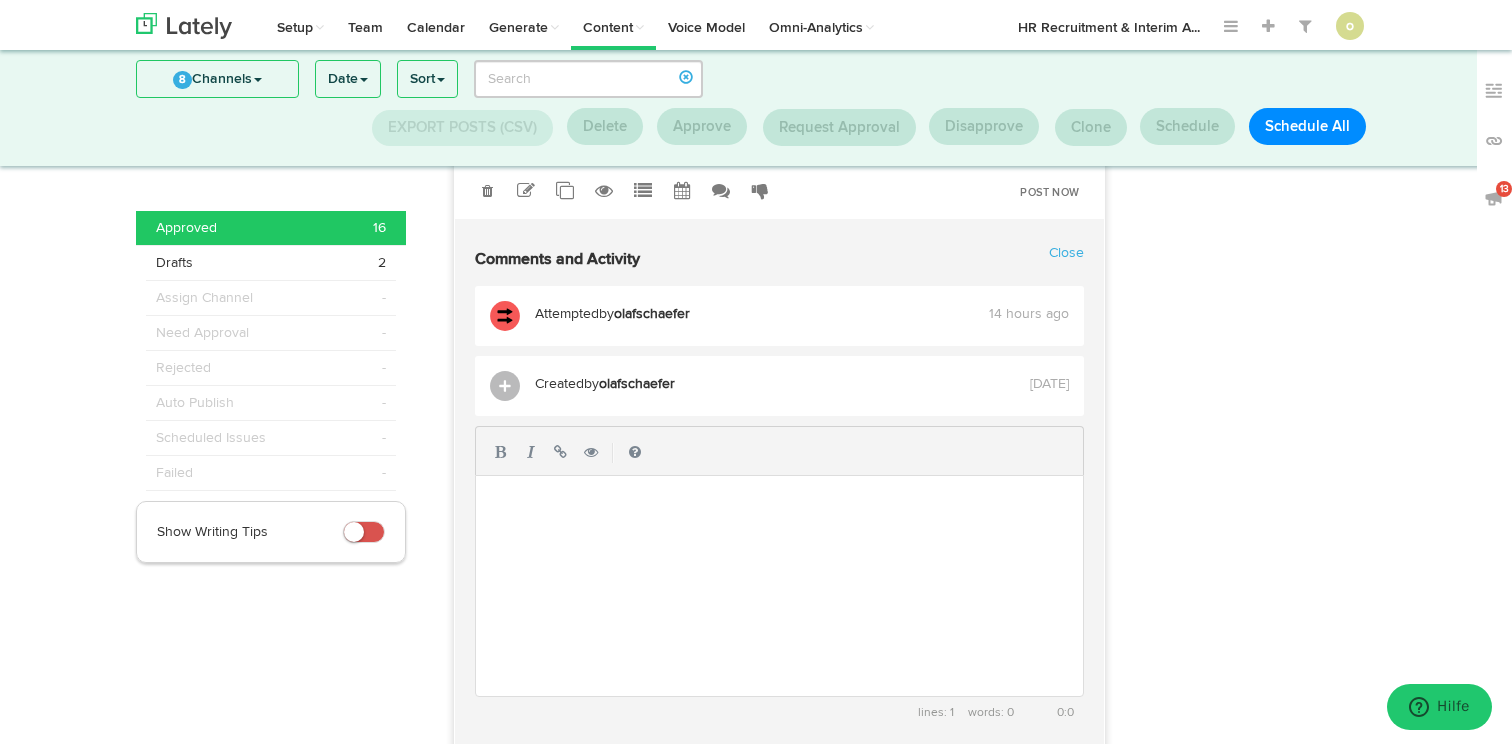 scroll, scrollTop: 7672, scrollLeft: 0, axis: vertical 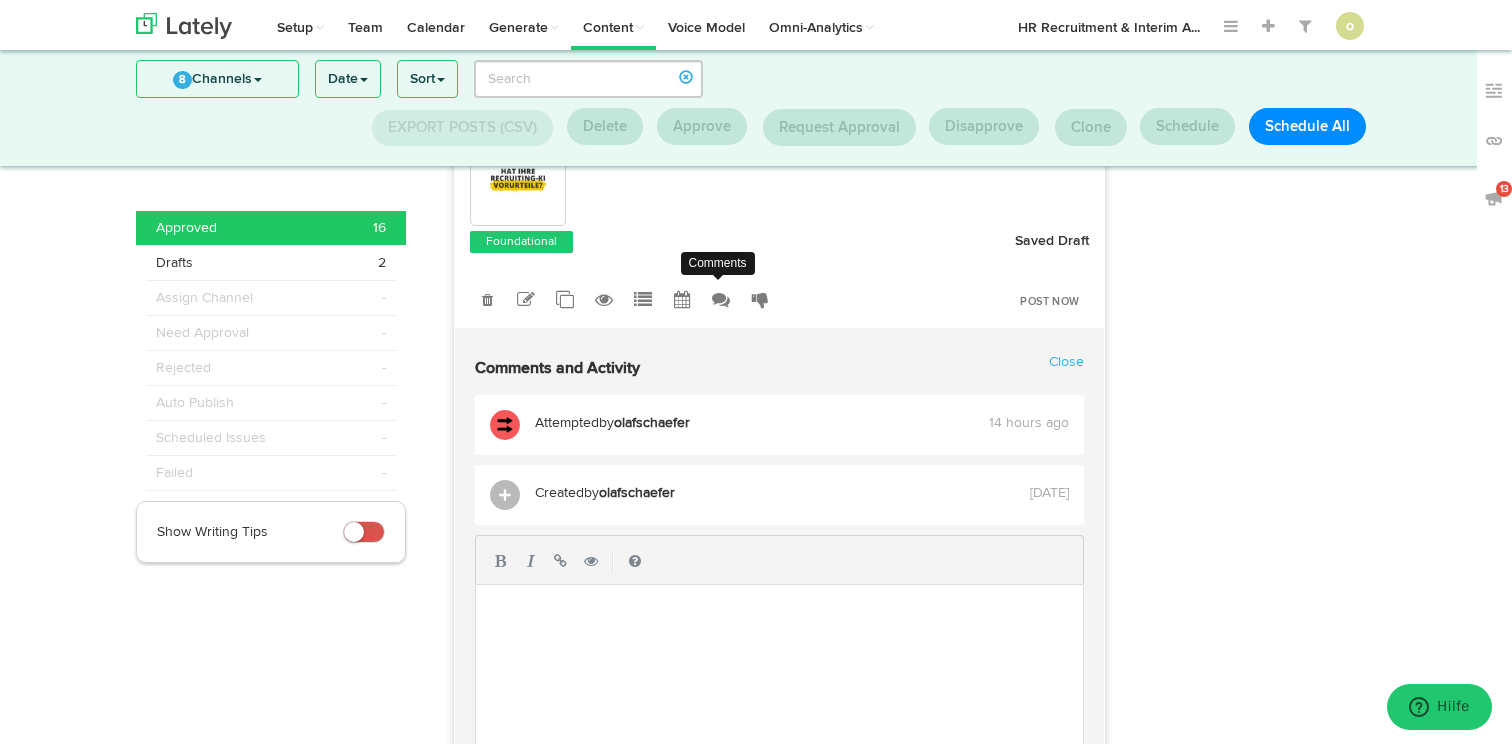 click at bounding box center (721, 300) 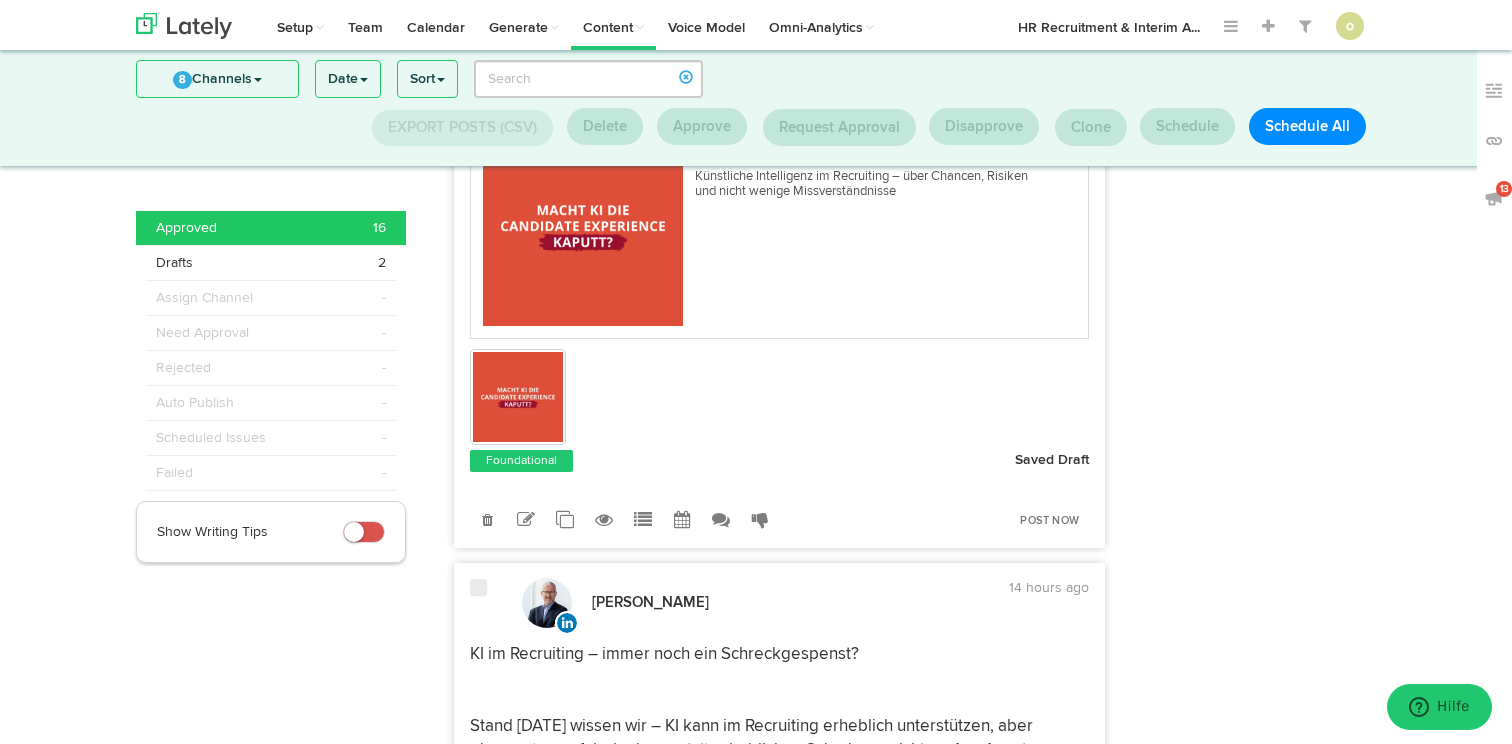 scroll, scrollTop: 8331, scrollLeft: 0, axis: vertical 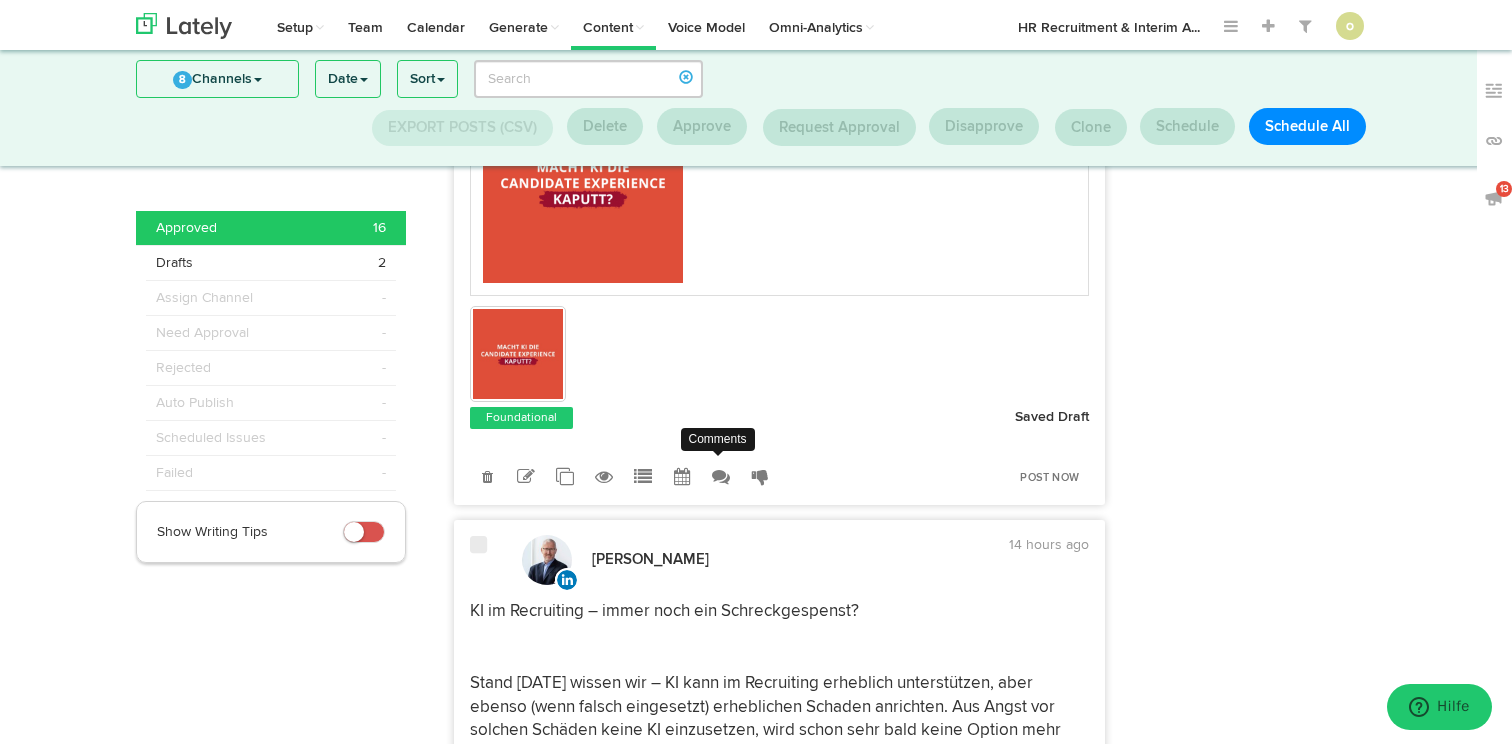 click at bounding box center (721, 477) 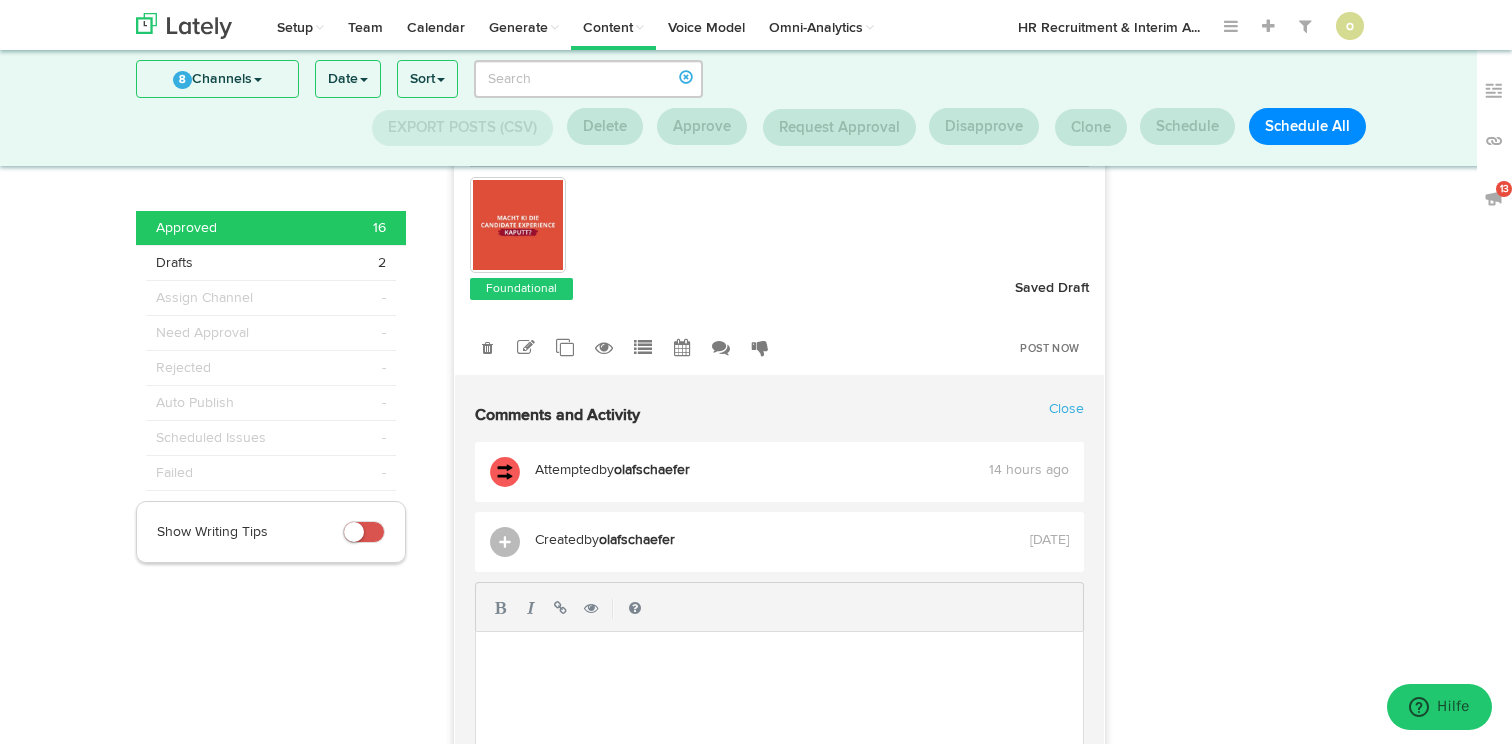 scroll, scrollTop: 8332, scrollLeft: 0, axis: vertical 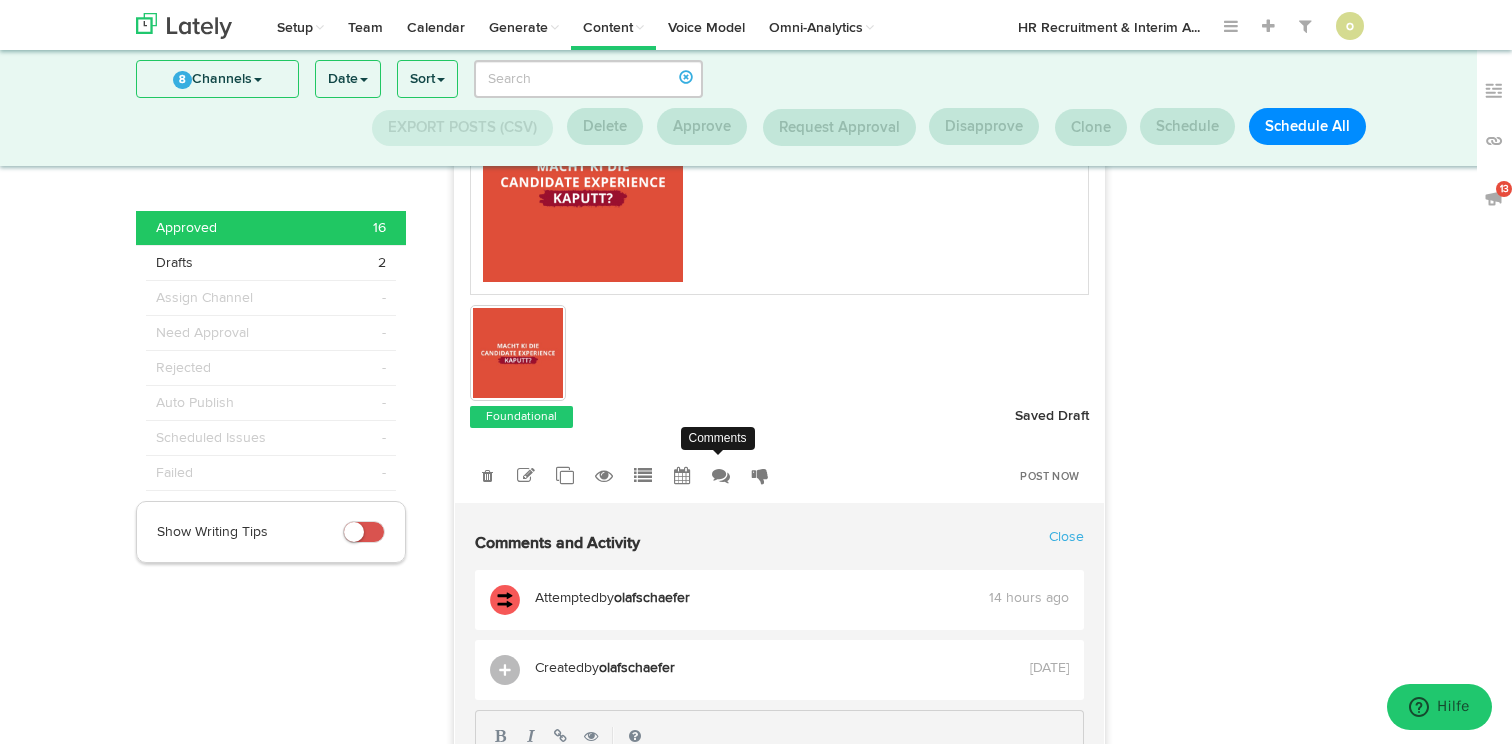 click at bounding box center (721, 476) 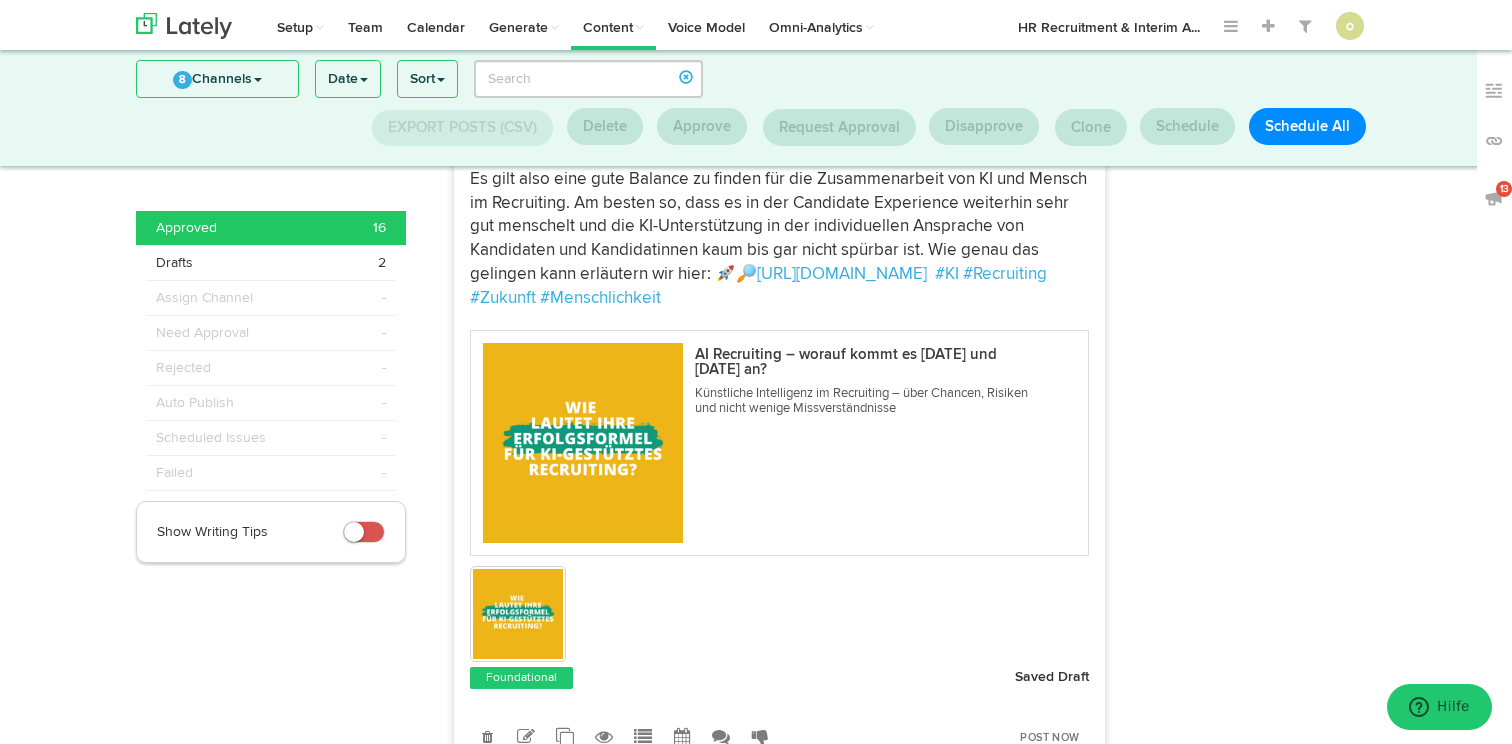 scroll, scrollTop: 9288, scrollLeft: 0, axis: vertical 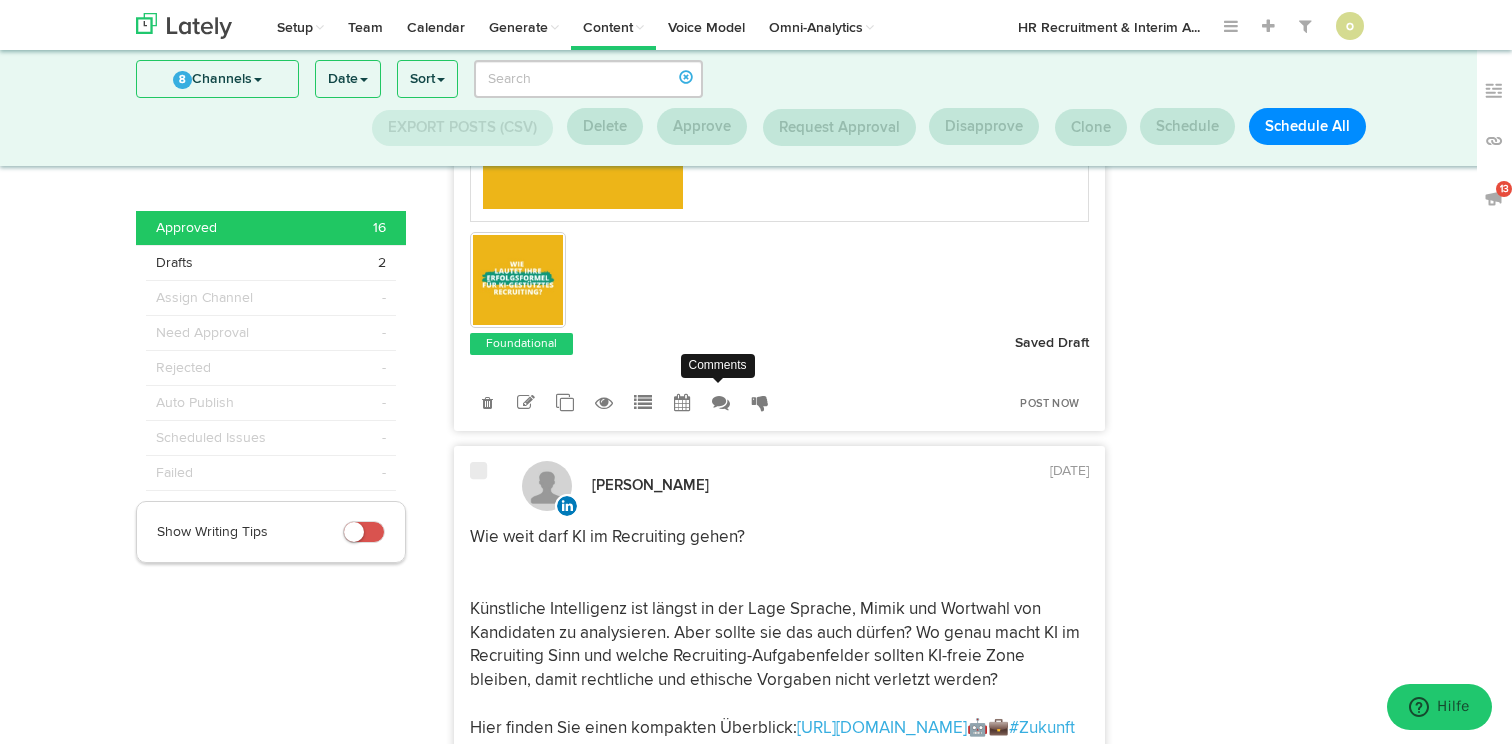 click at bounding box center (721, 403) 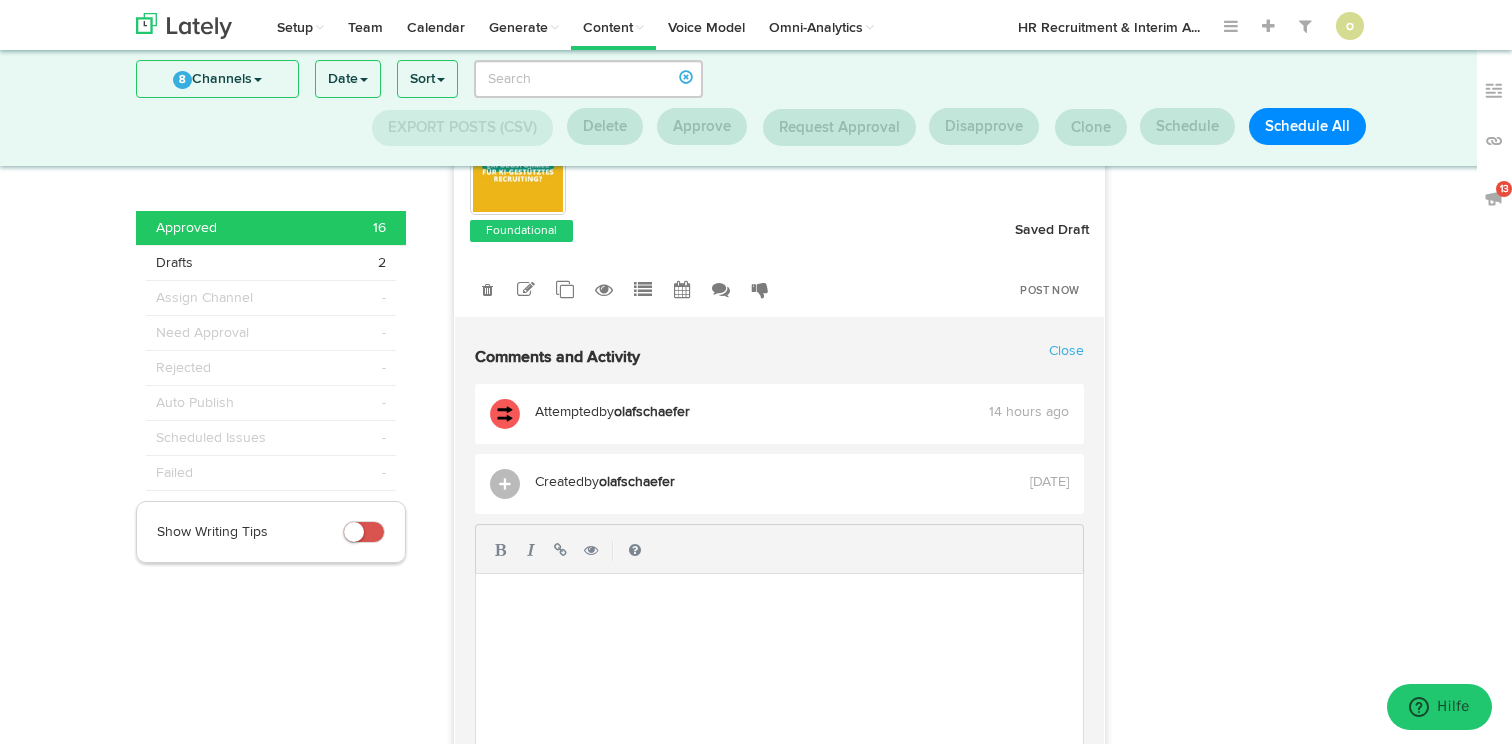 scroll, scrollTop: 9338, scrollLeft: 0, axis: vertical 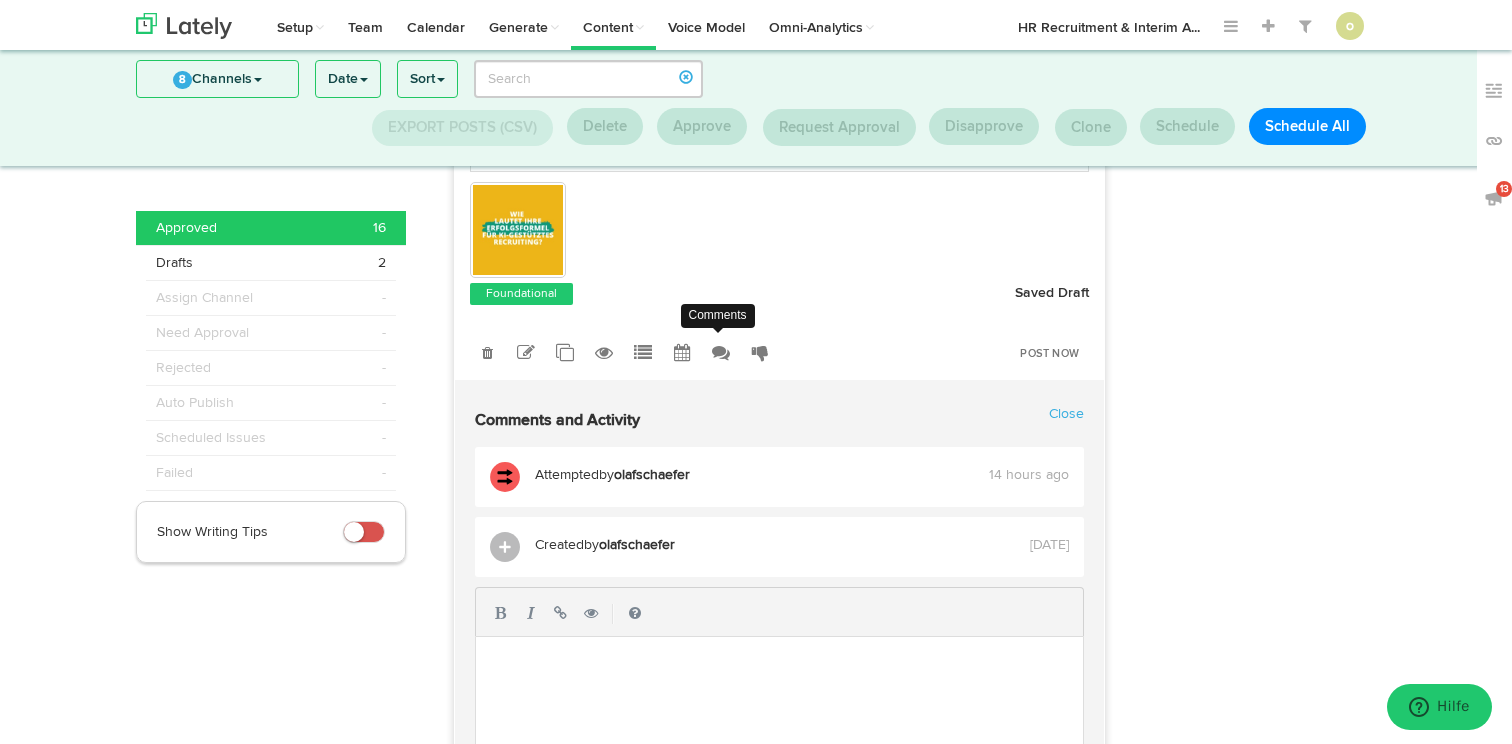 click at bounding box center (721, 353) 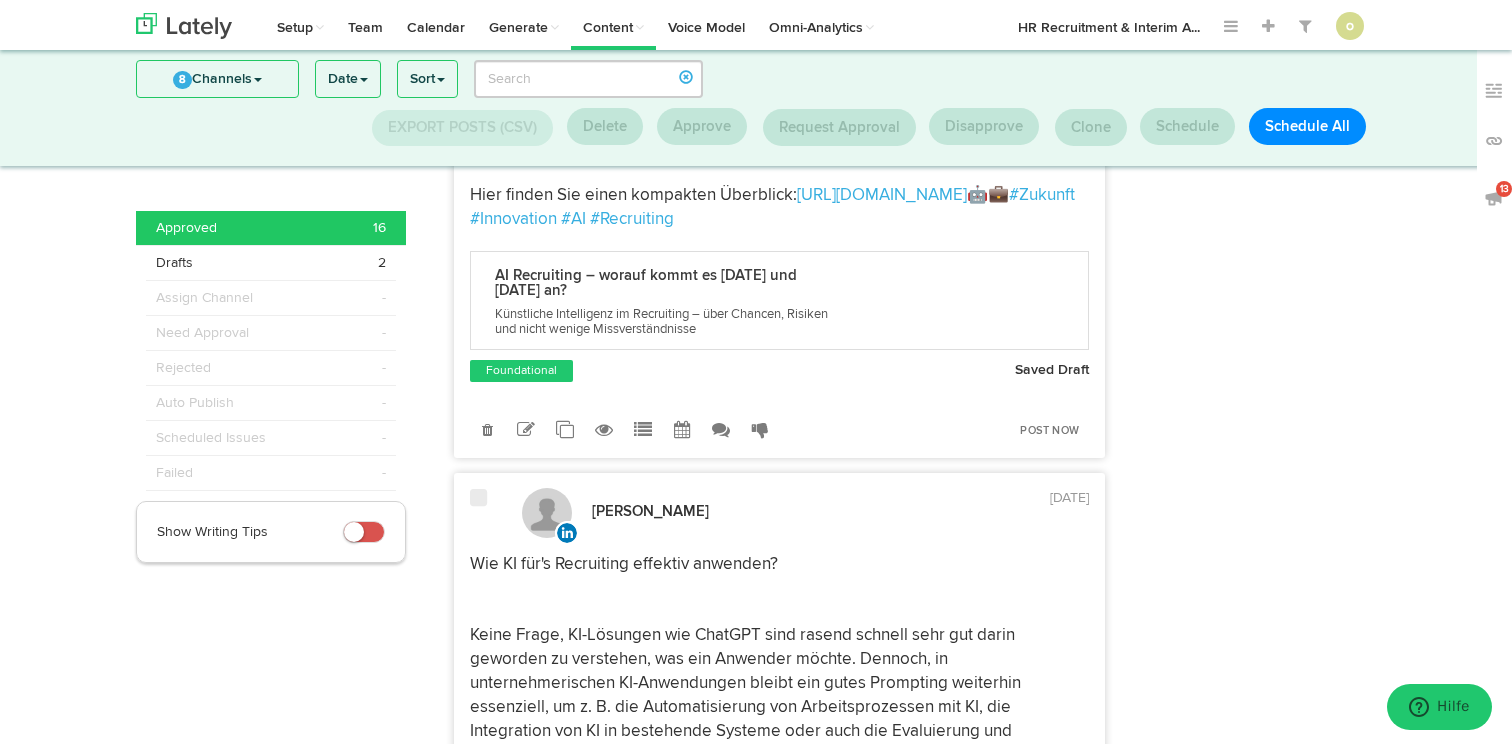 scroll, scrollTop: 9874, scrollLeft: 0, axis: vertical 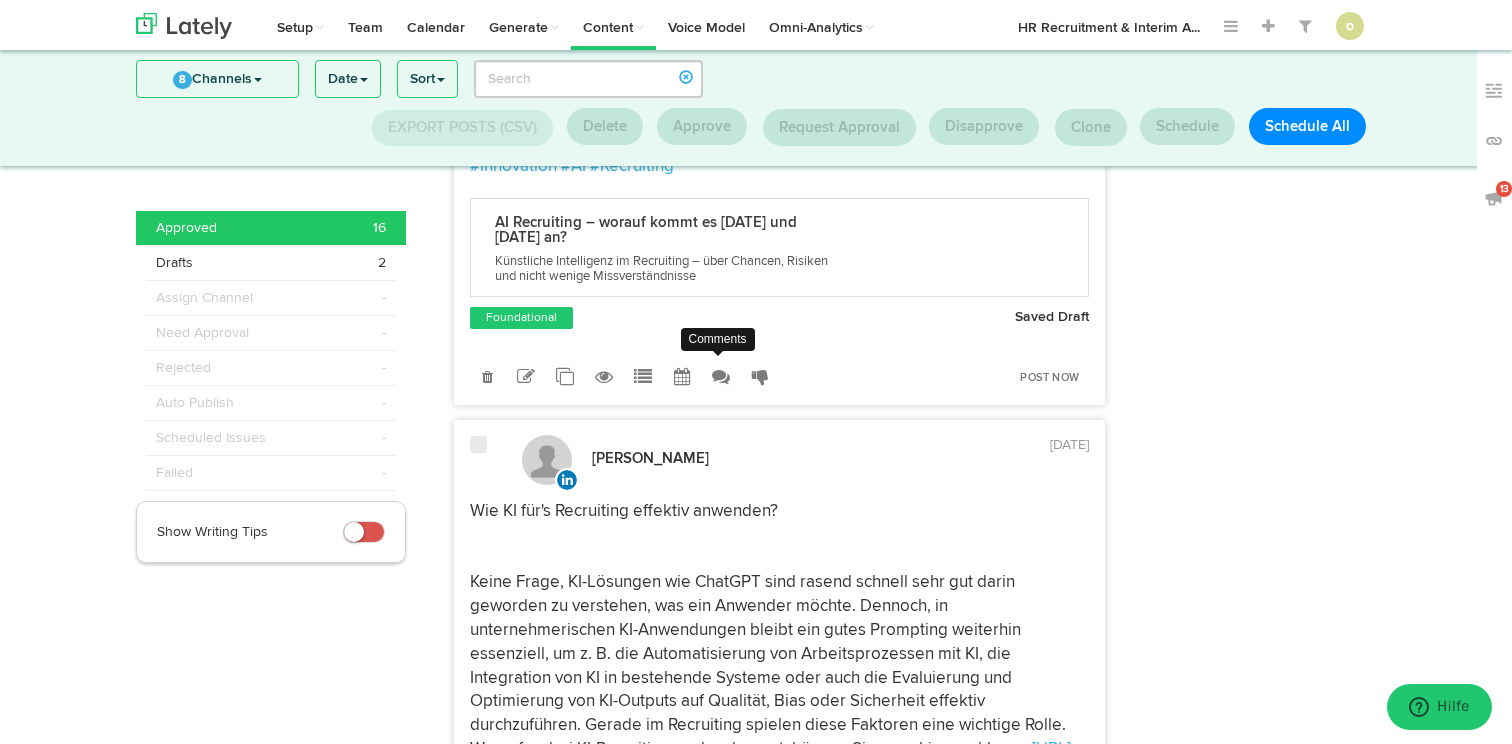 click at bounding box center (721, 376) 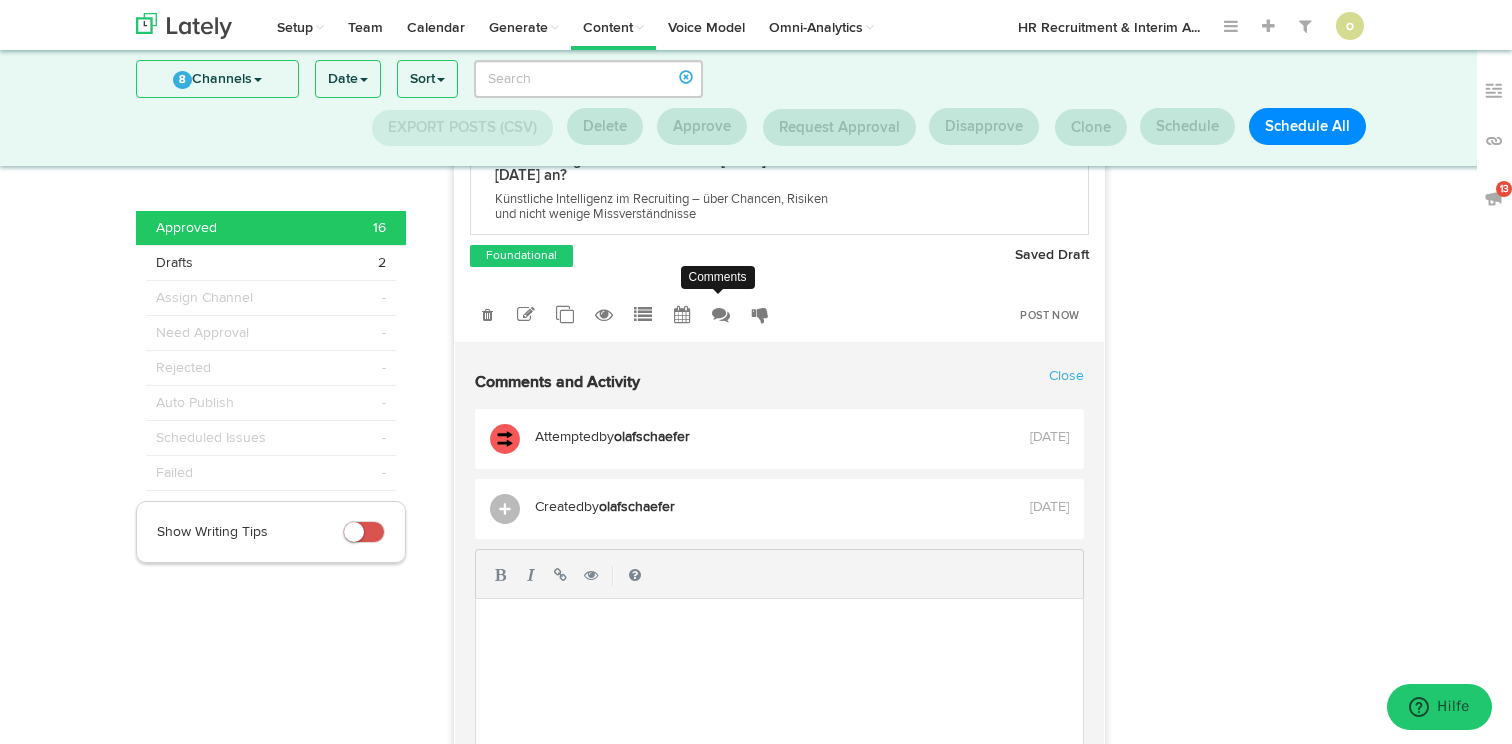 scroll, scrollTop: 9899, scrollLeft: 0, axis: vertical 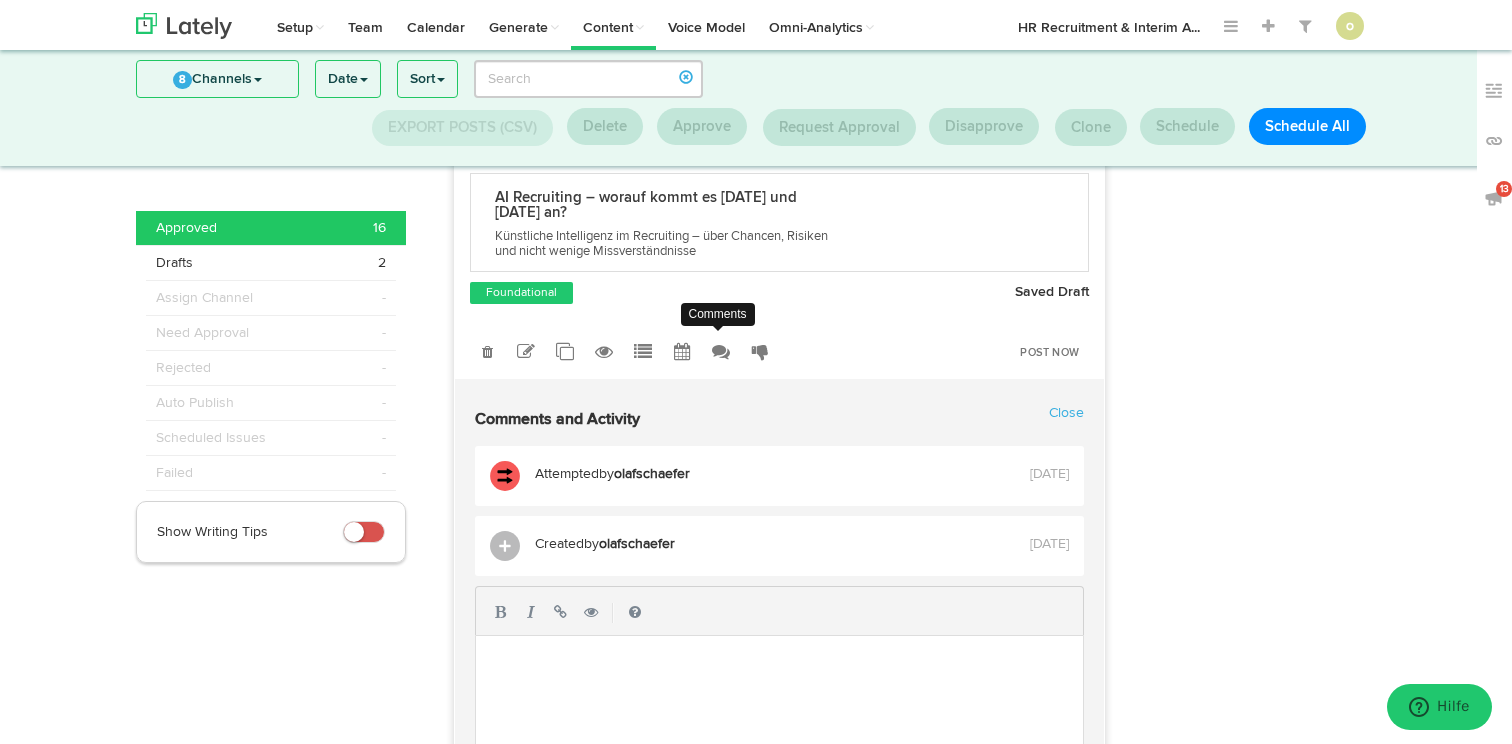 click at bounding box center (721, 352) 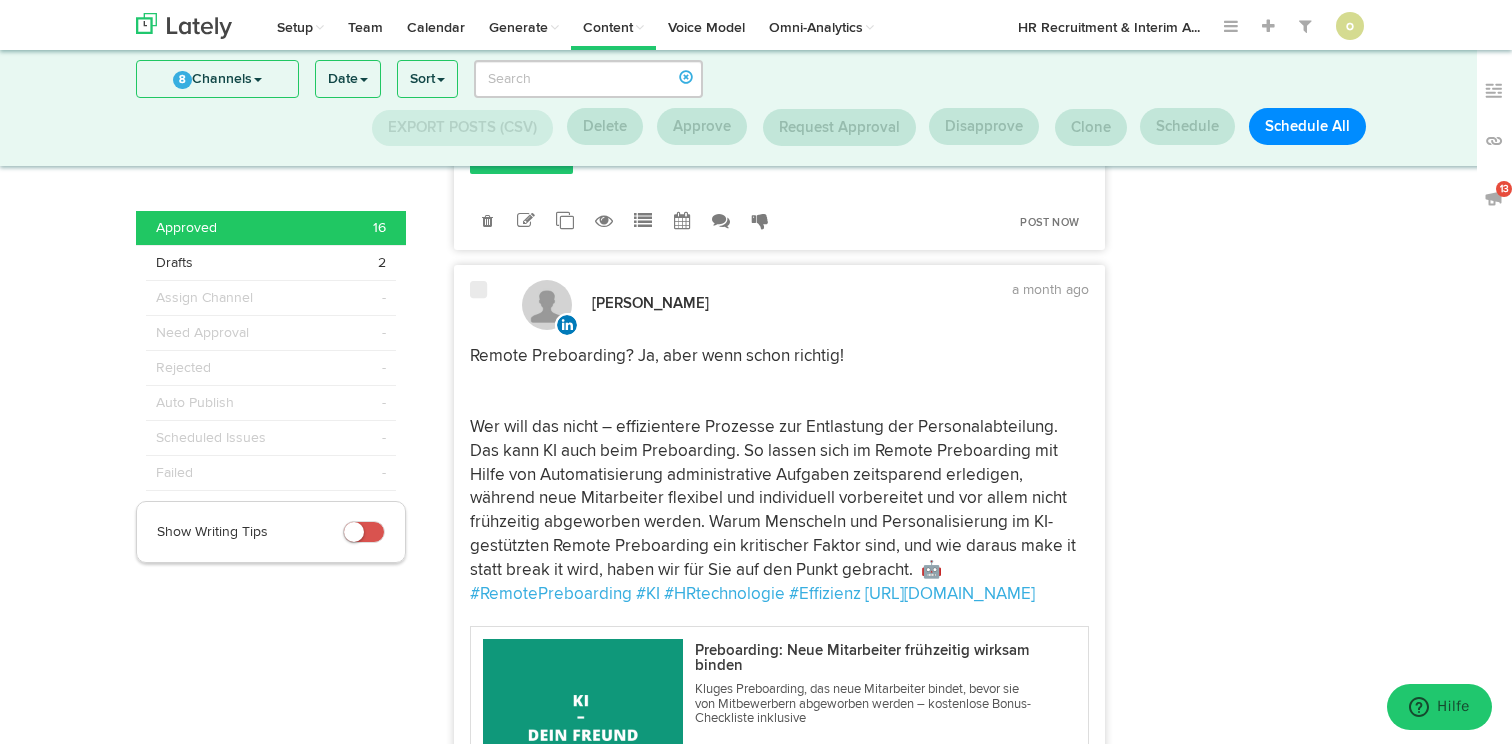 scroll, scrollTop: 10891, scrollLeft: 0, axis: vertical 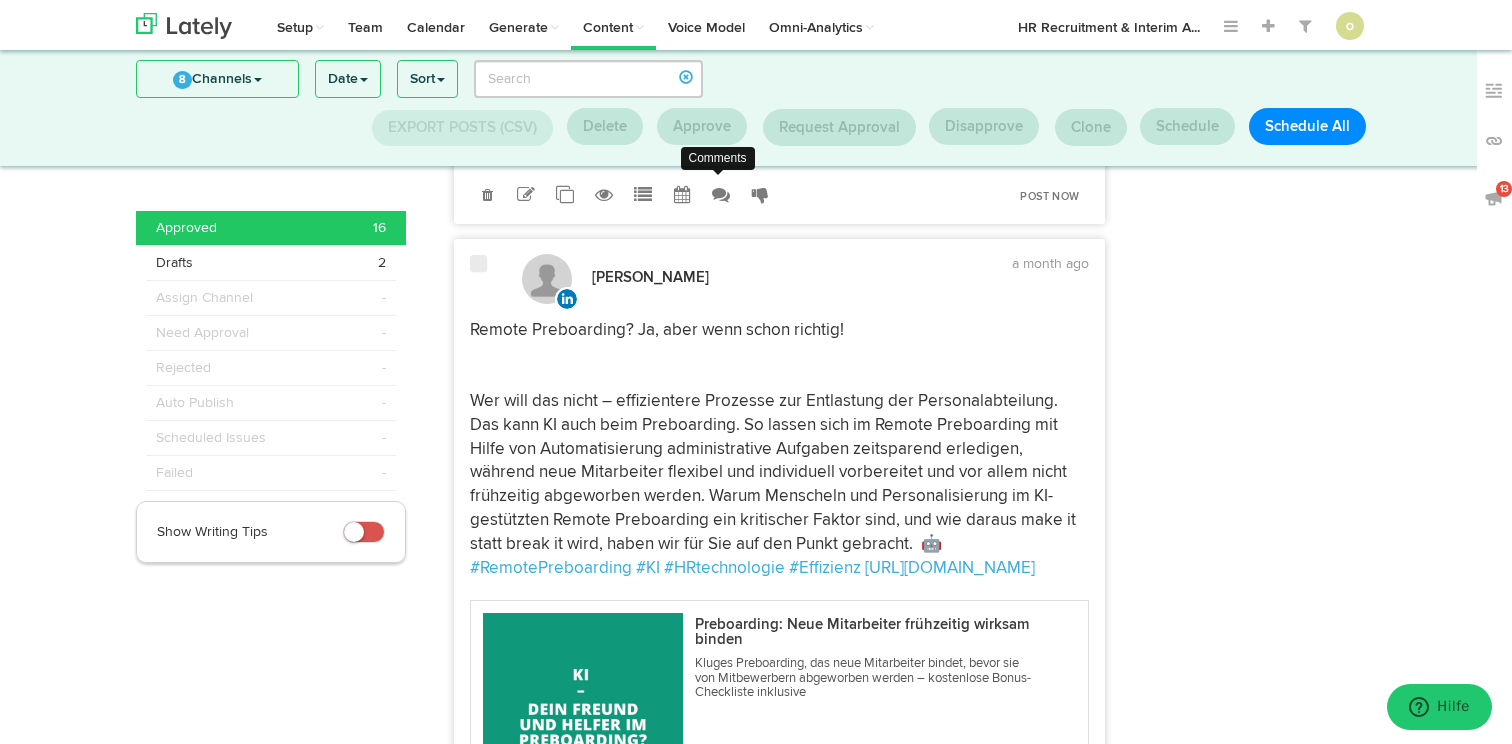 click at bounding box center [721, 195] 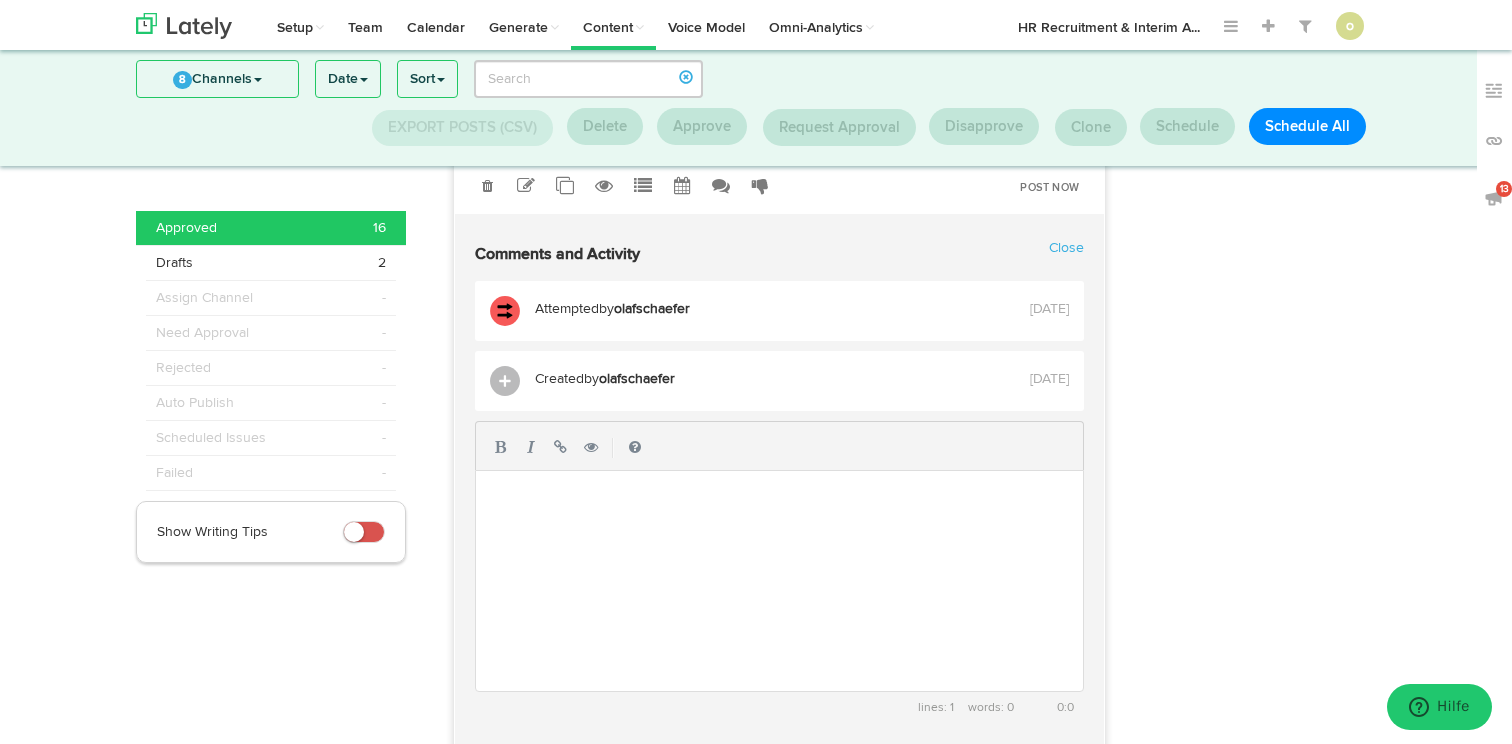 scroll, scrollTop: 10738, scrollLeft: 0, axis: vertical 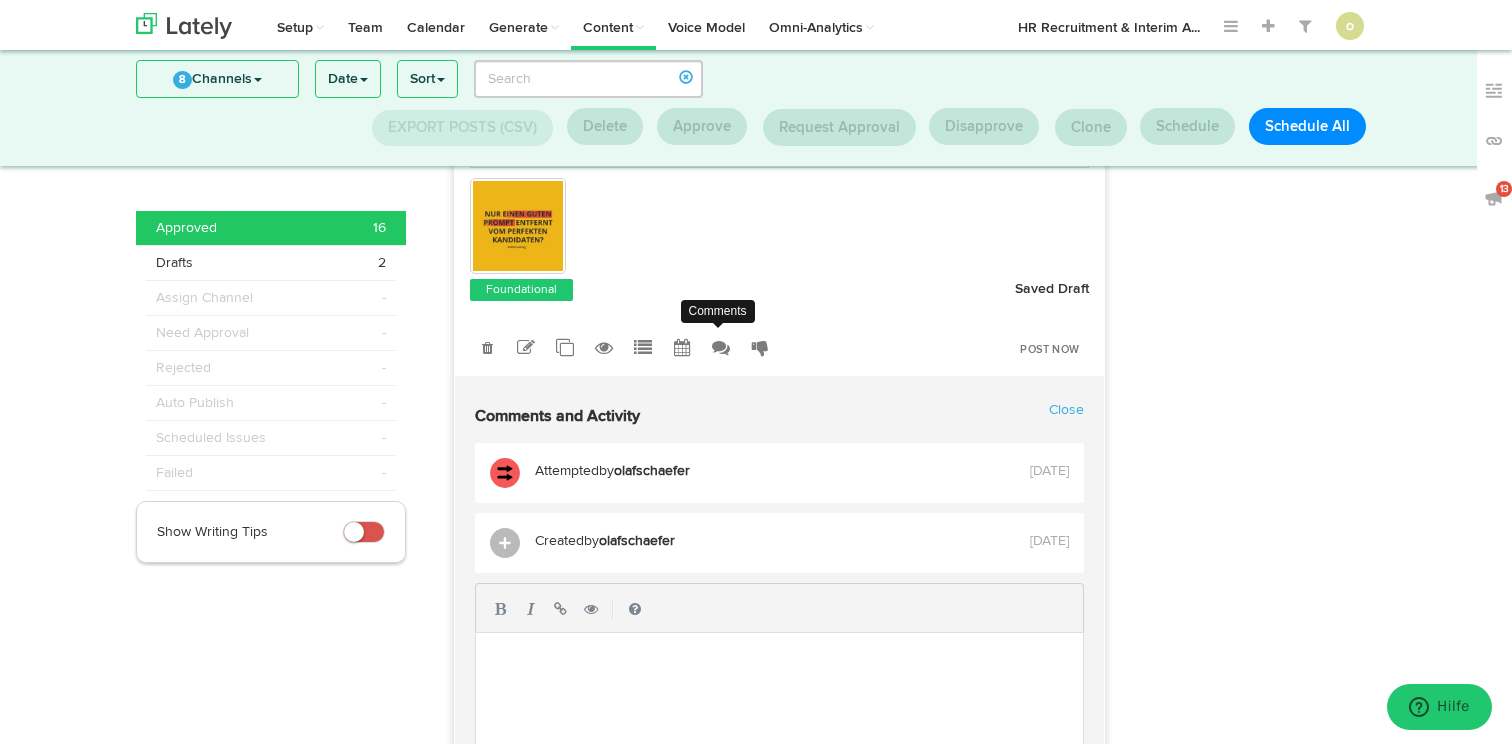 click at bounding box center [721, 348] 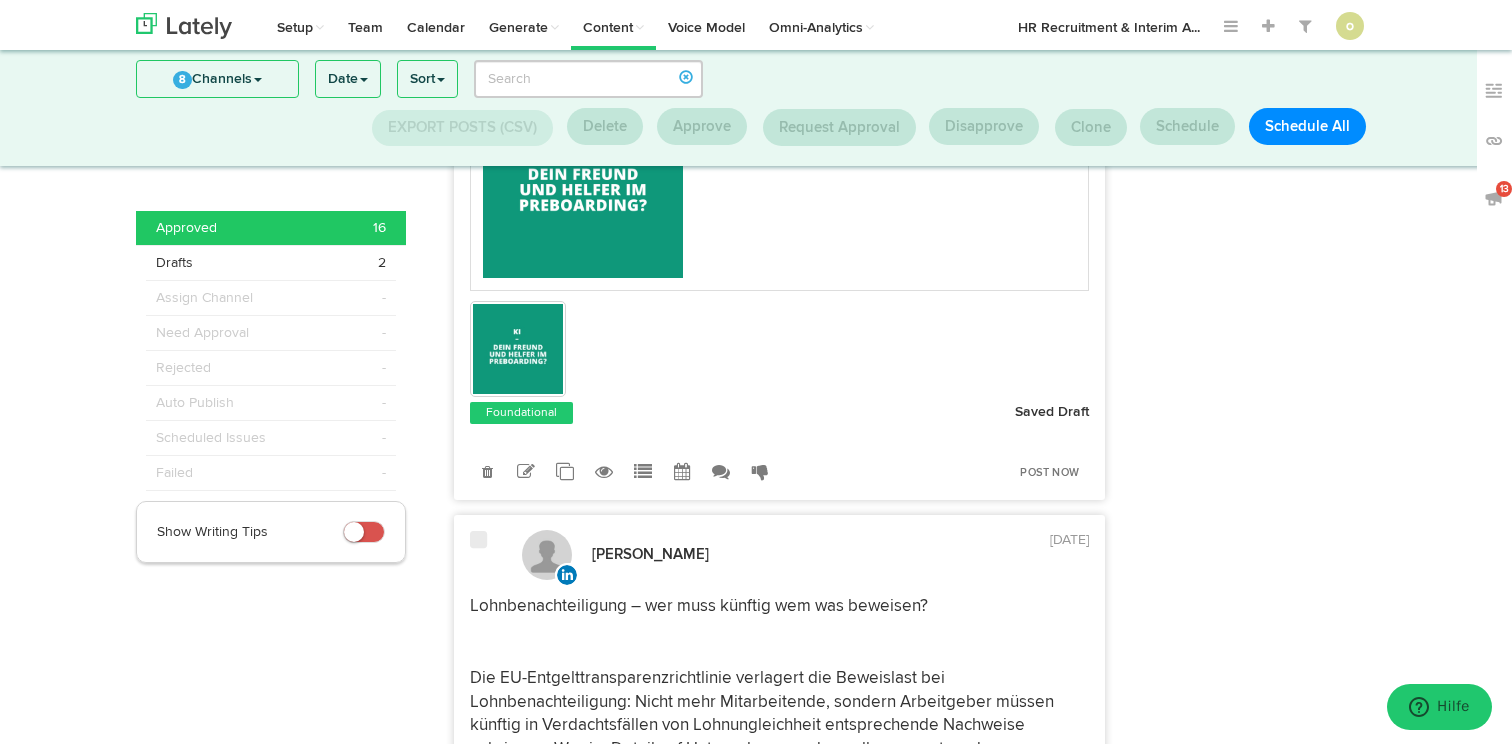 scroll, scrollTop: 11499, scrollLeft: 0, axis: vertical 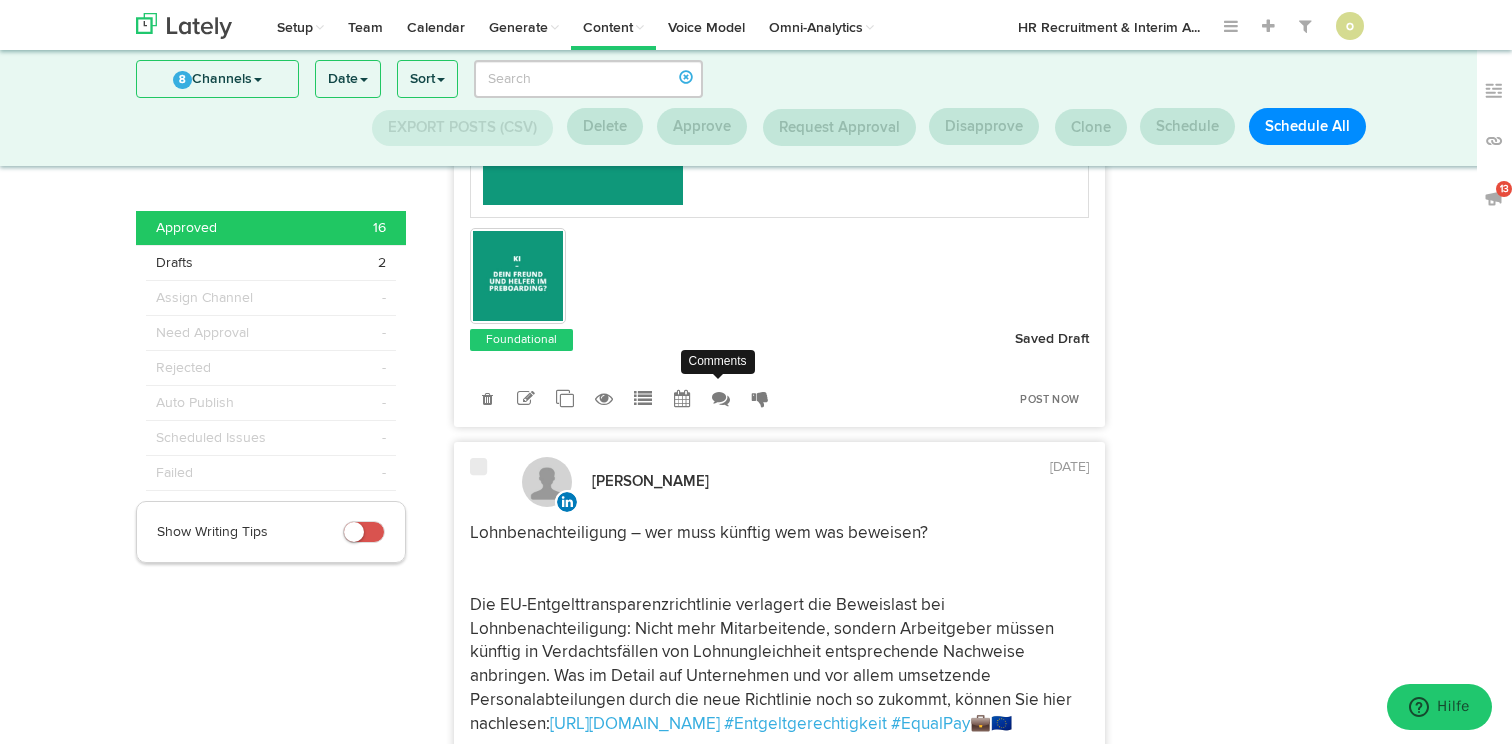 click at bounding box center [721, 399] 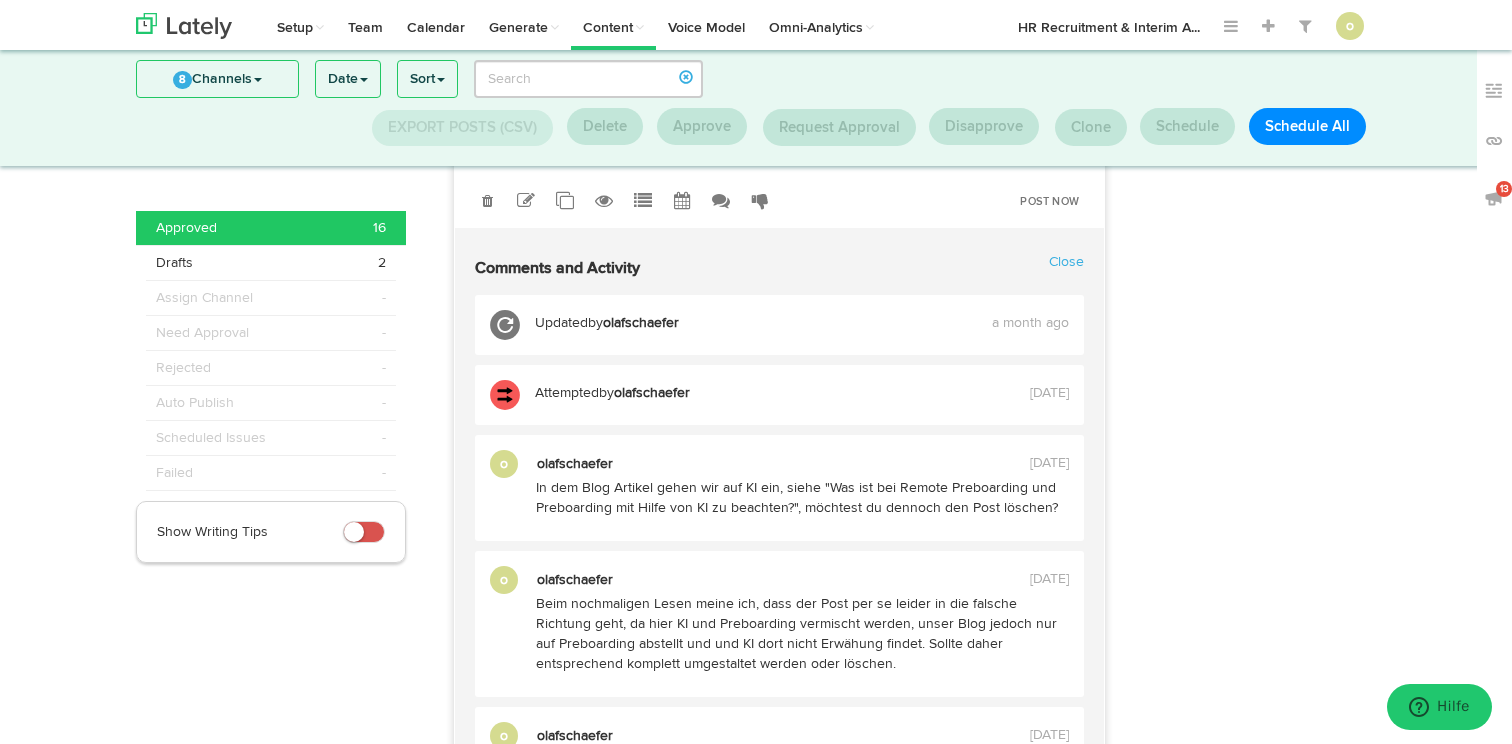 scroll, scrollTop: 11500, scrollLeft: 0, axis: vertical 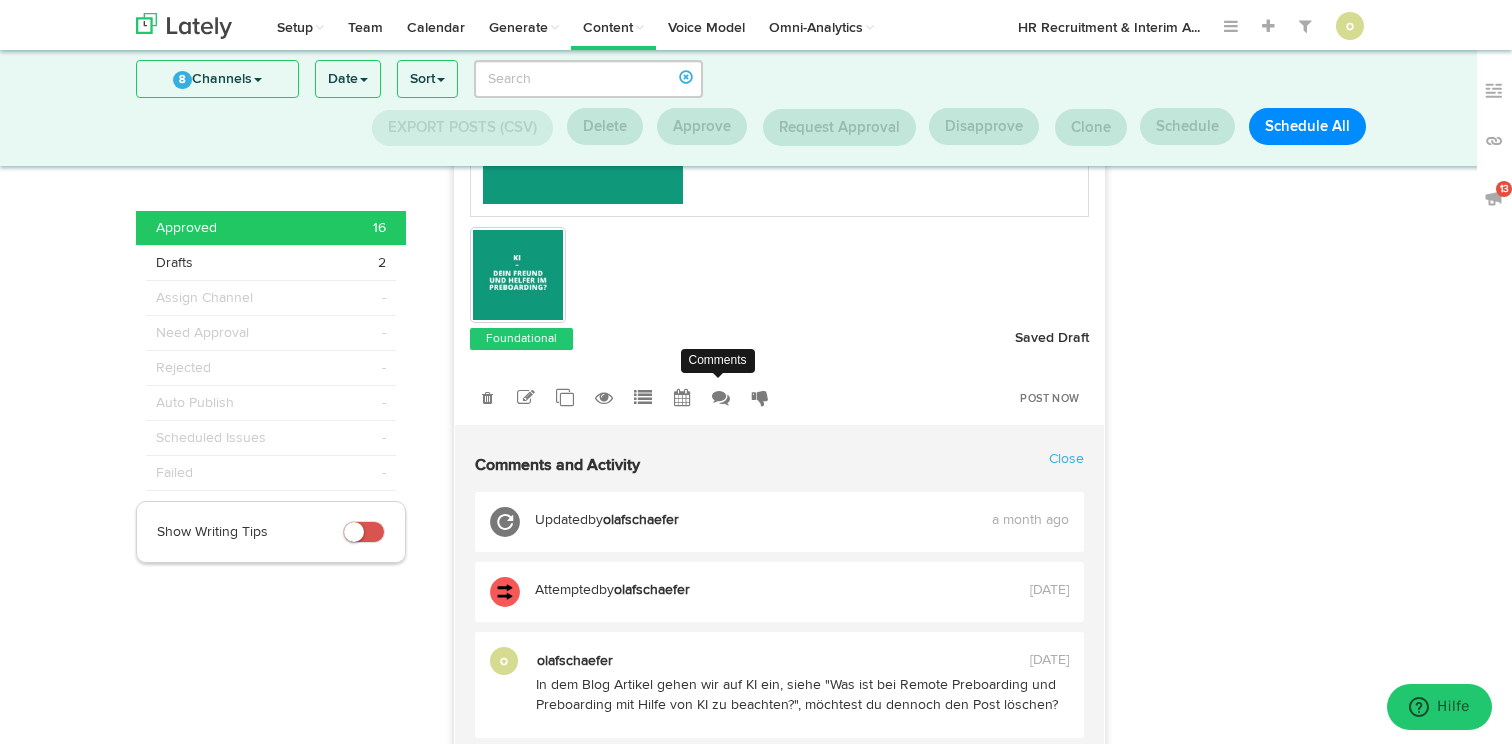 click at bounding box center (721, 398) 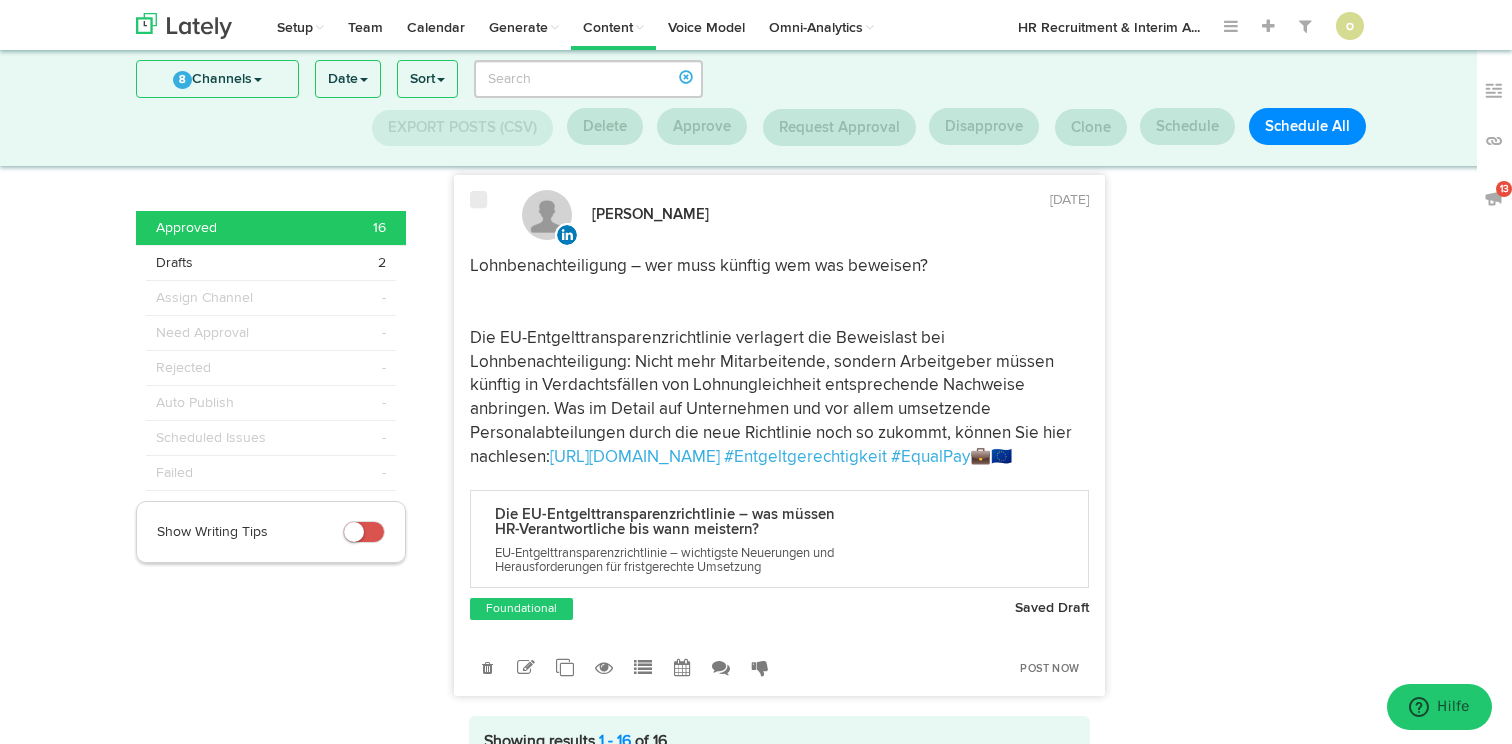 scroll, scrollTop: 11867, scrollLeft: 0, axis: vertical 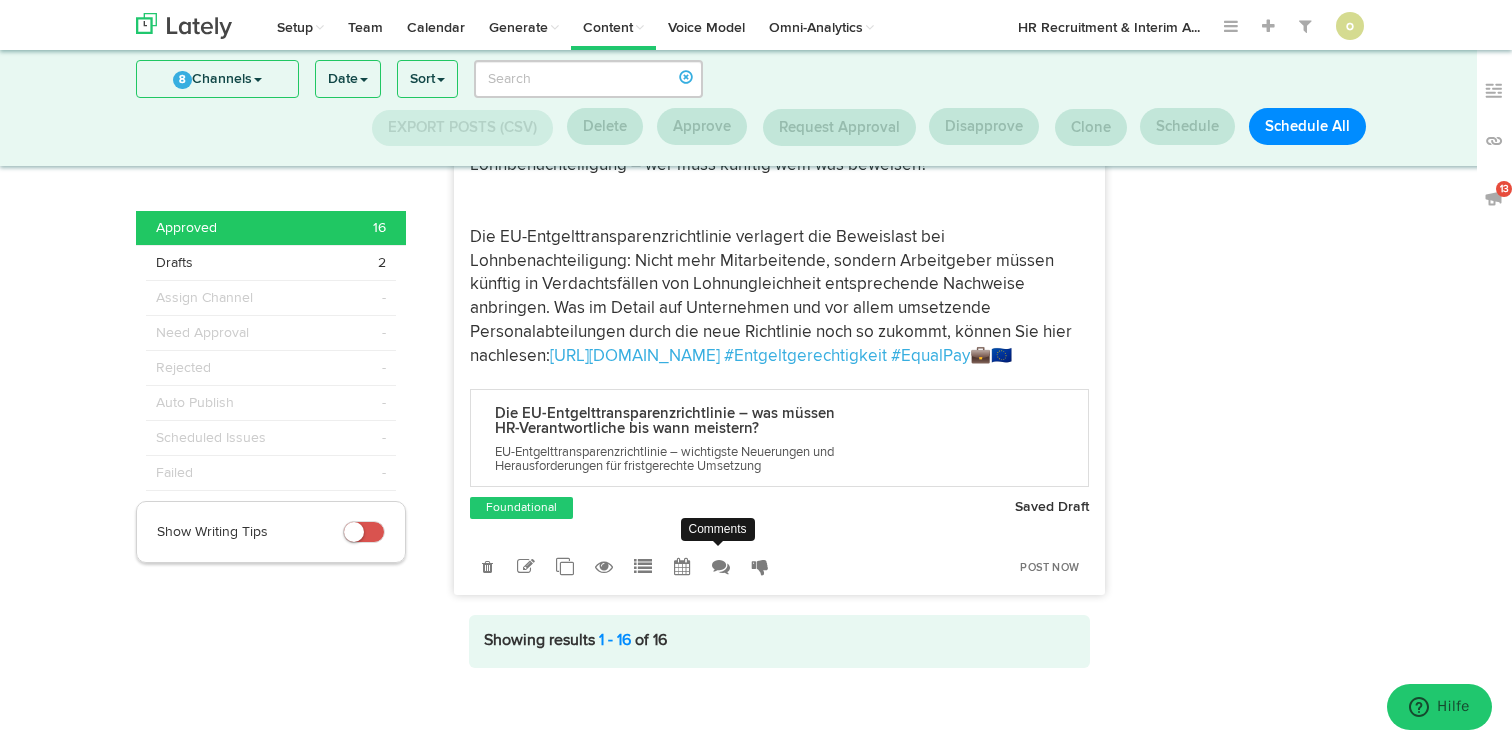 click at bounding box center [721, 567] 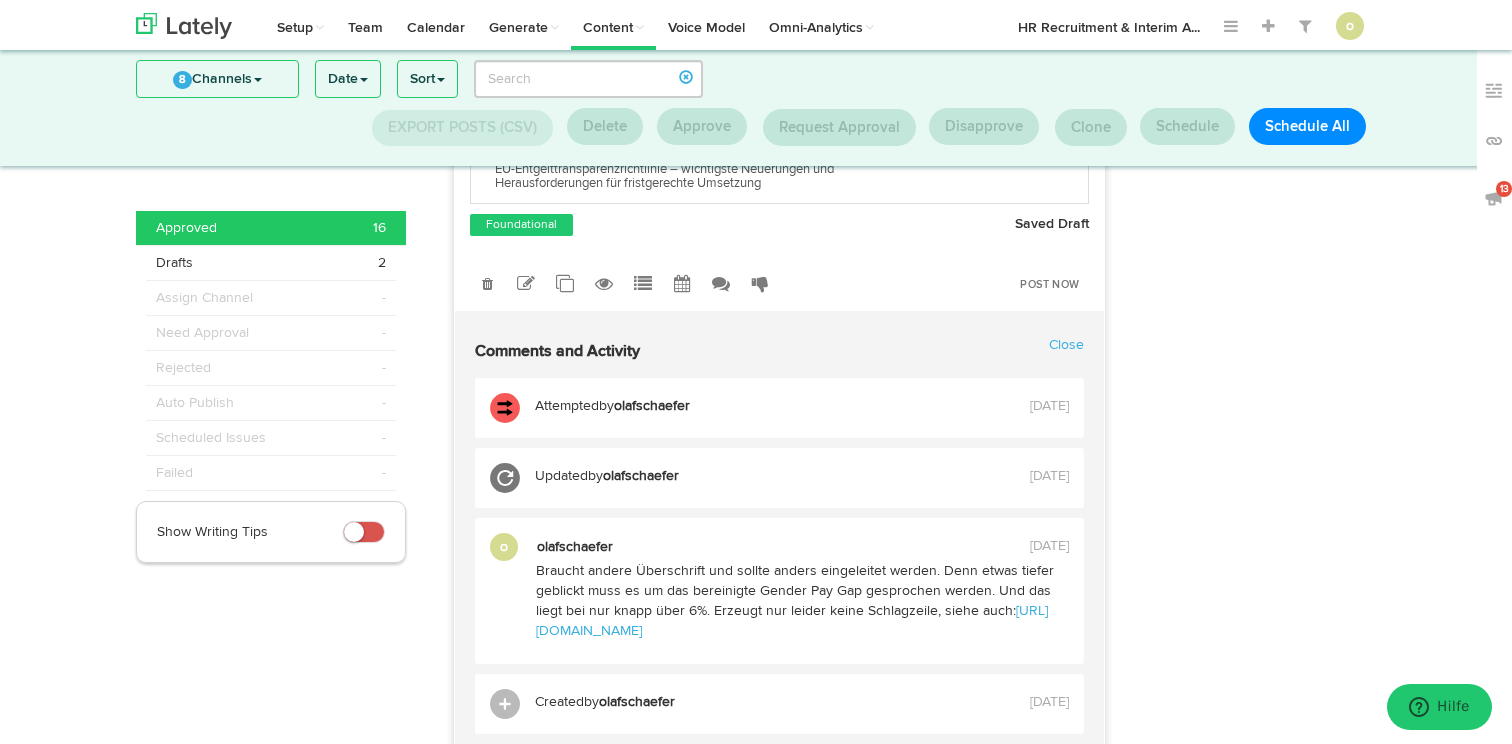 scroll, scrollTop: 12091, scrollLeft: 0, axis: vertical 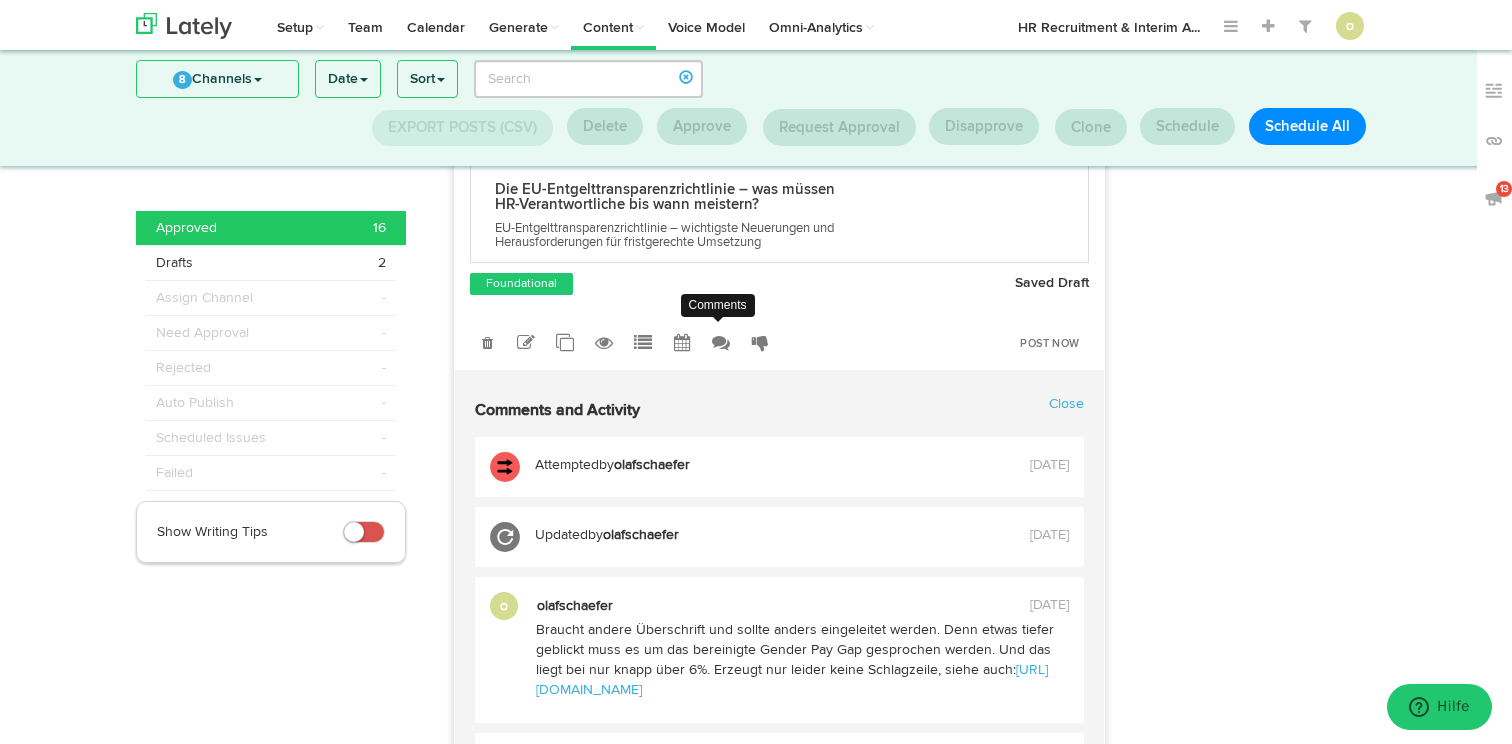click at bounding box center (721, 343) 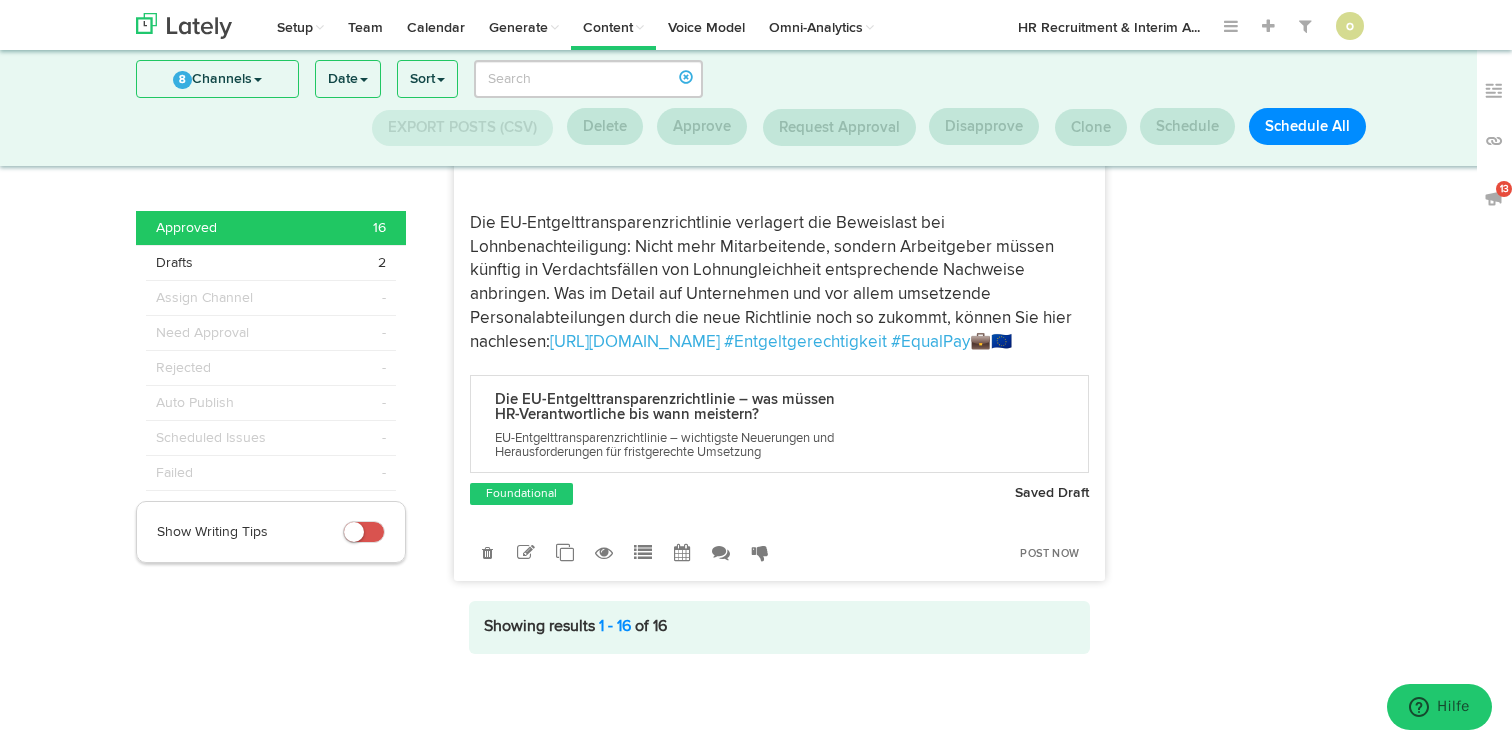 scroll, scrollTop: 11999, scrollLeft: 0, axis: vertical 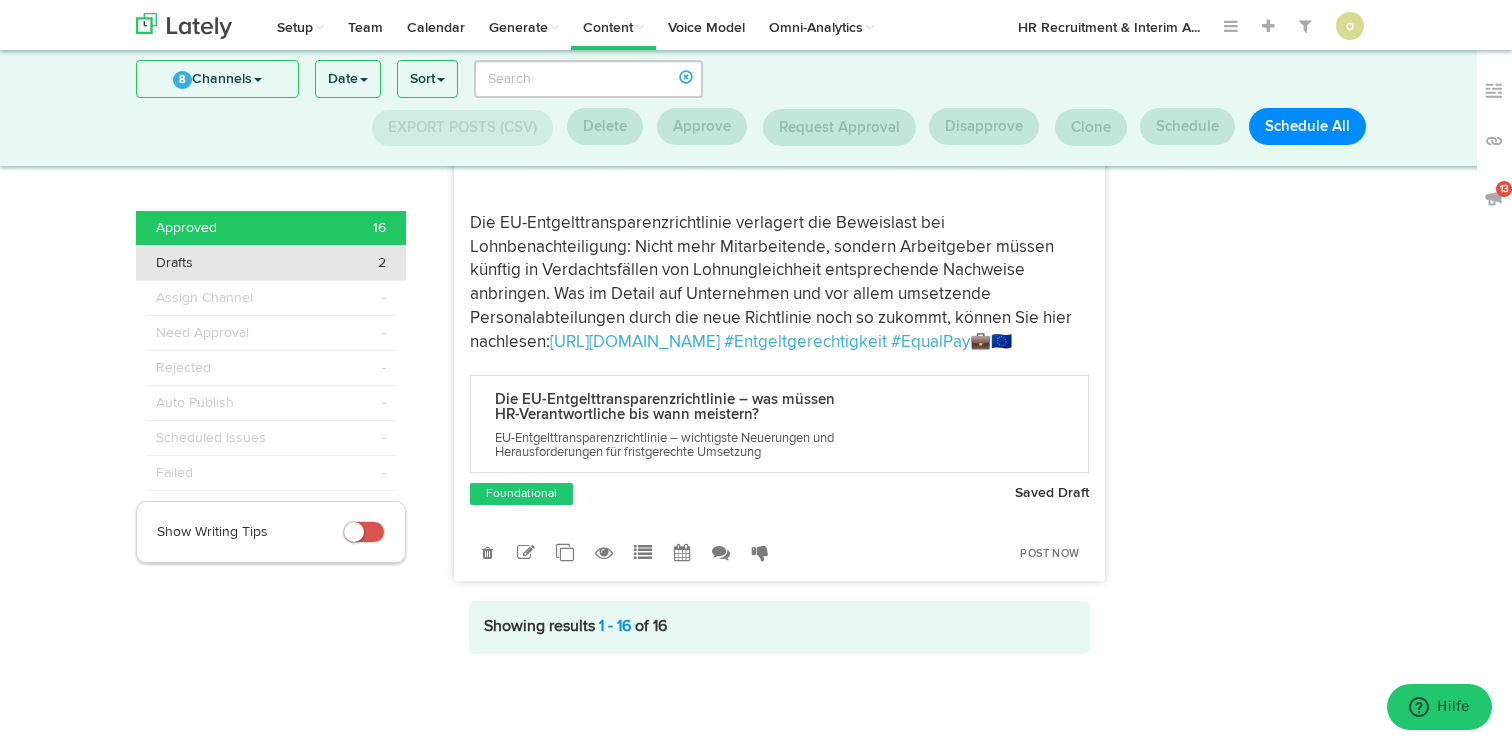 click on "Drafts
2" at bounding box center (271, 263) 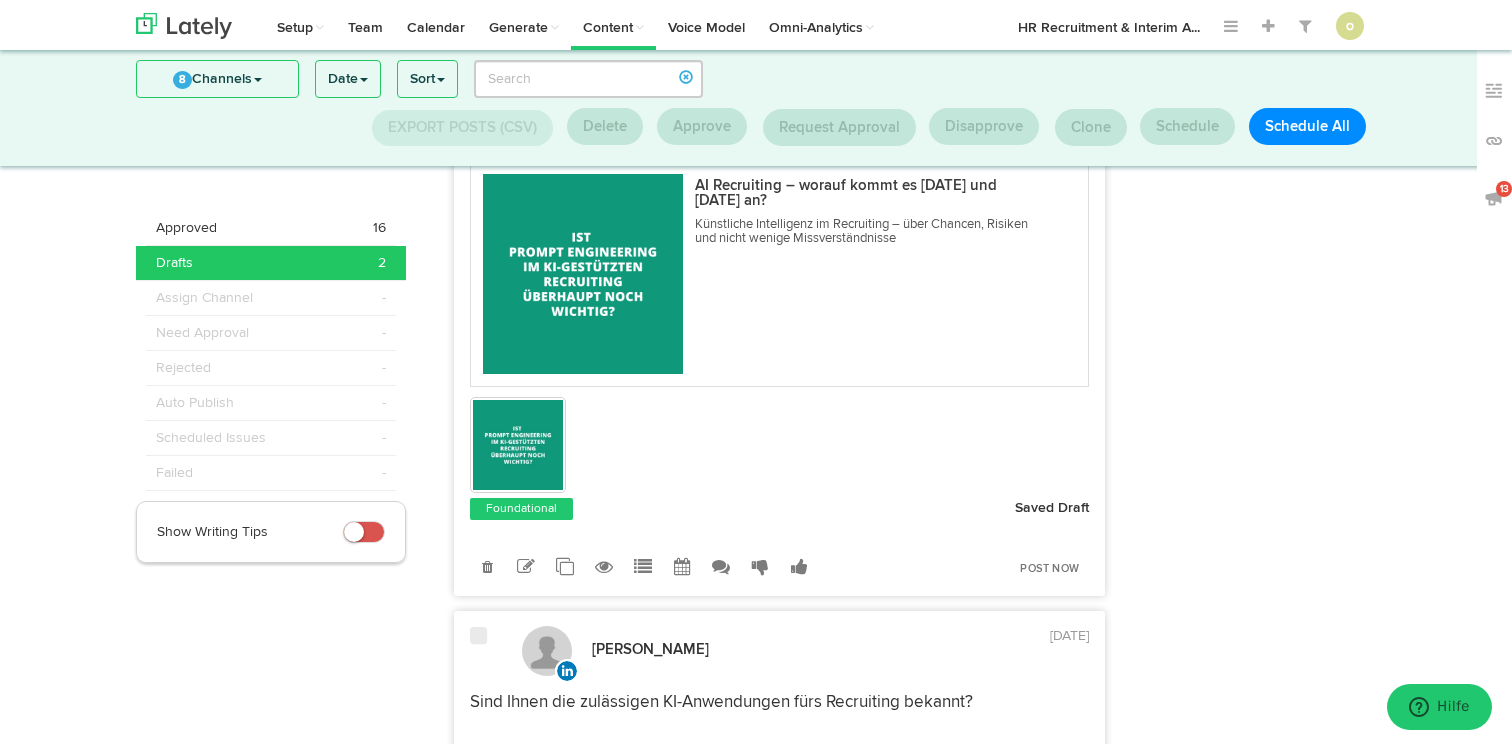 scroll, scrollTop: 529, scrollLeft: 0, axis: vertical 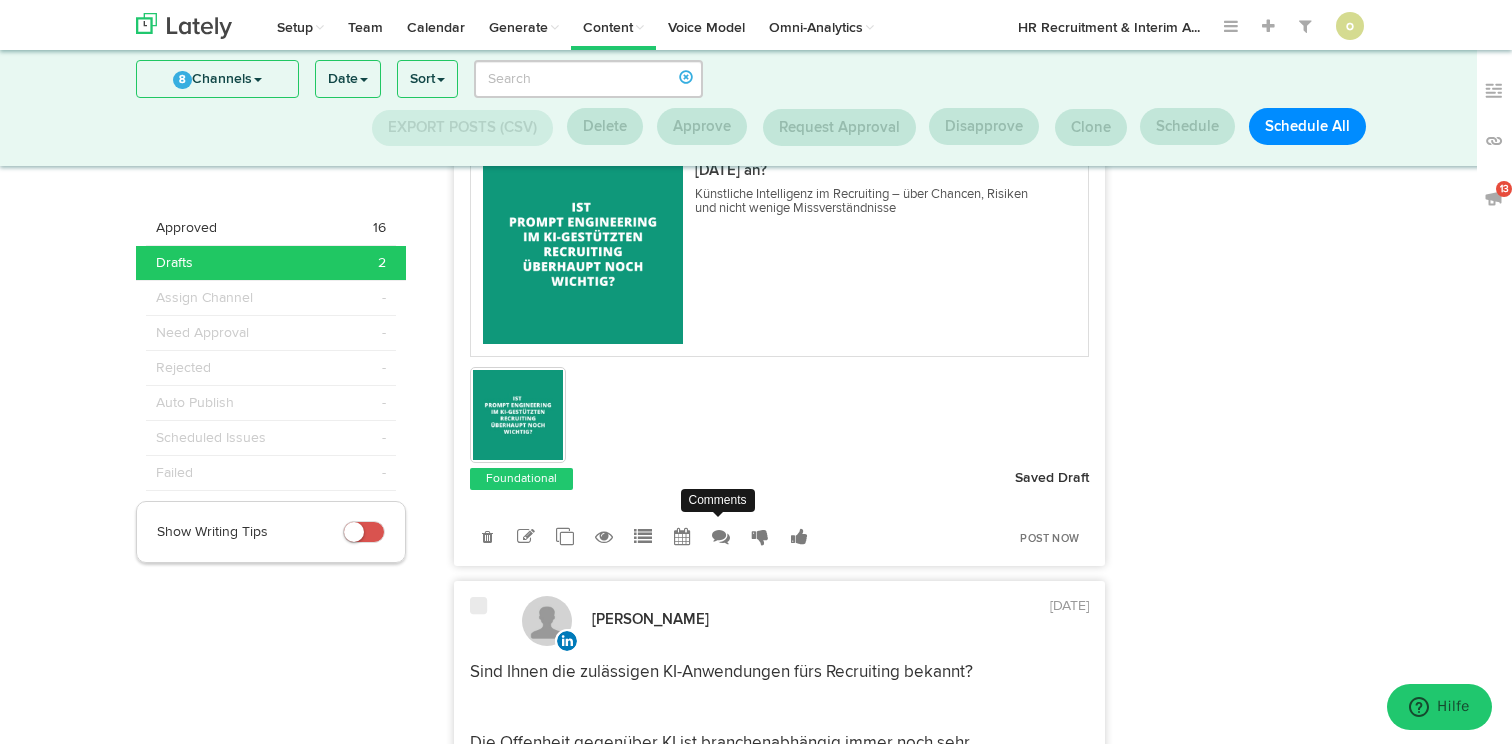 click at bounding box center (721, 537) 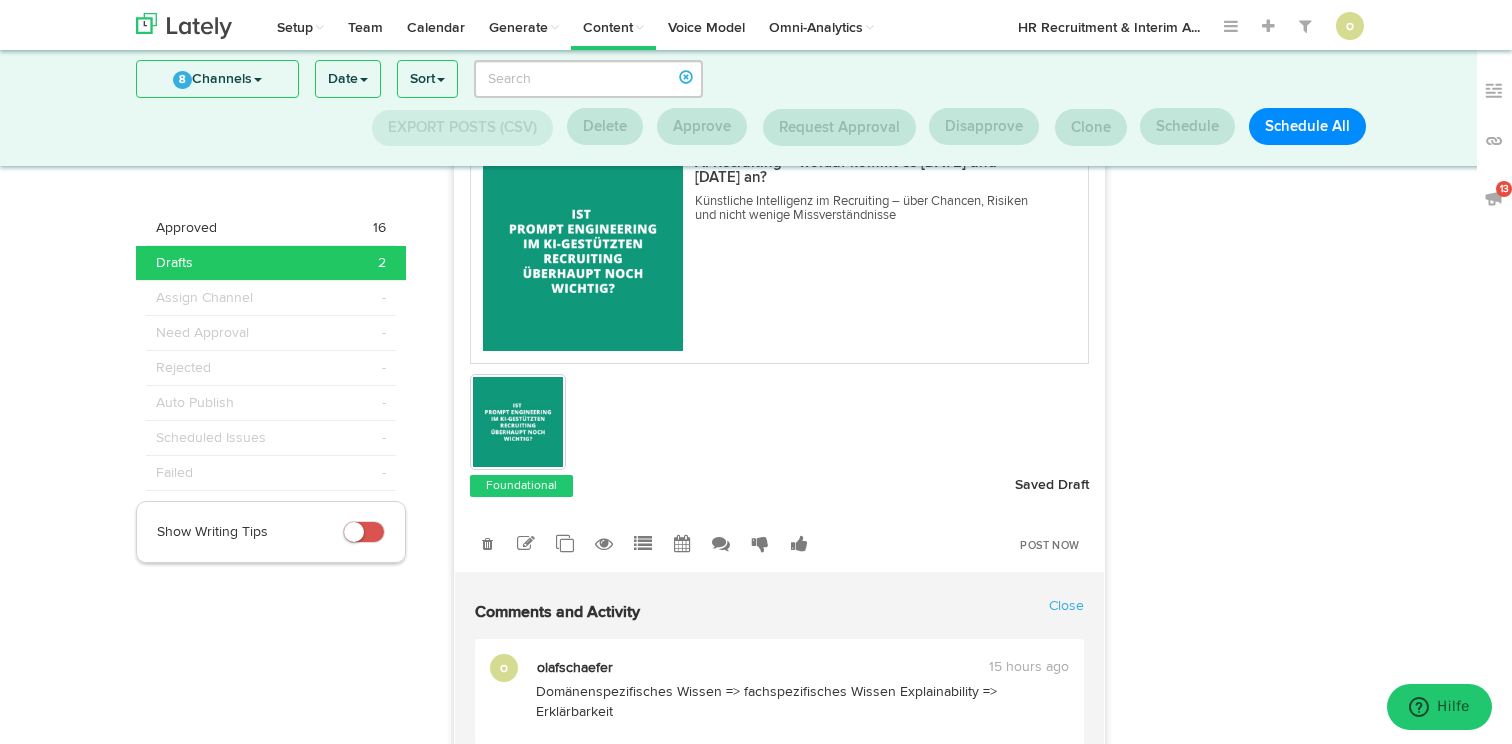 scroll, scrollTop: 533, scrollLeft: 0, axis: vertical 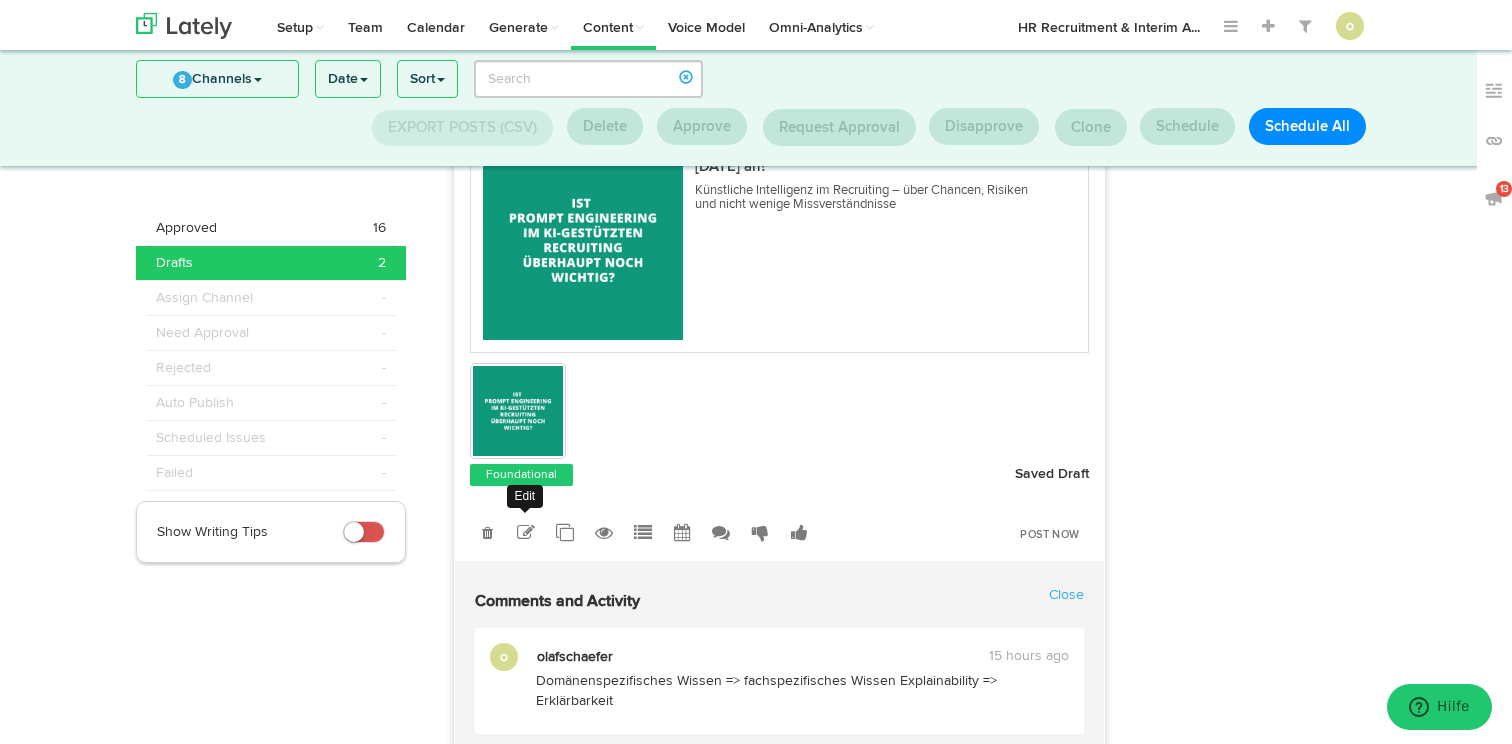 click at bounding box center [526, 533] 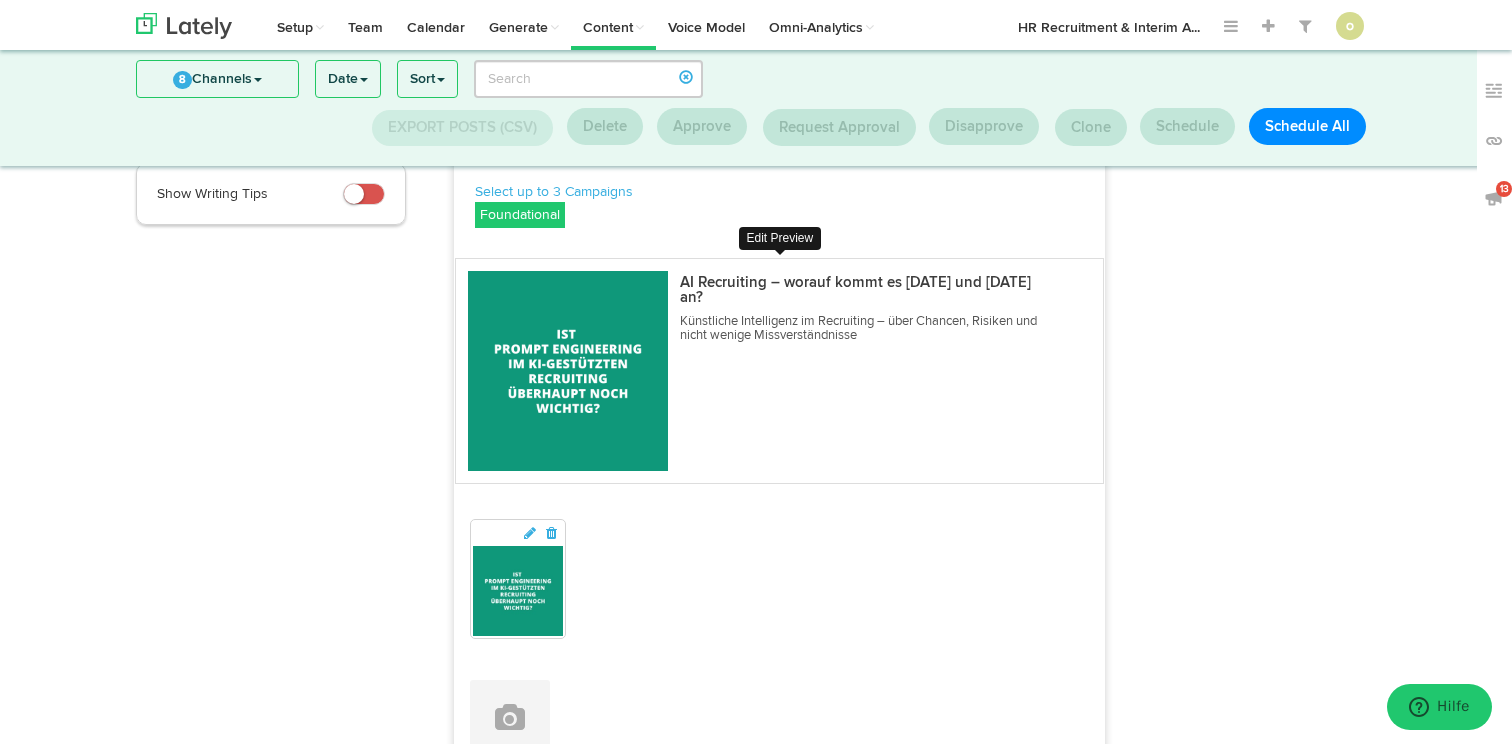scroll, scrollTop: 53, scrollLeft: 0, axis: vertical 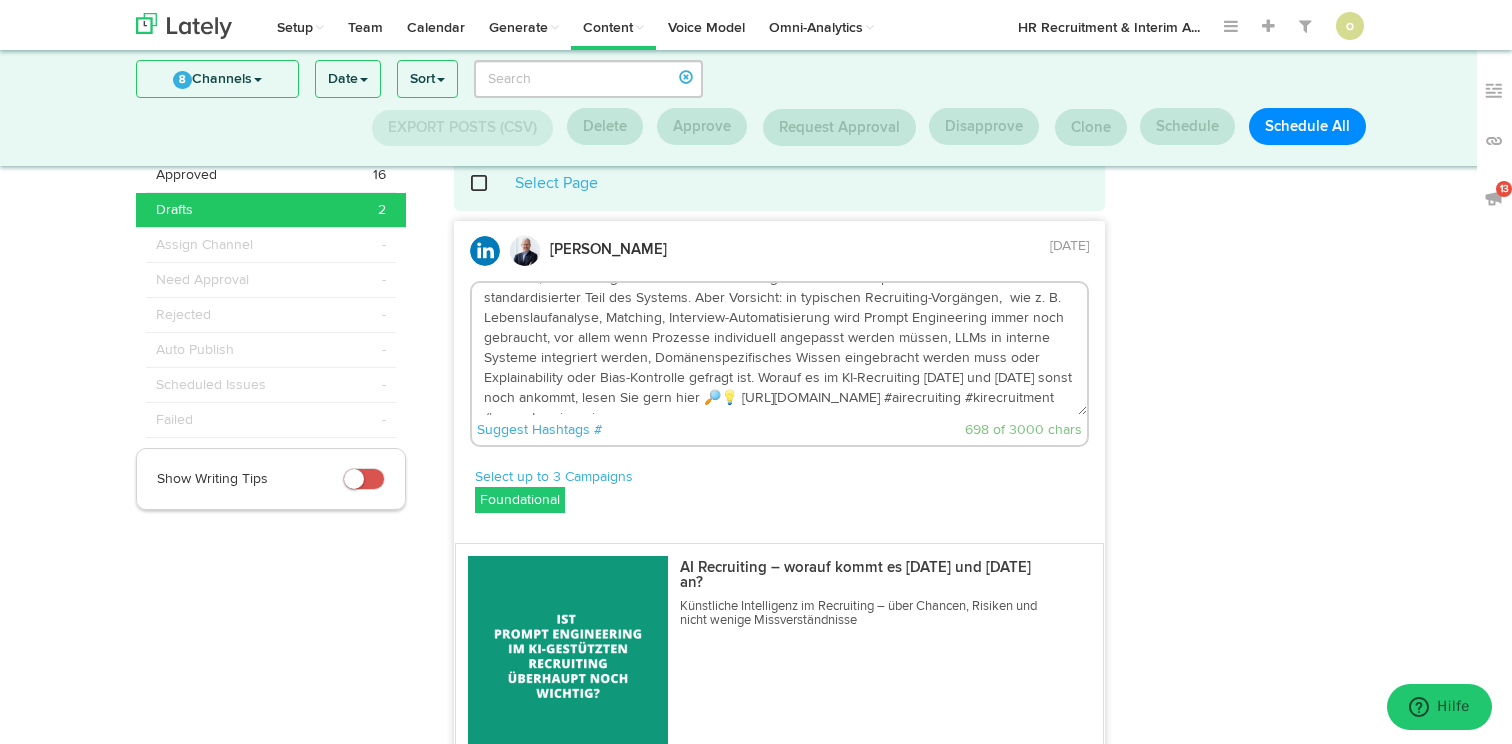 click on "Ist Prompt Engineering bereits tot?
Natürlich, auch in KI-gestützten HR-Anwendungen werden Prompts zunehmend standardisierter Teil des Systems. Aber Vorsicht: in typischen Recruiting-Vorgängen,  wie z. B. Lebenslaufanalyse, Matching, Interview-Automatisierung wird Prompt Engineering immer noch gebraucht, vor allem wenn Prozesse individuell angepasst werden müssen, LLMs in interne Systeme integriert werden, Domänenspezifisches Wissen eingebracht werden muss oder Explainability oder Bias-Kontrolle gefragt ist. Worauf es im KI-Recruiting heute und morgen sonst noch ankommt, lesen Sie gern hier 🔎💡 https://hr-recruitment.de/blog/ai-recruiting/ #airecruiting #kirecruitment #promptengineering" at bounding box center (780, 349) 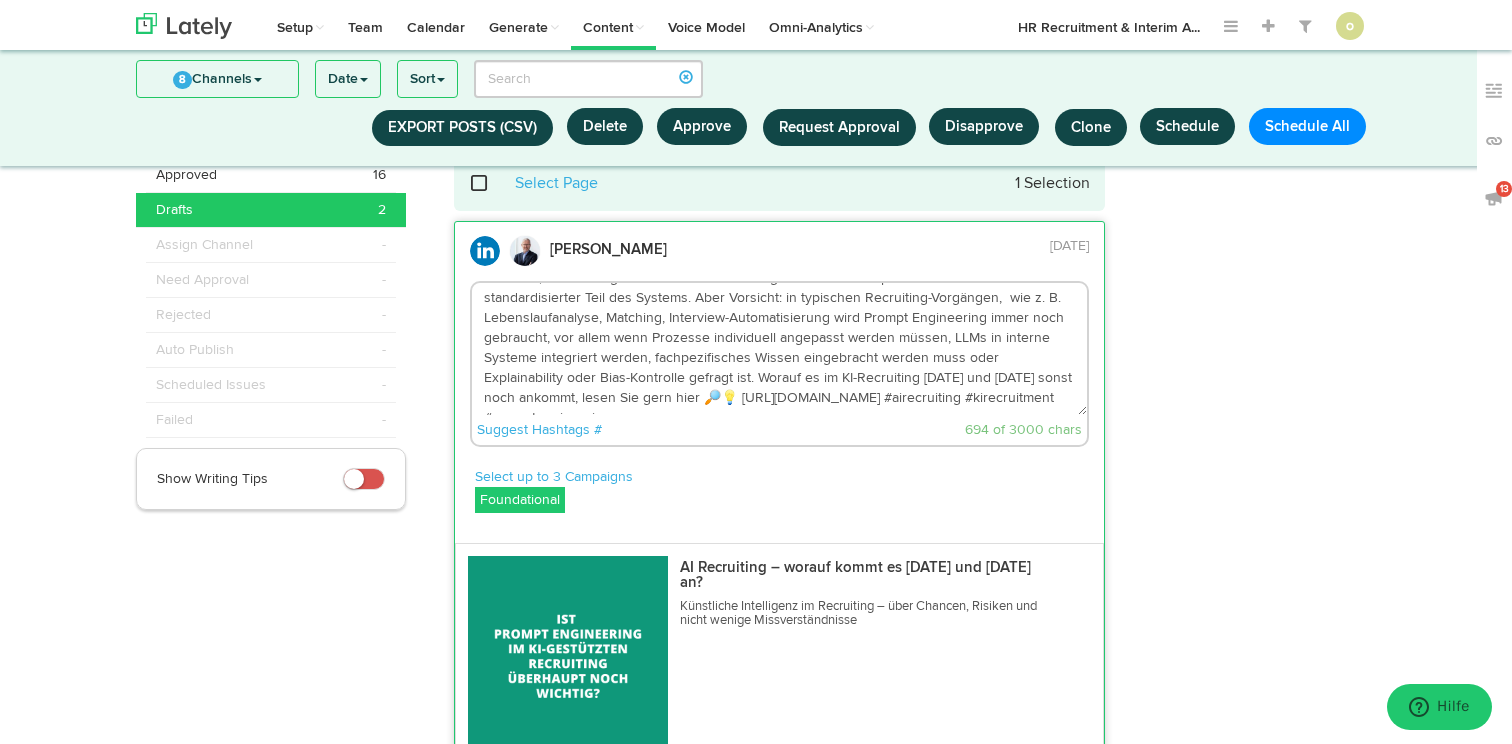 click on "Ist Prompt Engineering bereits tot?
Natürlich, auch in KI-gestützten HR-Anwendungen werden Prompts zunehmend standardisierter Teil des Systems. Aber Vorsicht: in typischen Recruiting-Vorgängen,  wie z. B. Lebenslaufanalyse, Matching, Interview-Automatisierung wird Prompt Engineering immer noch gebraucht, vor allem wenn Prozesse individuell angepasst werden müssen, LLMs in interne Systeme integriert werden, fachpezifisches Wissen eingebracht werden muss oder Explainability oder Bias-Kontrolle gefragt ist. Worauf es im KI-Recruiting heute und morgen sonst noch ankommt, lesen Sie gern hier 🔎💡 https://hr-recruitment.de/blog/ai-recruiting/ #airecruiting #kirecruitment #promptengineering" at bounding box center (780, 349) 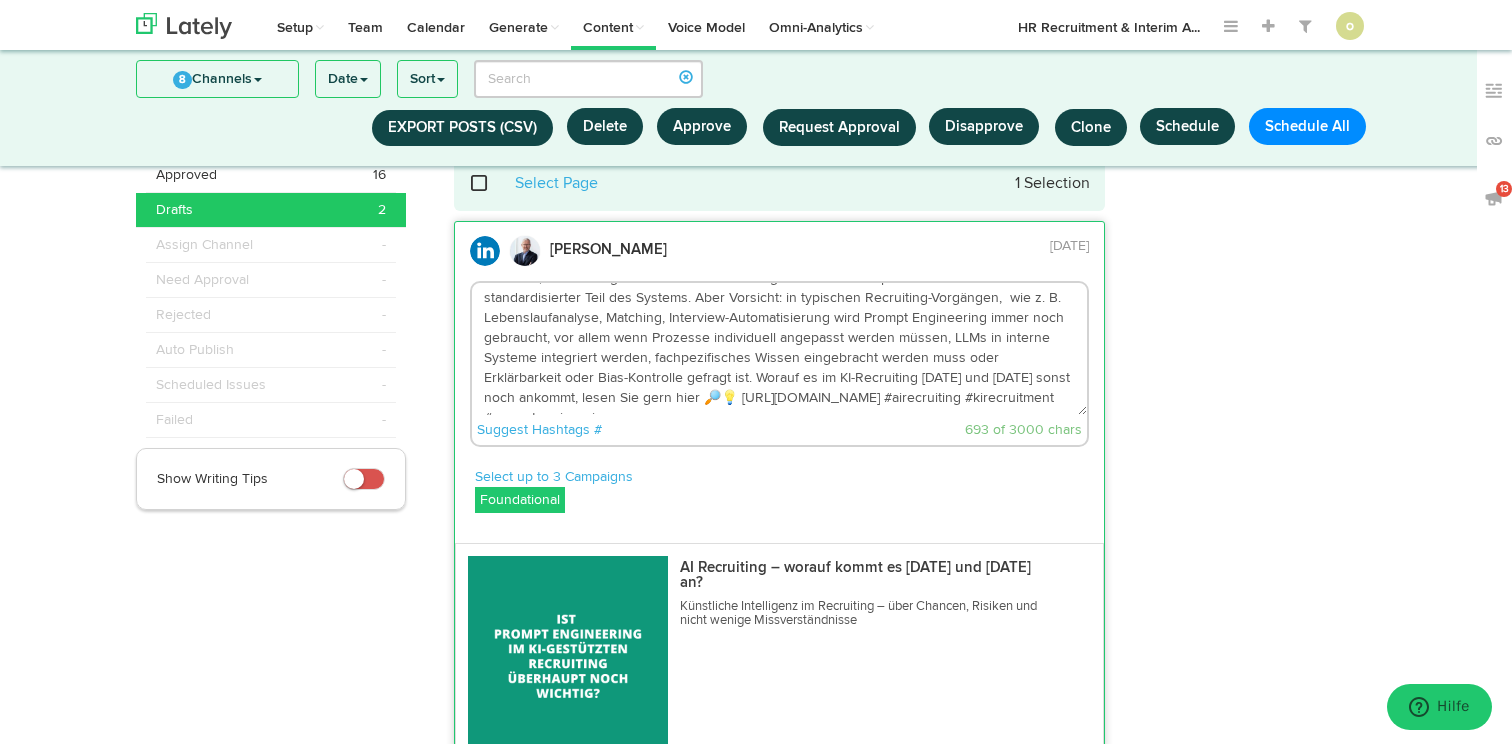scroll, scrollTop: 100, scrollLeft: 0, axis: vertical 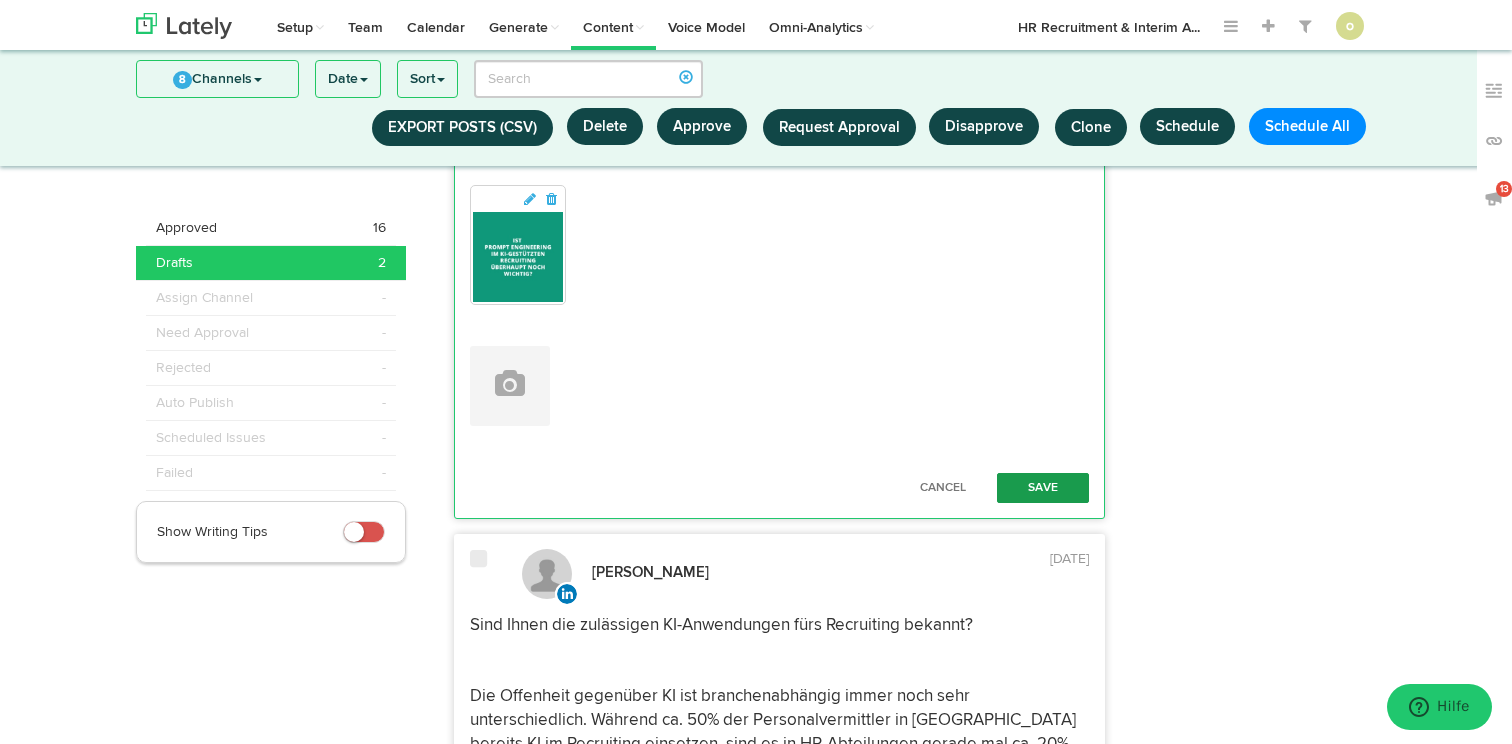 type on "Ist Prompt Engineering bereits tot?
Natürlich, auch in KI-gestützten HR-Anwendungen werden Prompts zunehmend standardisierter Teil des Systems. Aber Vorsicht: in typischen Recruiting-Vorgängen,  wie z. B. Lebenslaufanalyse, Matching, Interview-Automatisierung wird Prompt Engineering immer noch gebraucht, vor allem wenn Prozesse individuell angepasst werden müssen, LLMs in interne Systeme integriert werden, fachpezifisches Wissen eingebracht werden muss oder Erklärbarkeit oder Bias-Kontrolle gefragt ist. Worauf es im KI-Recruiting heute und morgen sonst noch ankommt, lesen Sie gern hier 🔎💡 https://hr-recruitment.de/blog/ai-recruiting/ #airecruiting #kirecruitment #promptengineering" 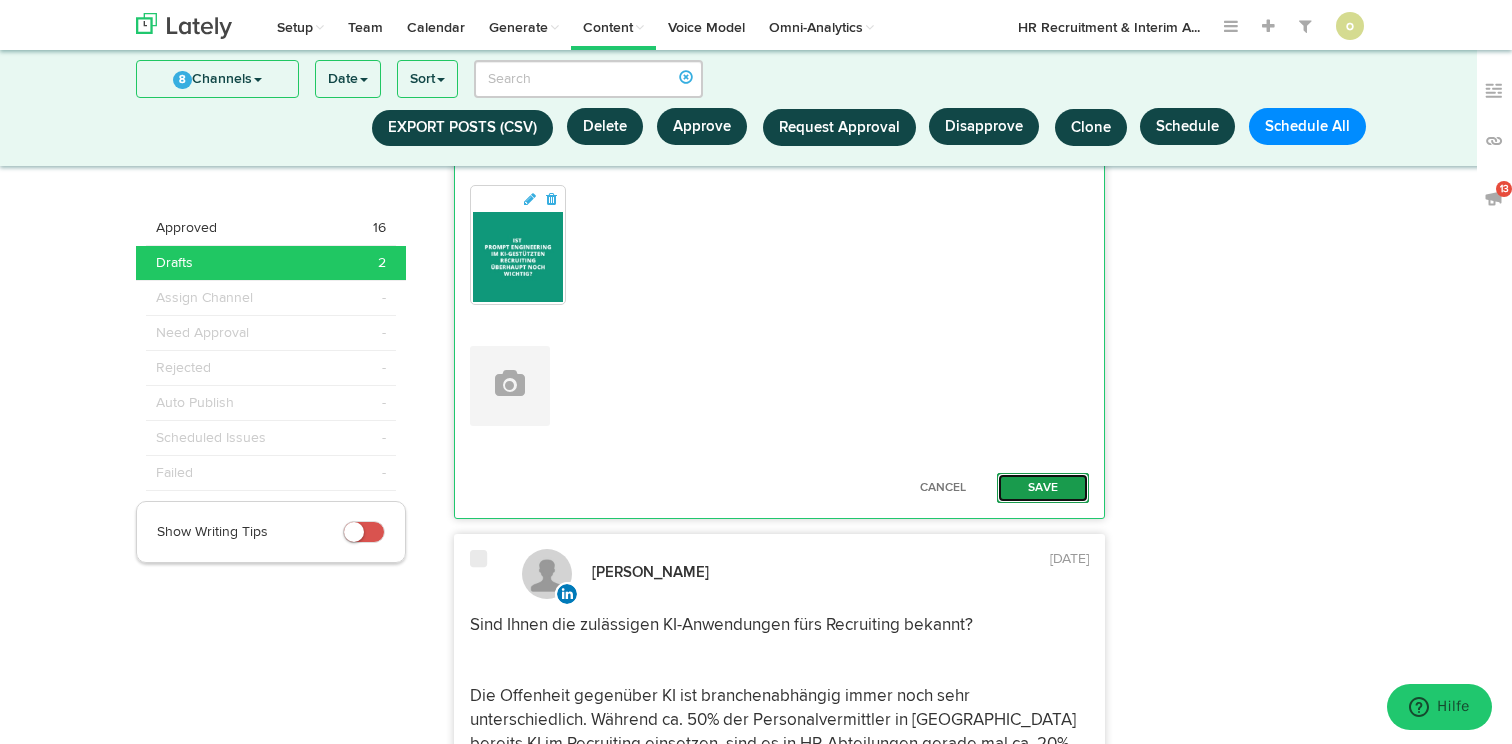click on "Save" at bounding box center (1043, 488) 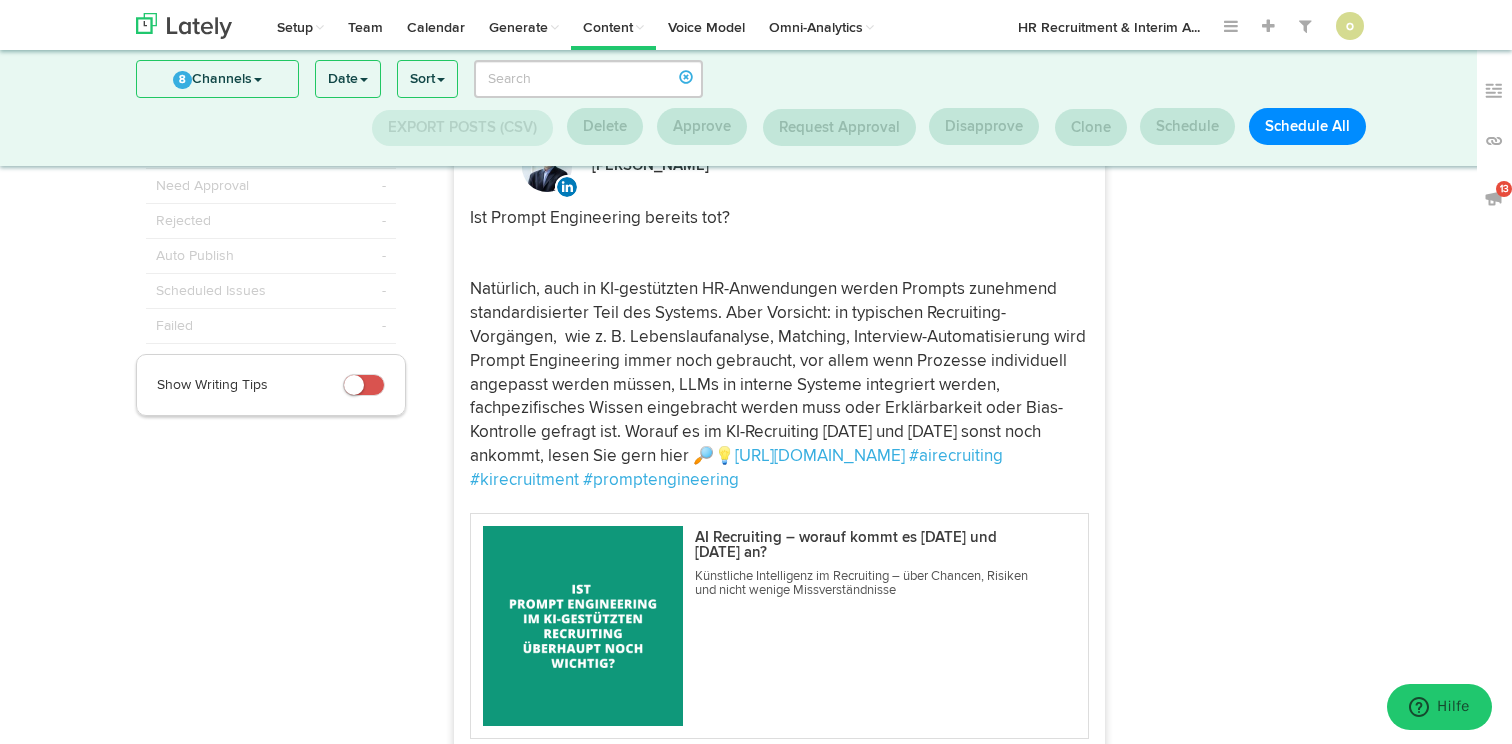 scroll, scrollTop: 0, scrollLeft: 0, axis: both 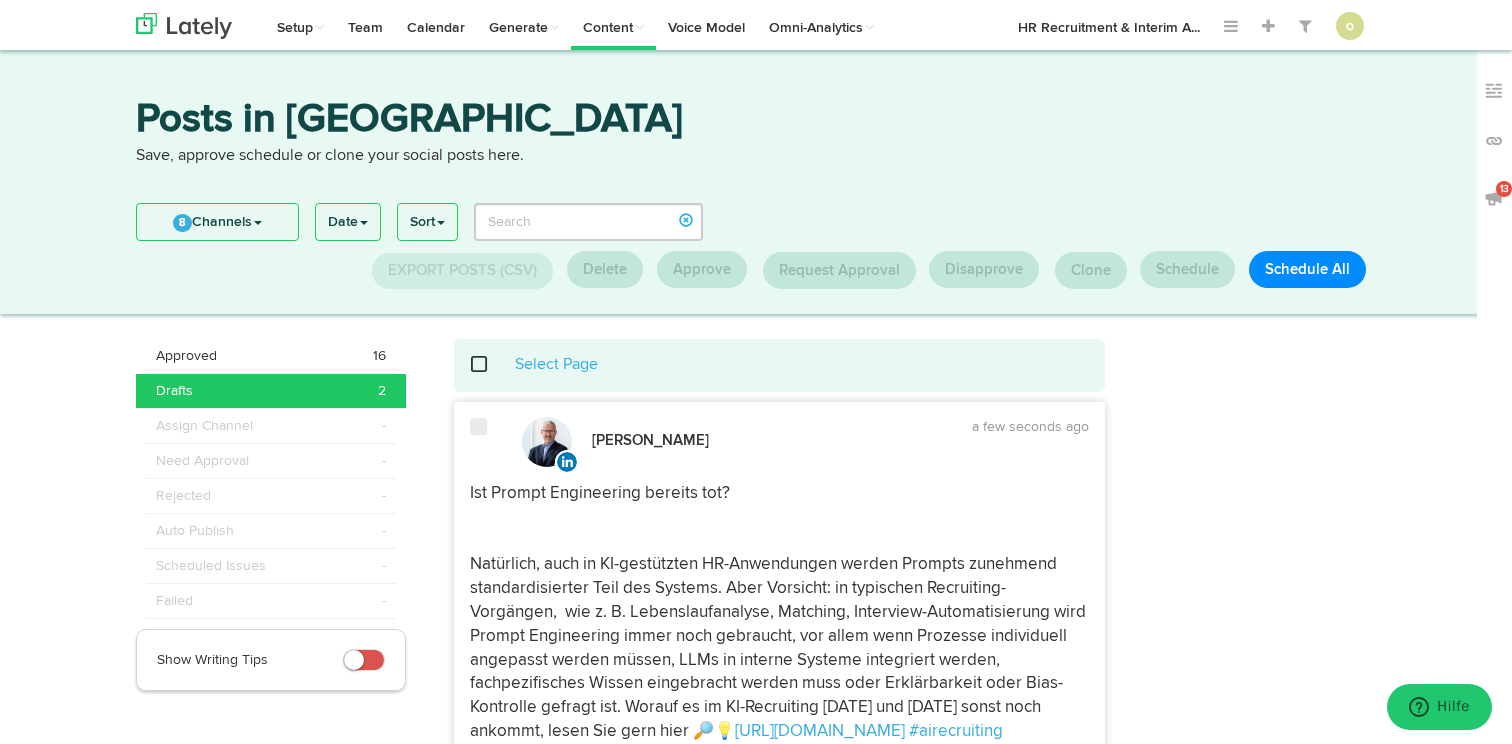 click at bounding box center (478, 427) 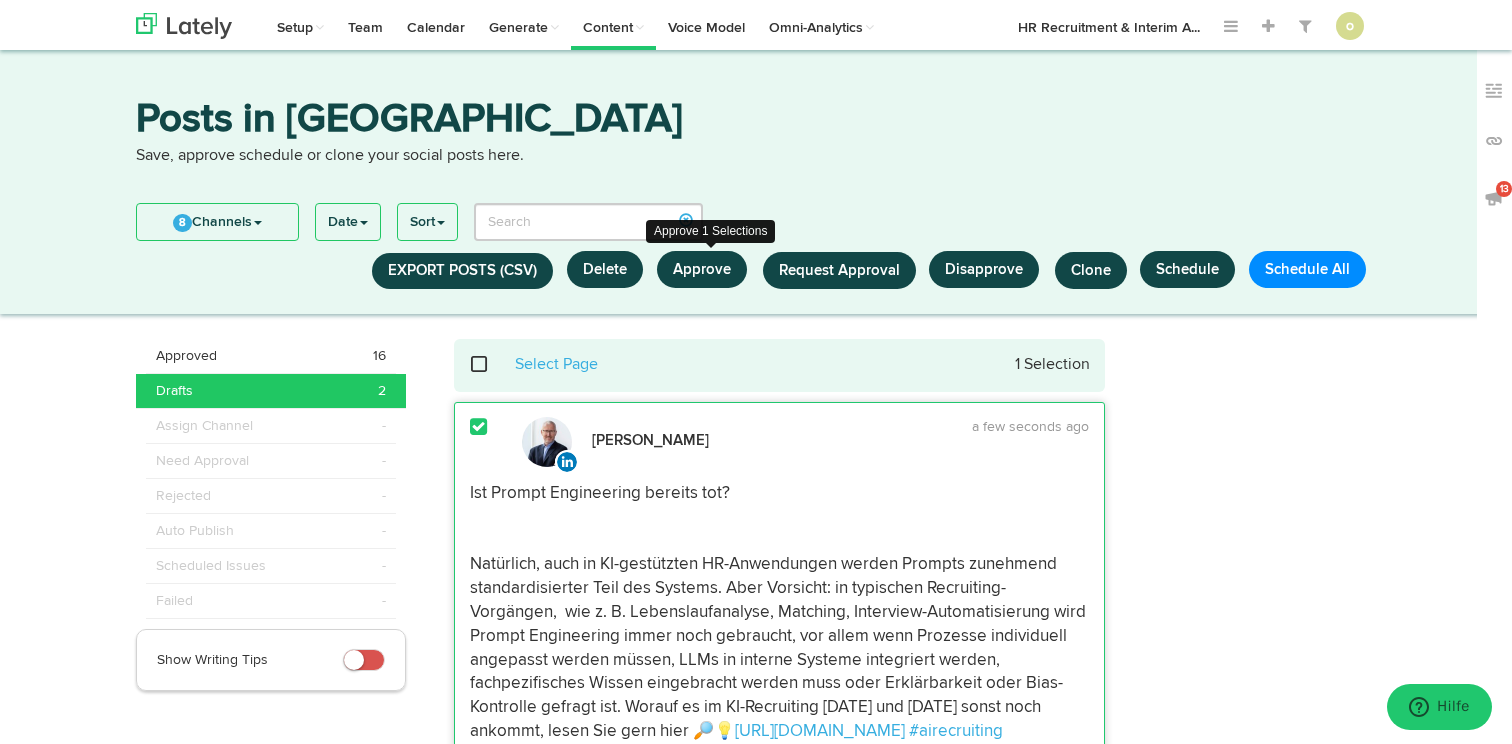 click on "Approve" at bounding box center [702, 269] 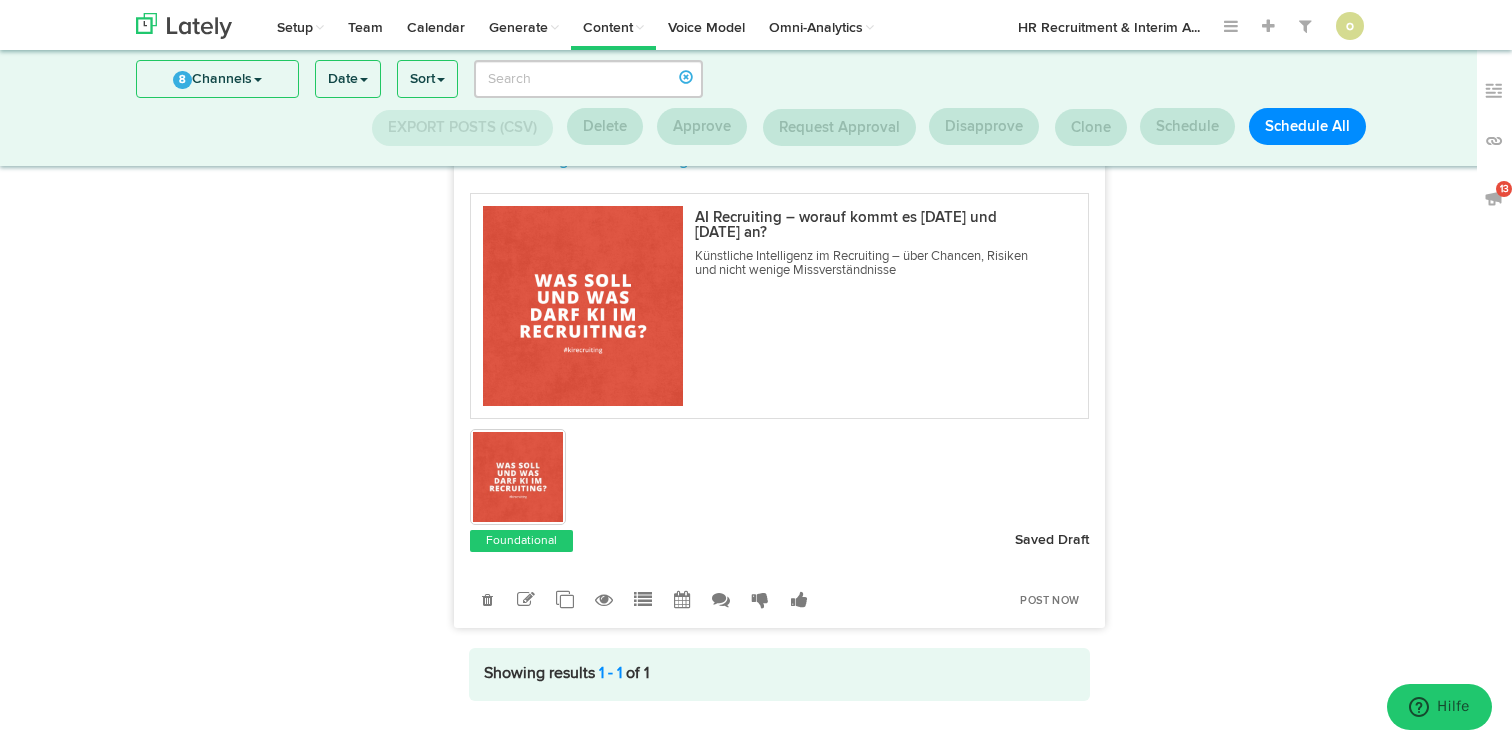 scroll, scrollTop: 560, scrollLeft: 0, axis: vertical 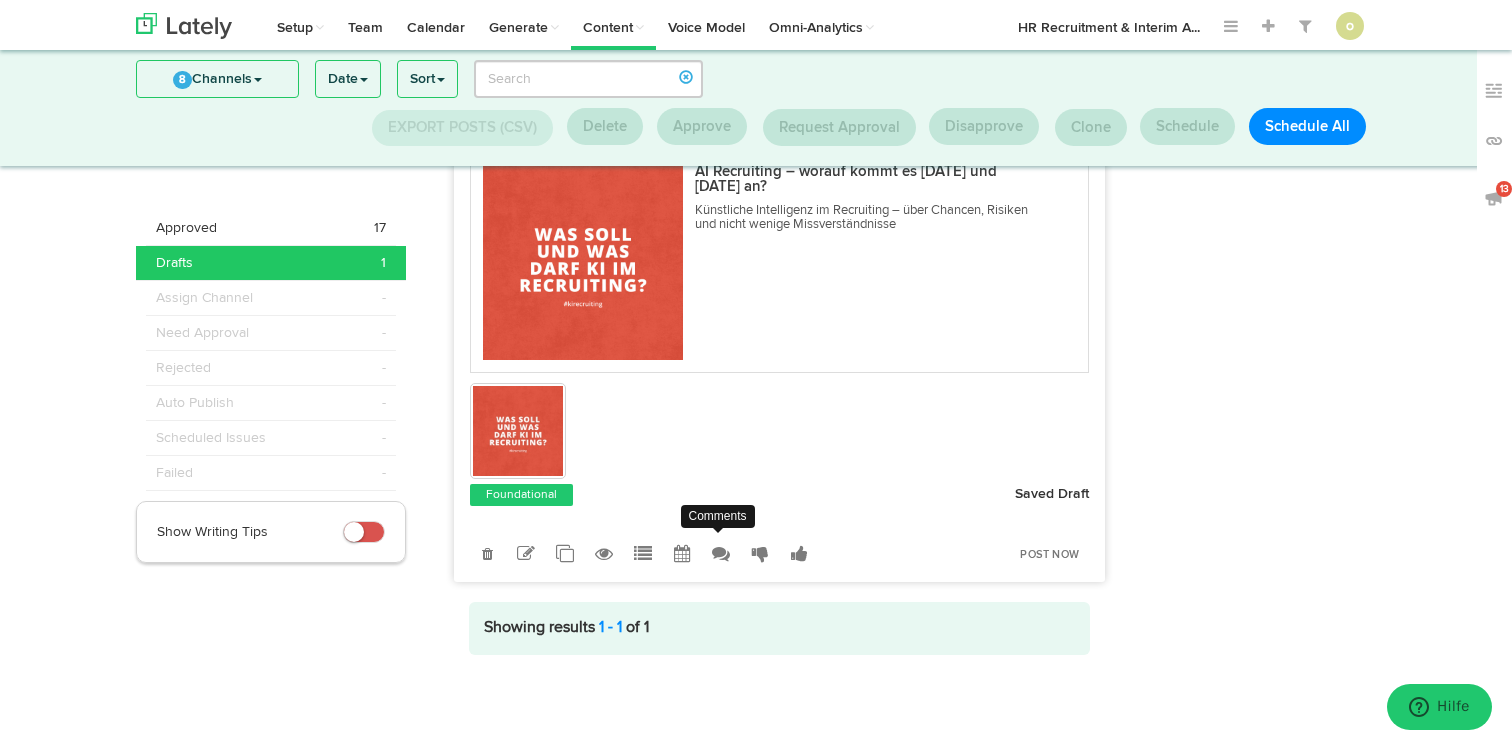 click at bounding box center [721, 554] 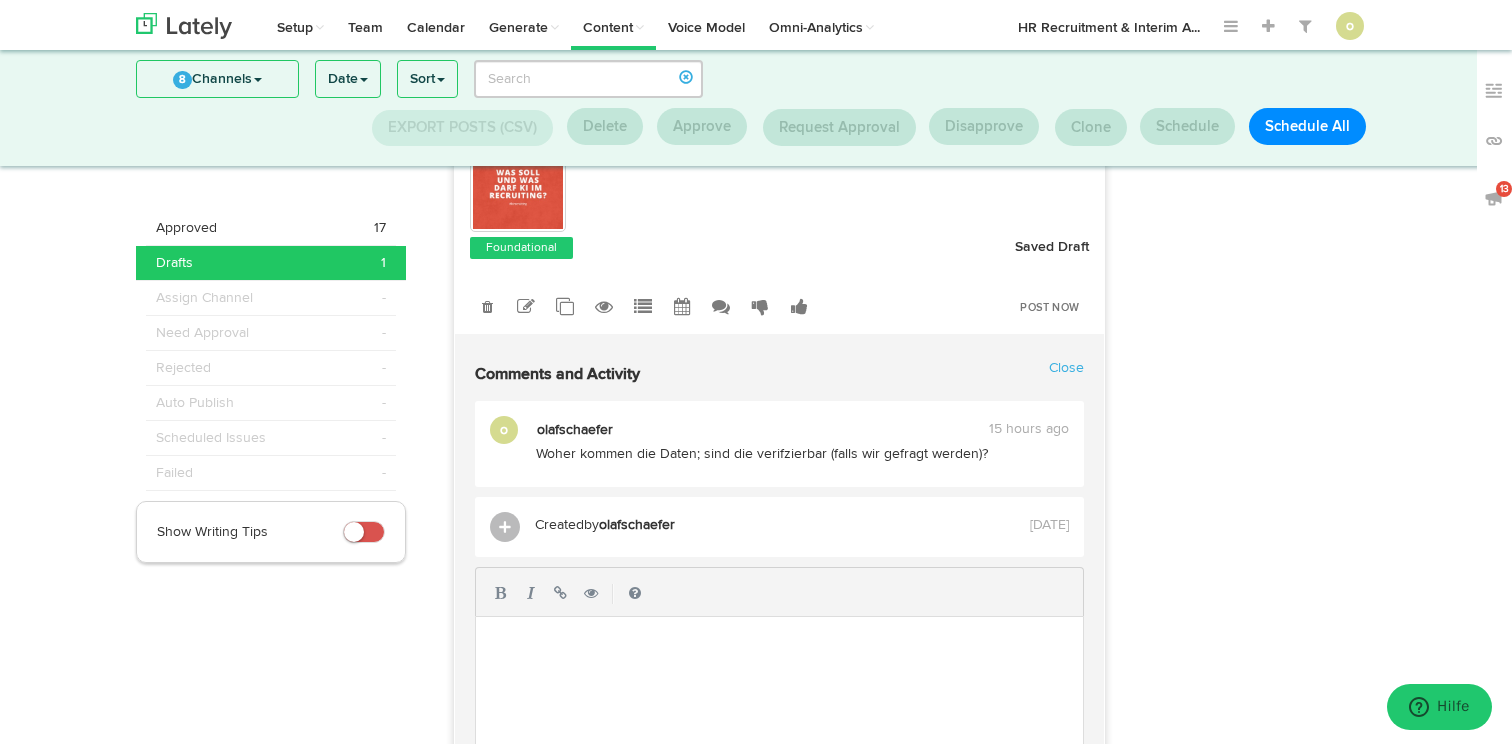 scroll, scrollTop: 822, scrollLeft: 0, axis: vertical 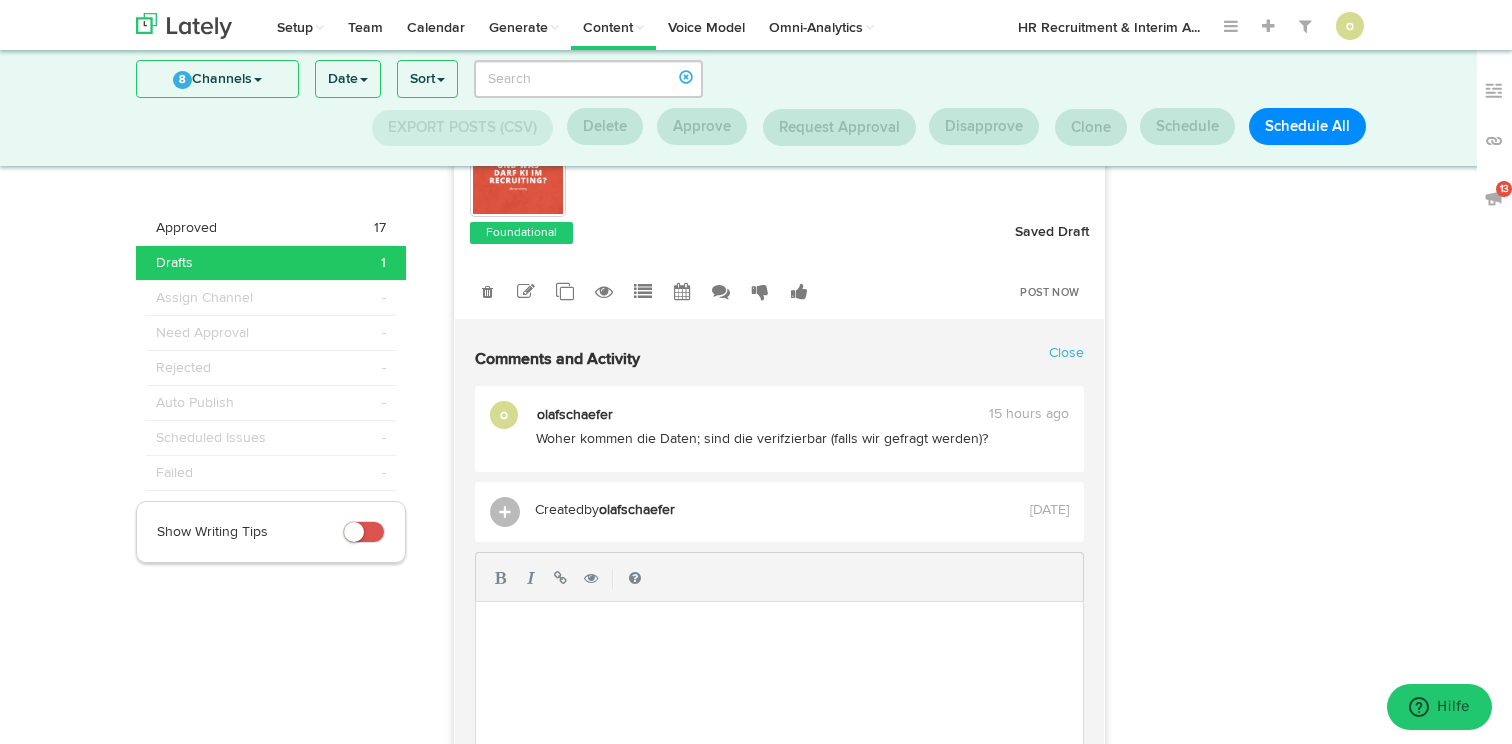 click on "​" 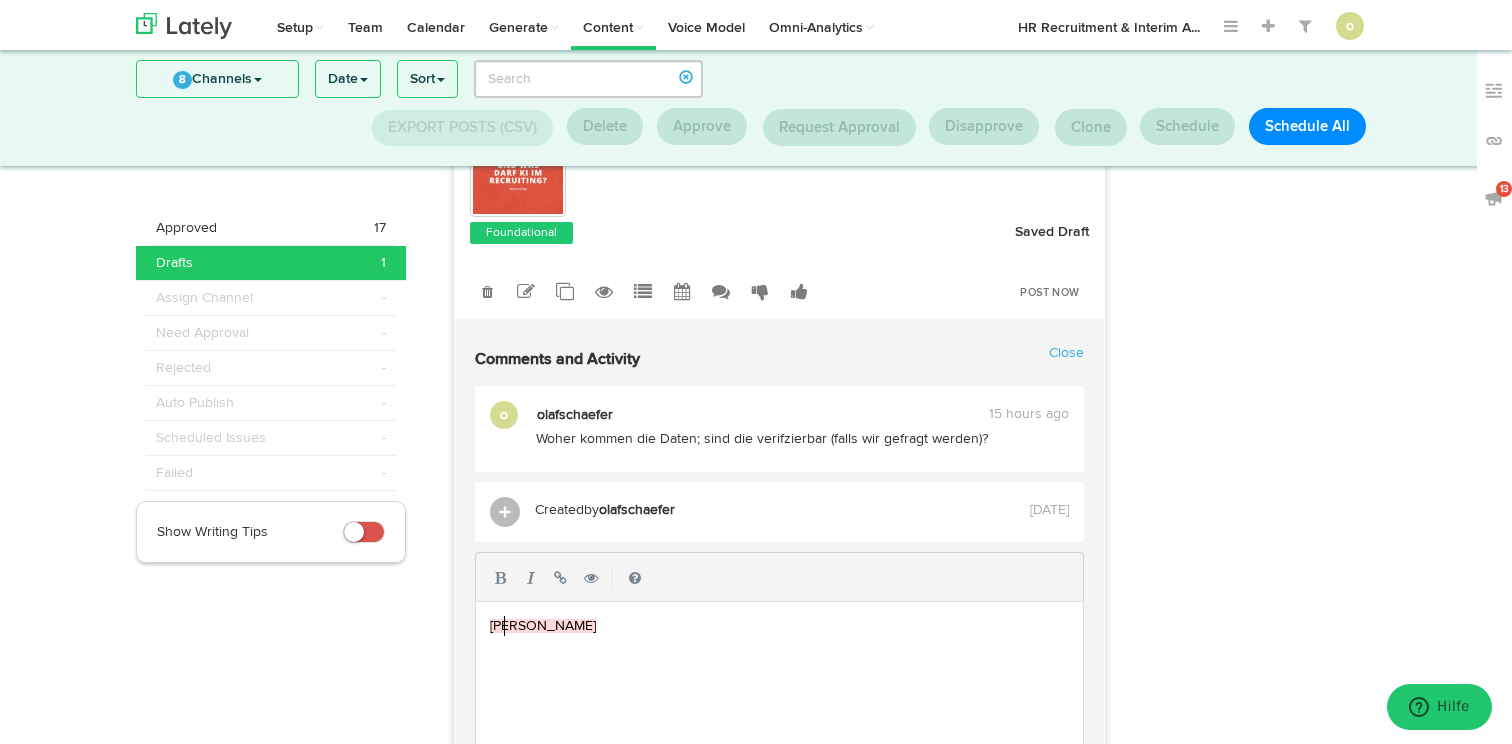 scroll, scrollTop: 0, scrollLeft: 15, axis: horizontal 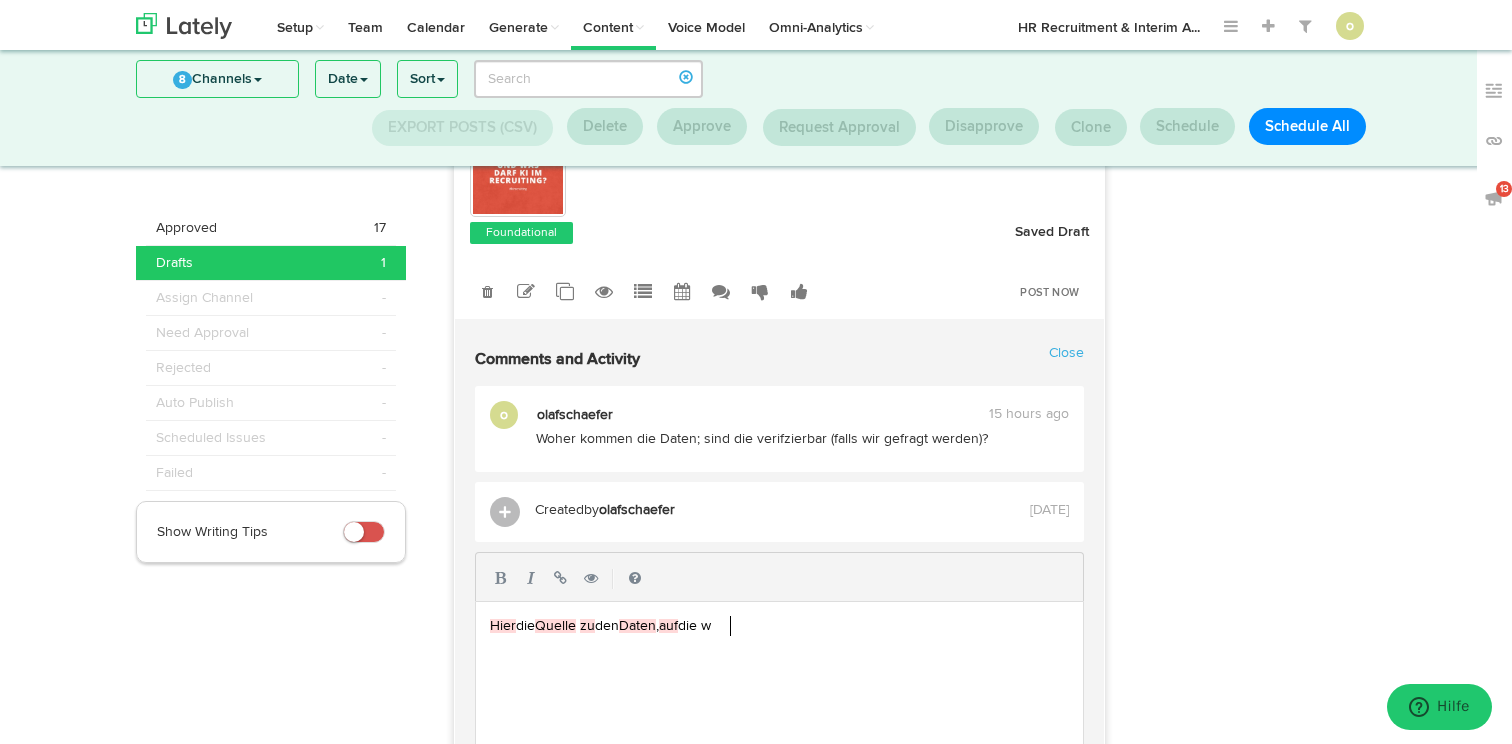 type on "Hier die Quelle zu den Daten, auf die wr" 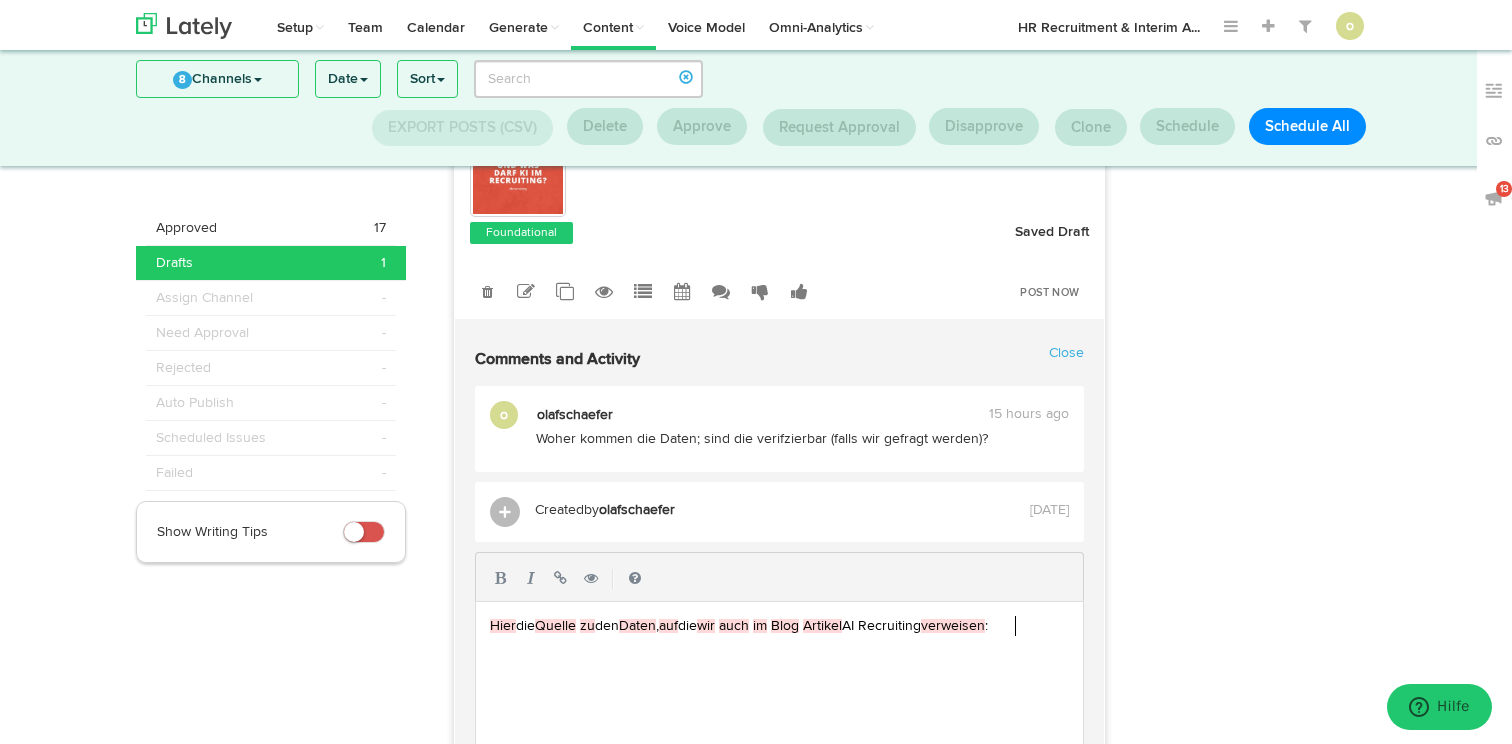 type on "ir auch im Blog Artikel AI Recruiting verweisen:" 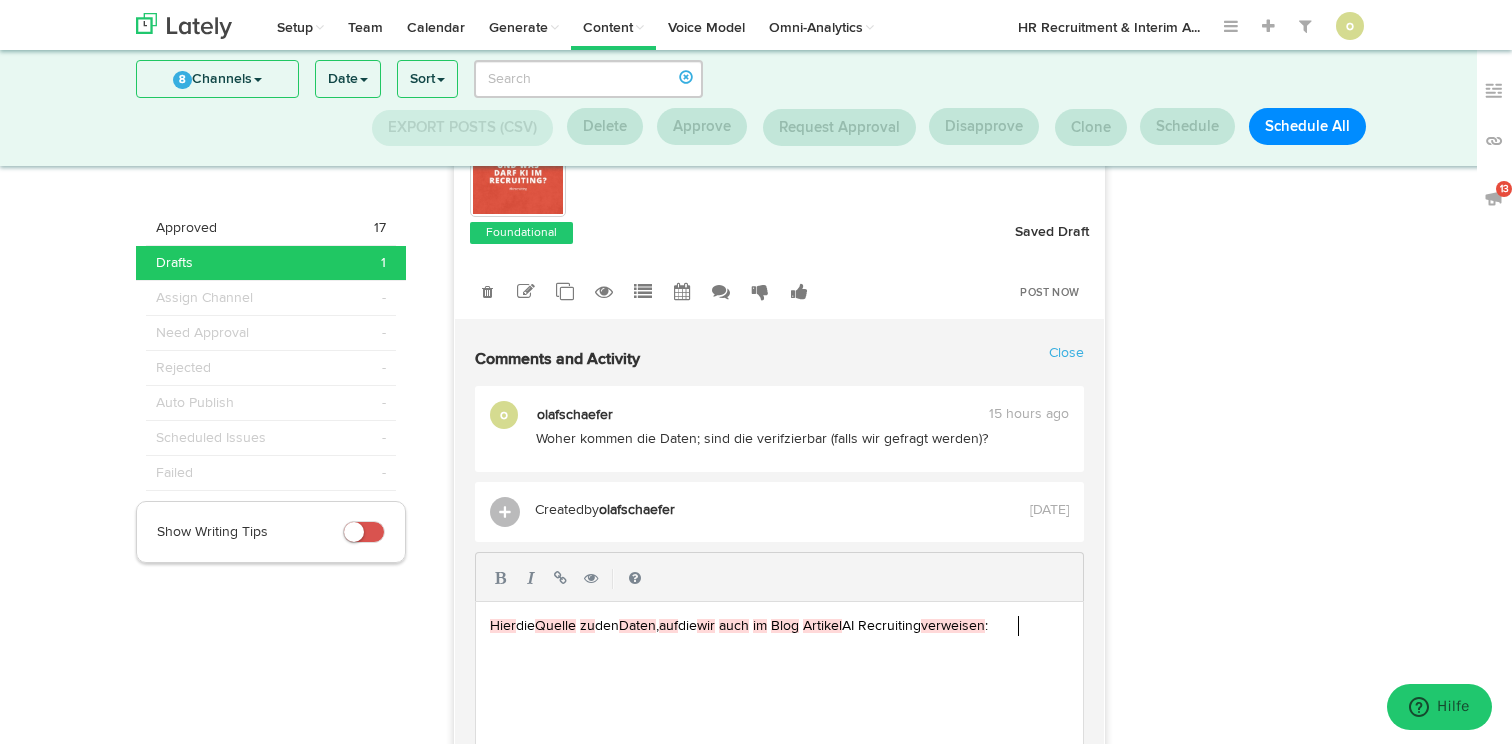 scroll, scrollTop: 0, scrollLeft: 285, axis: horizontal 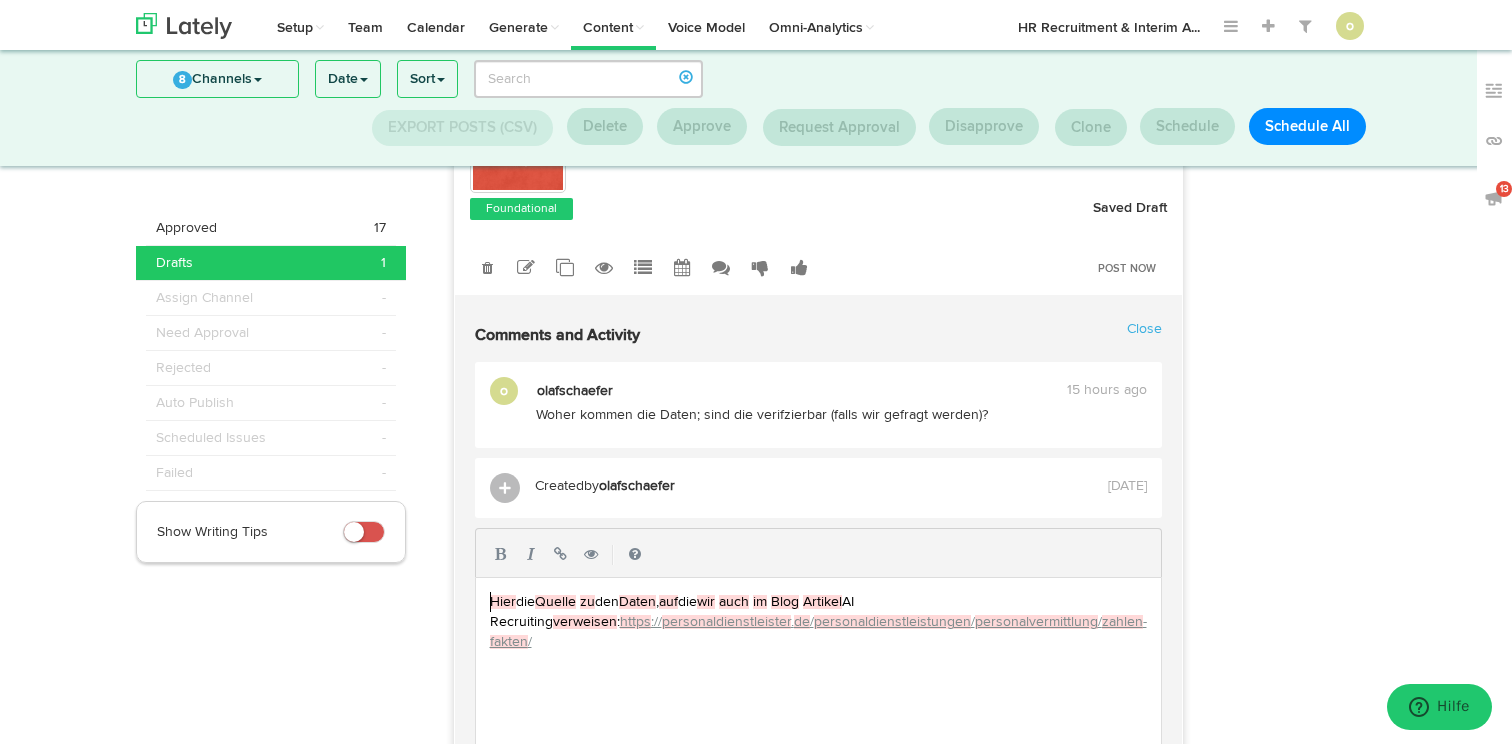 click on "Hier" 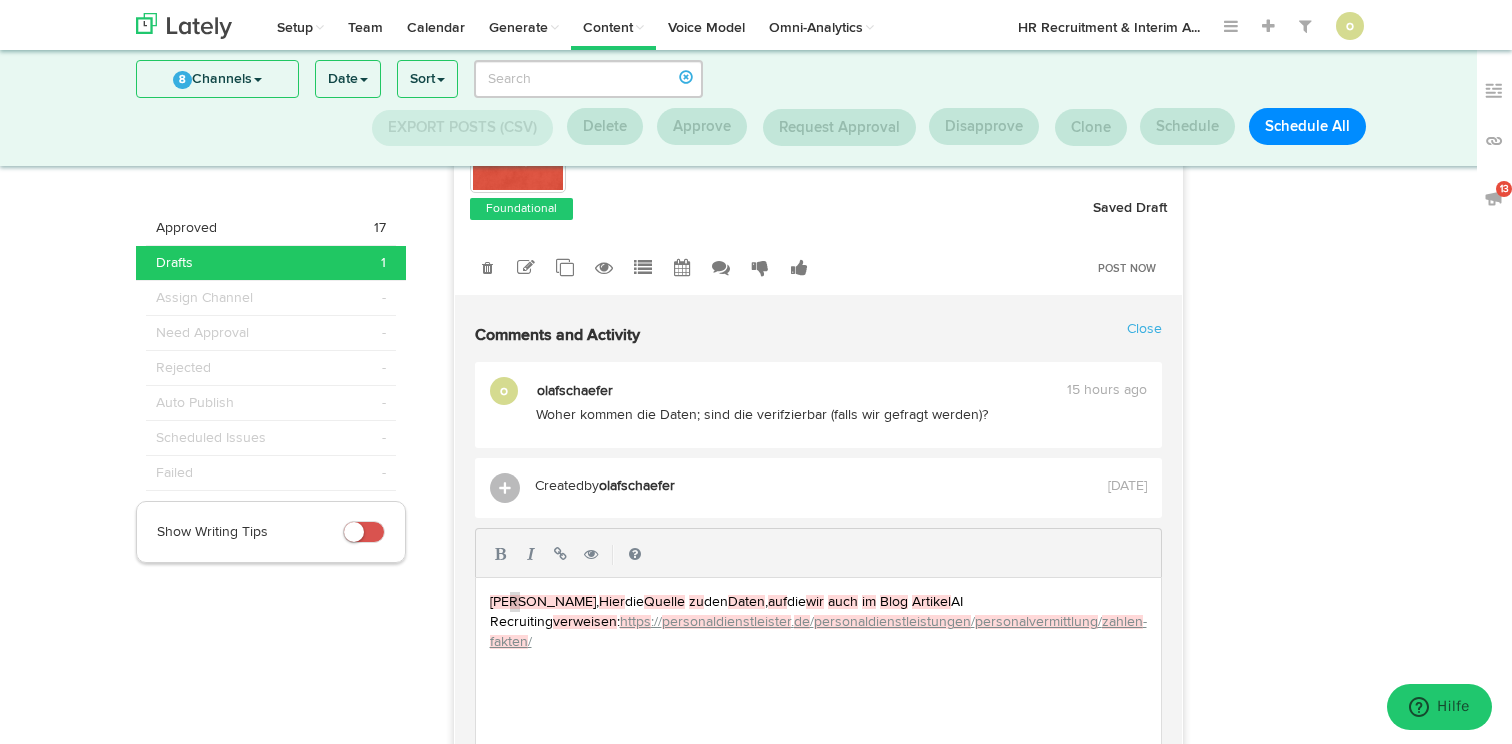 scroll, scrollTop: 0, scrollLeft: 7, axis: horizontal 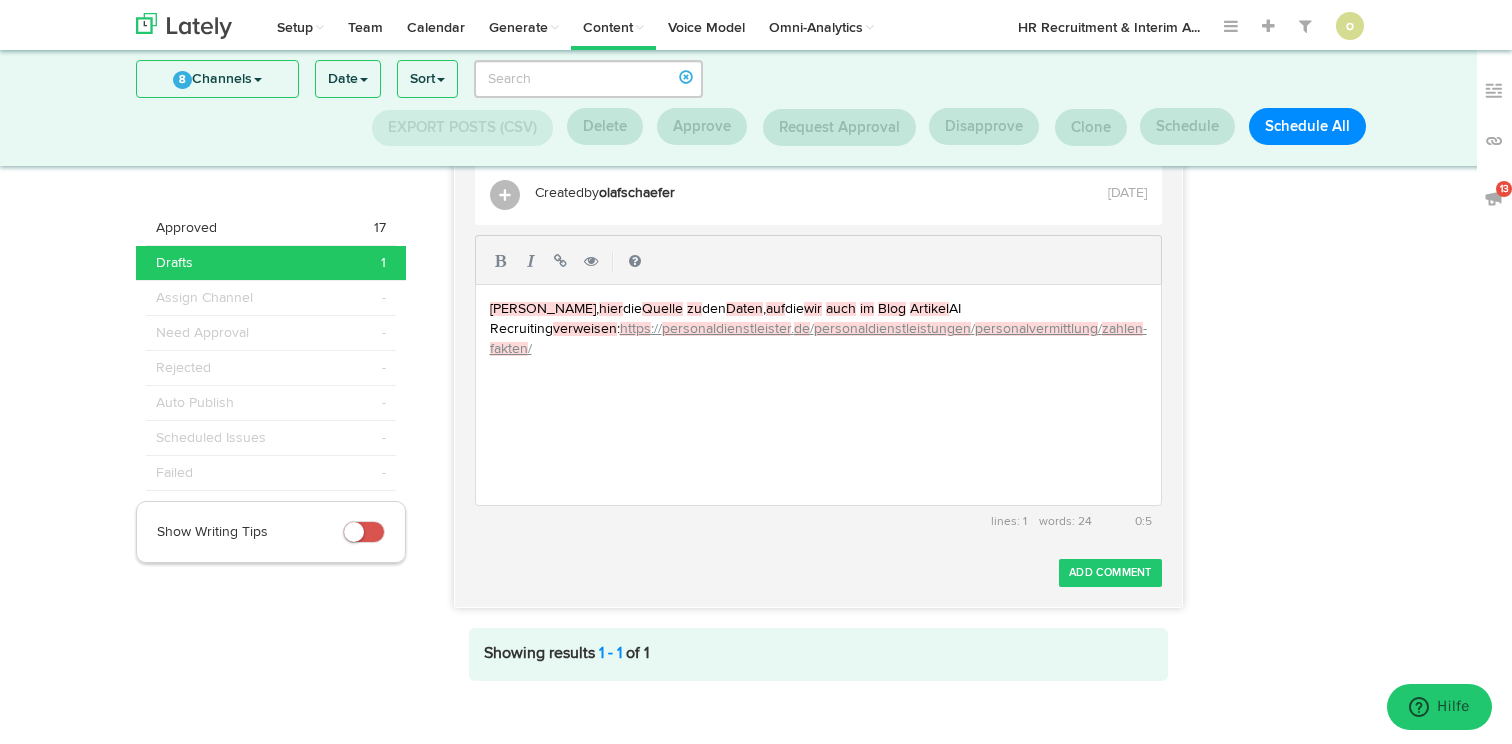 type on "h" 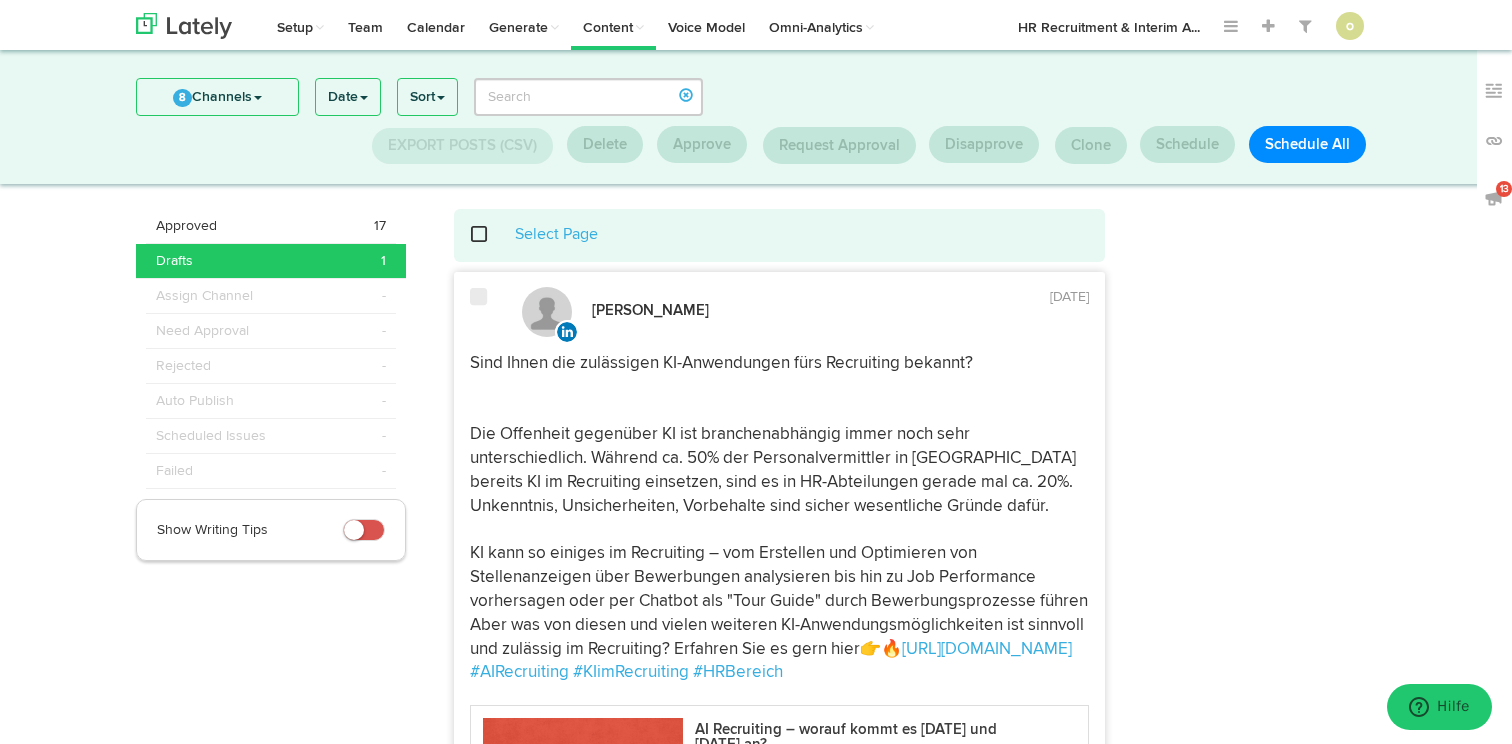 scroll, scrollTop: 0, scrollLeft: 0, axis: both 